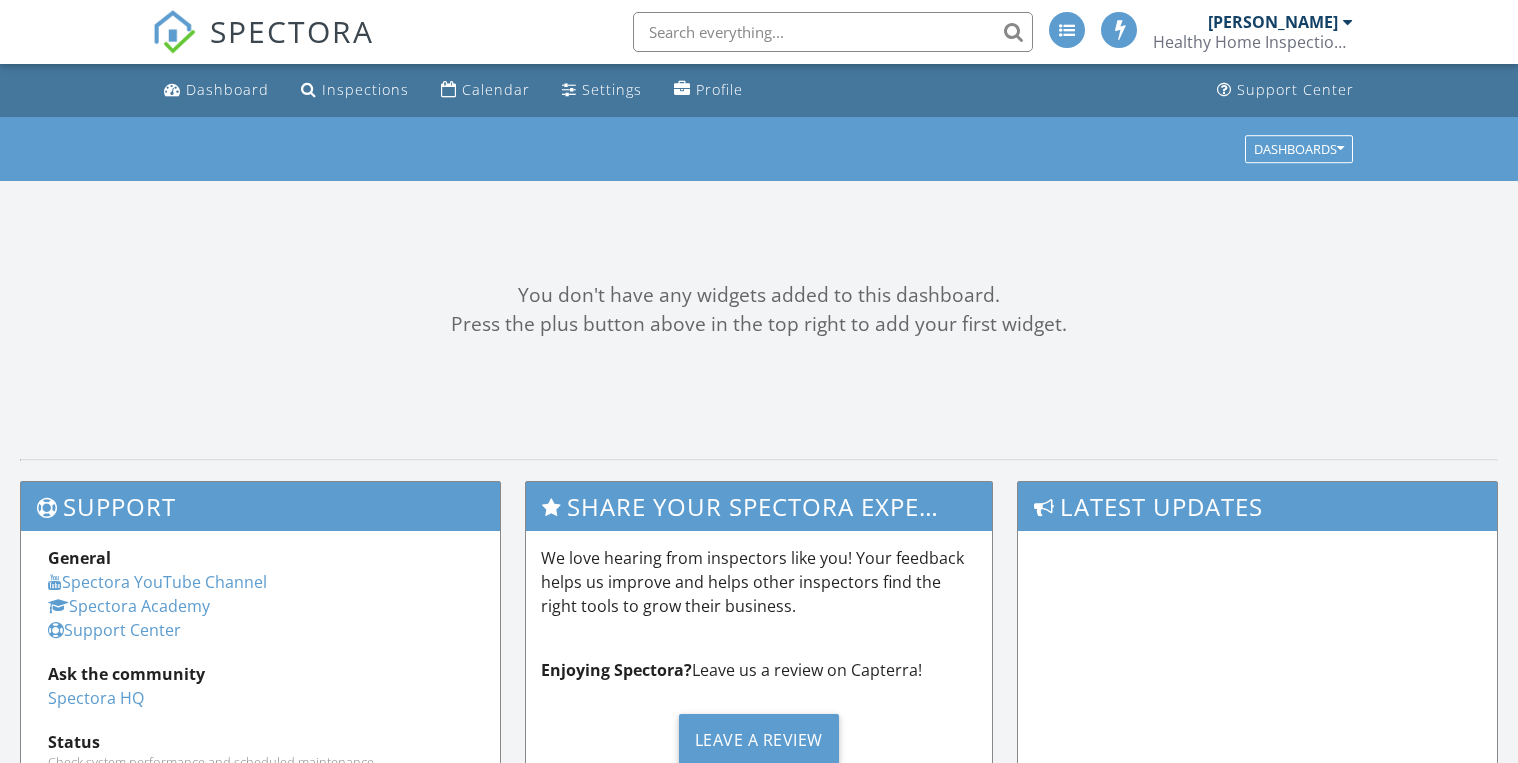 scroll, scrollTop: 0, scrollLeft: 0, axis: both 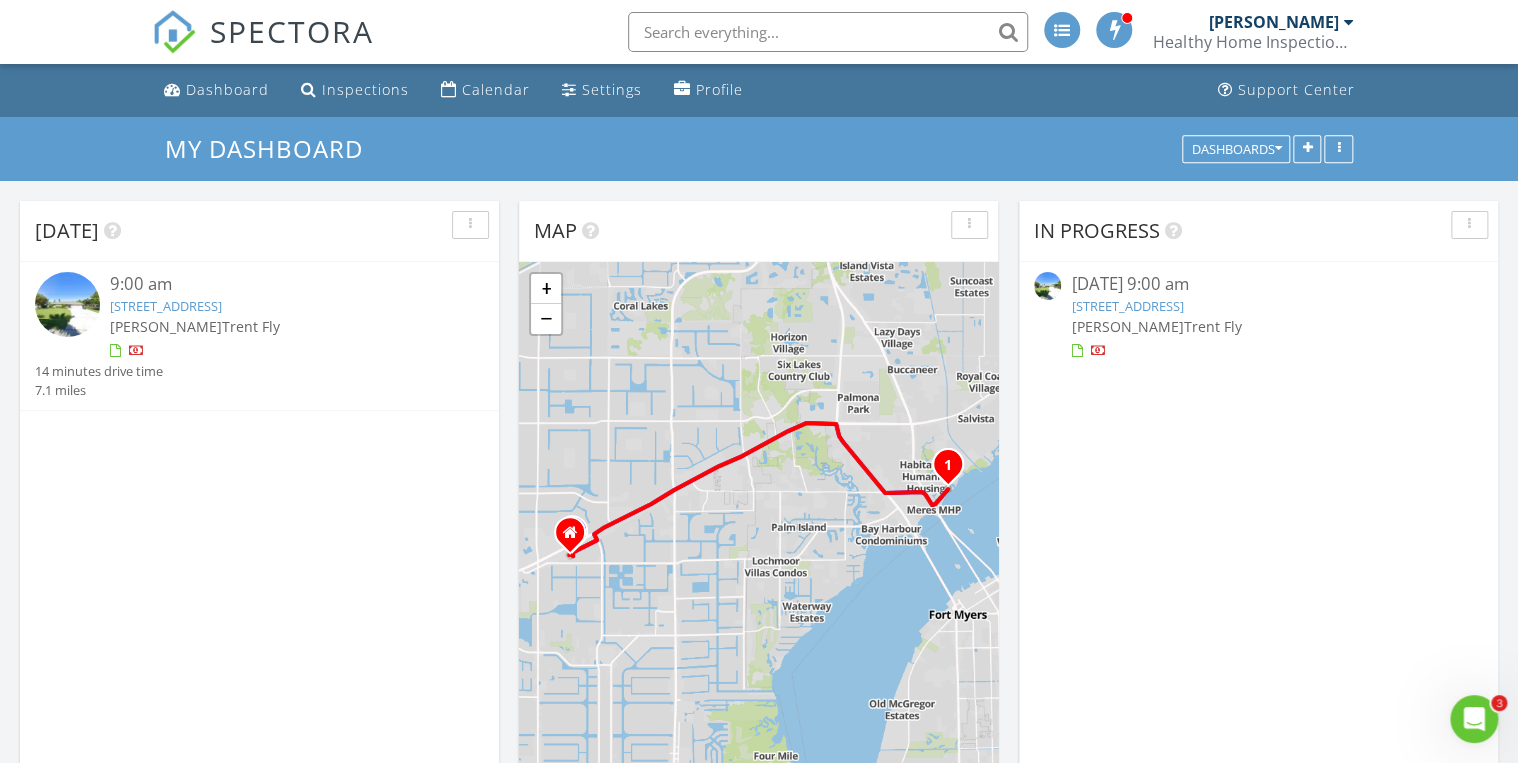 click on "124 E North Shore Avenue, North Fort Myers, FL 33917" at bounding box center (166, 306) 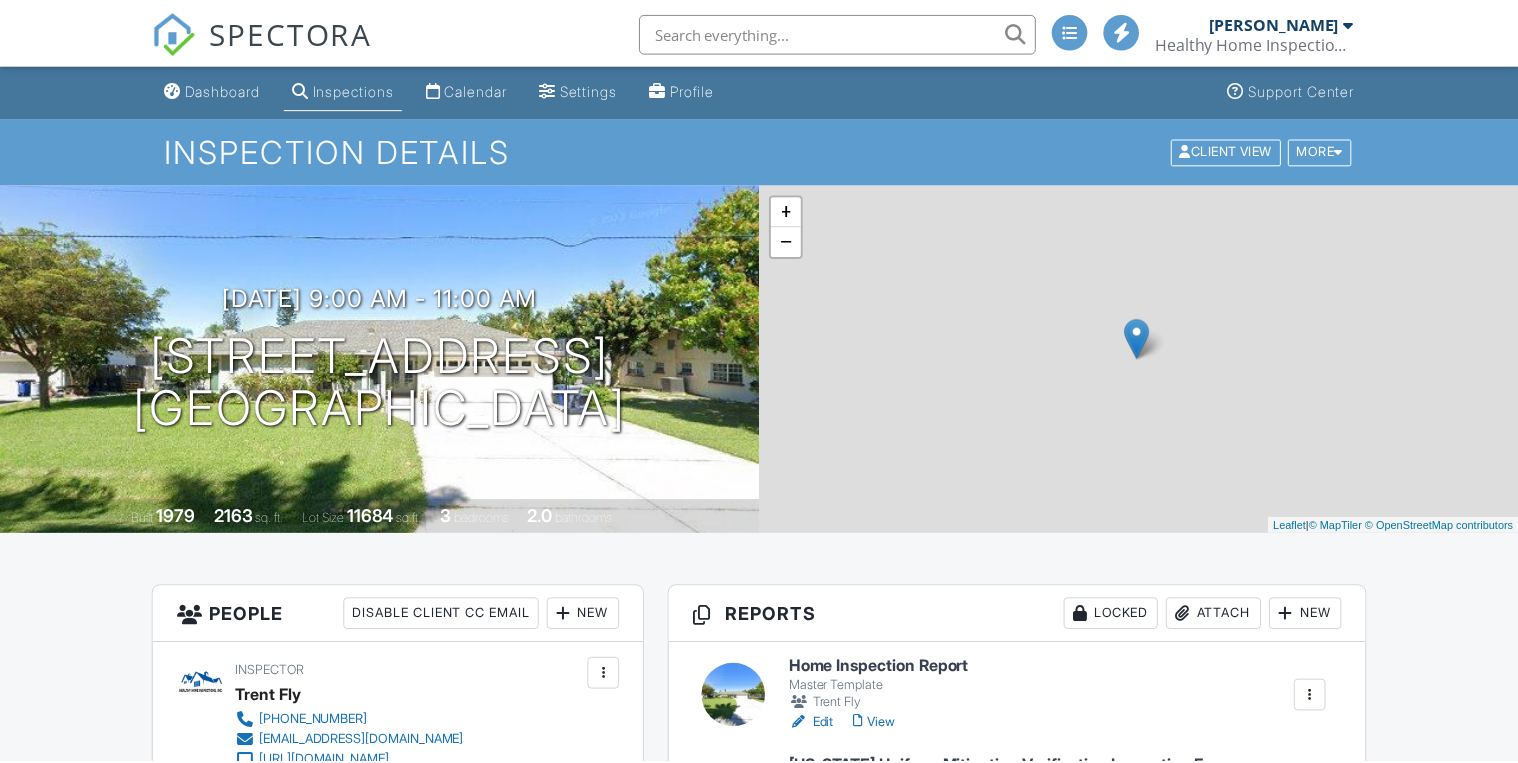 scroll, scrollTop: 0, scrollLeft: 0, axis: both 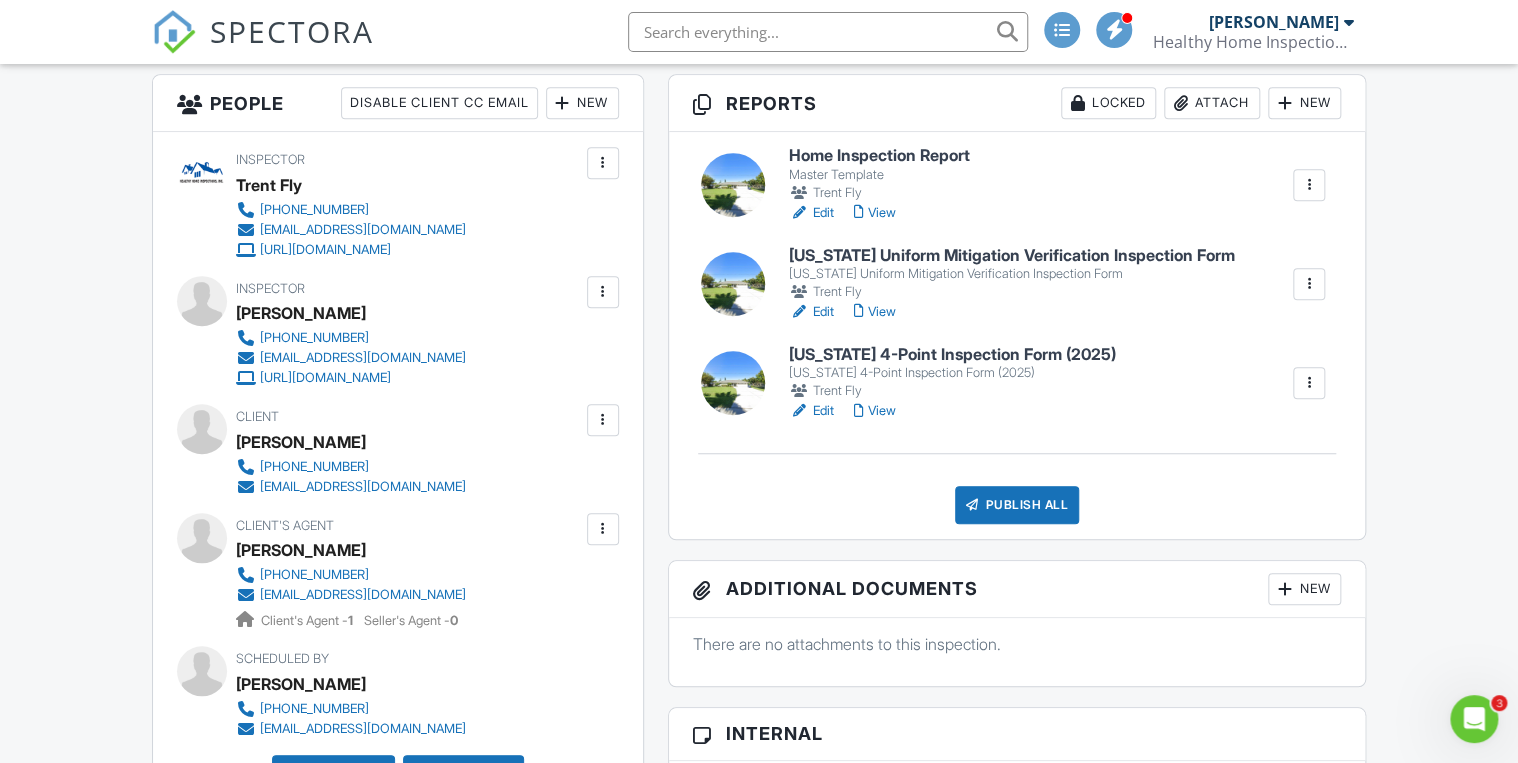 click at bounding box center [733, 383] 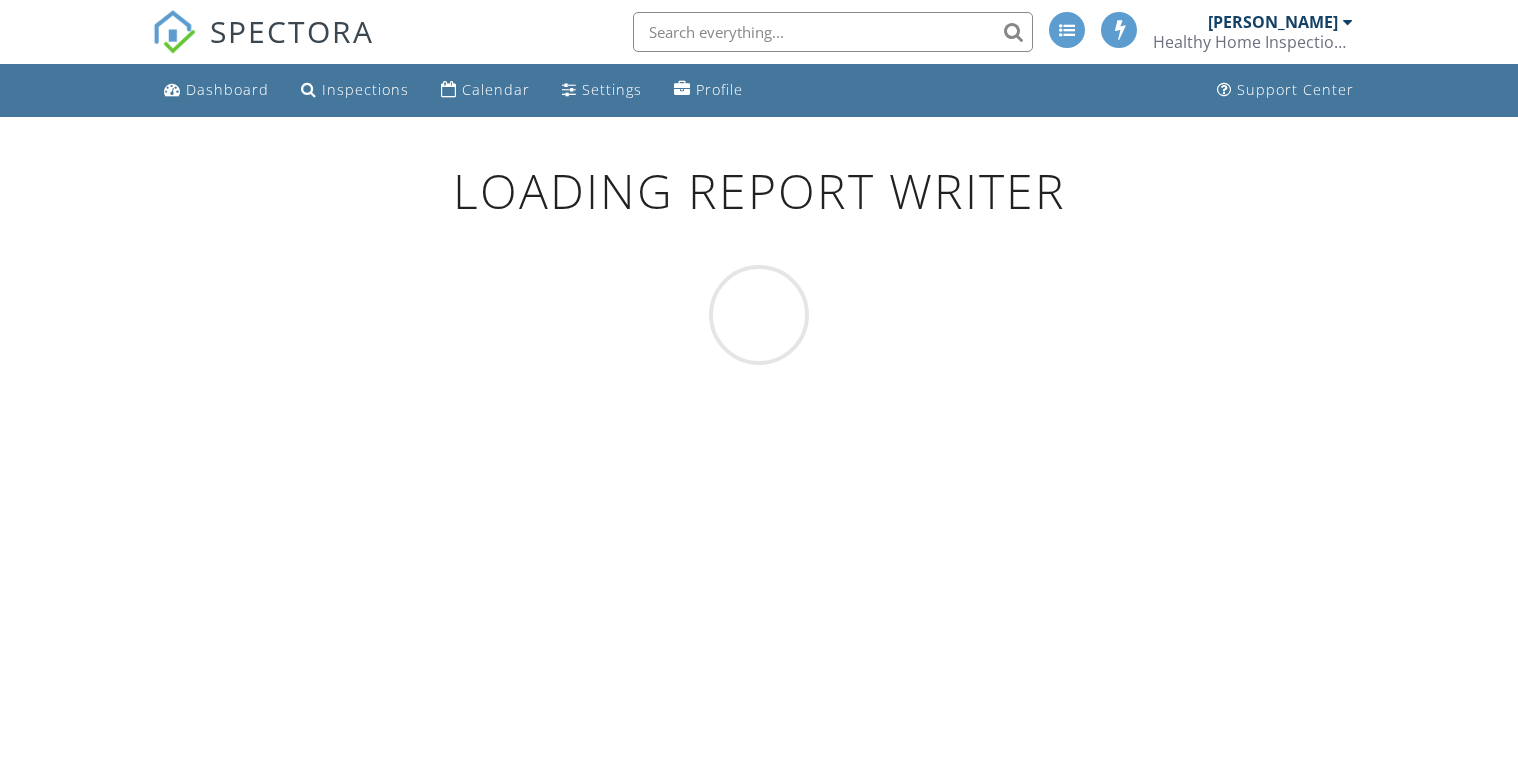 scroll, scrollTop: 0, scrollLeft: 0, axis: both 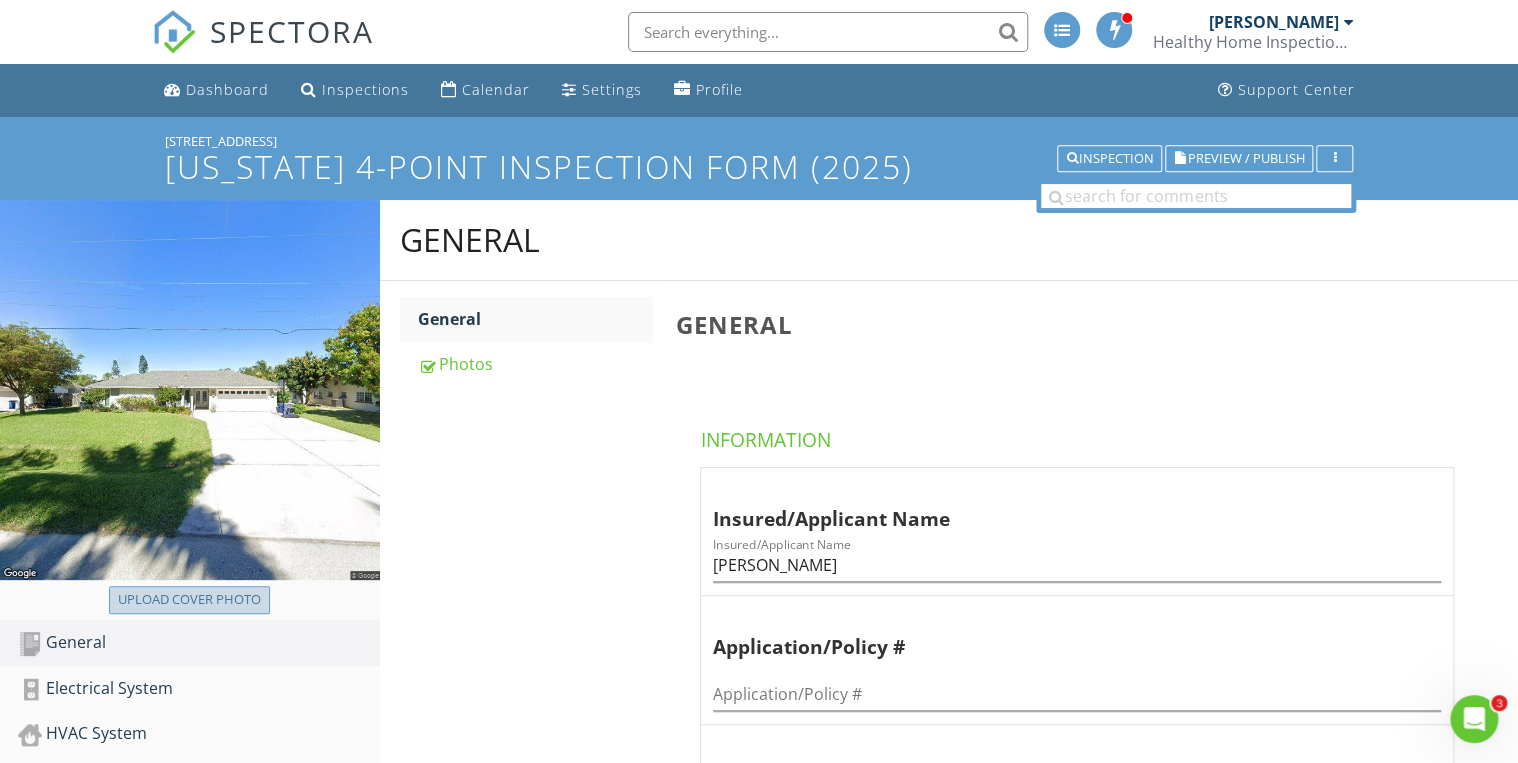 click on "Upload cover photo" at bounding box center [189, 600] 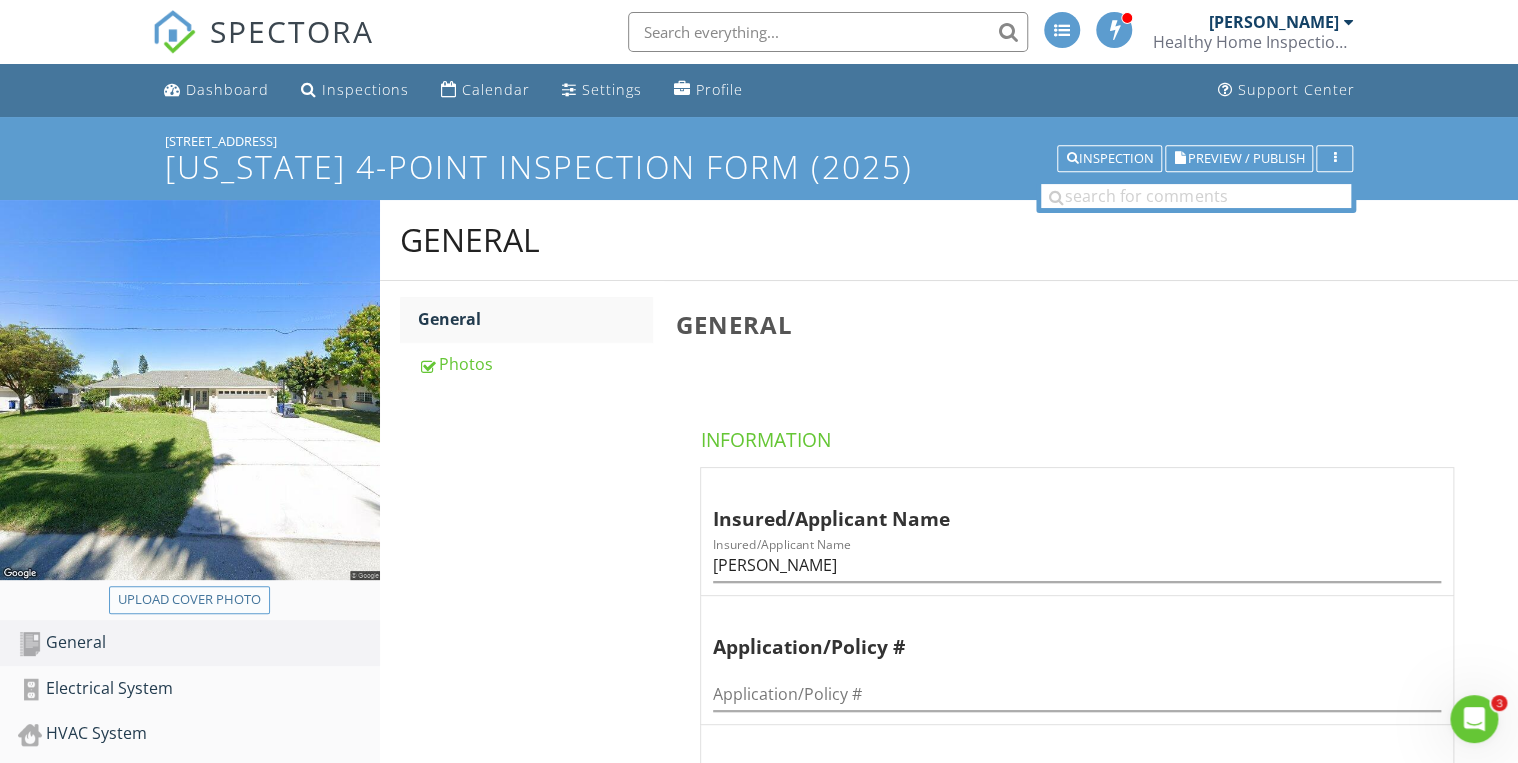type on "C:\fakepath\20250710_085041[1].jpg" 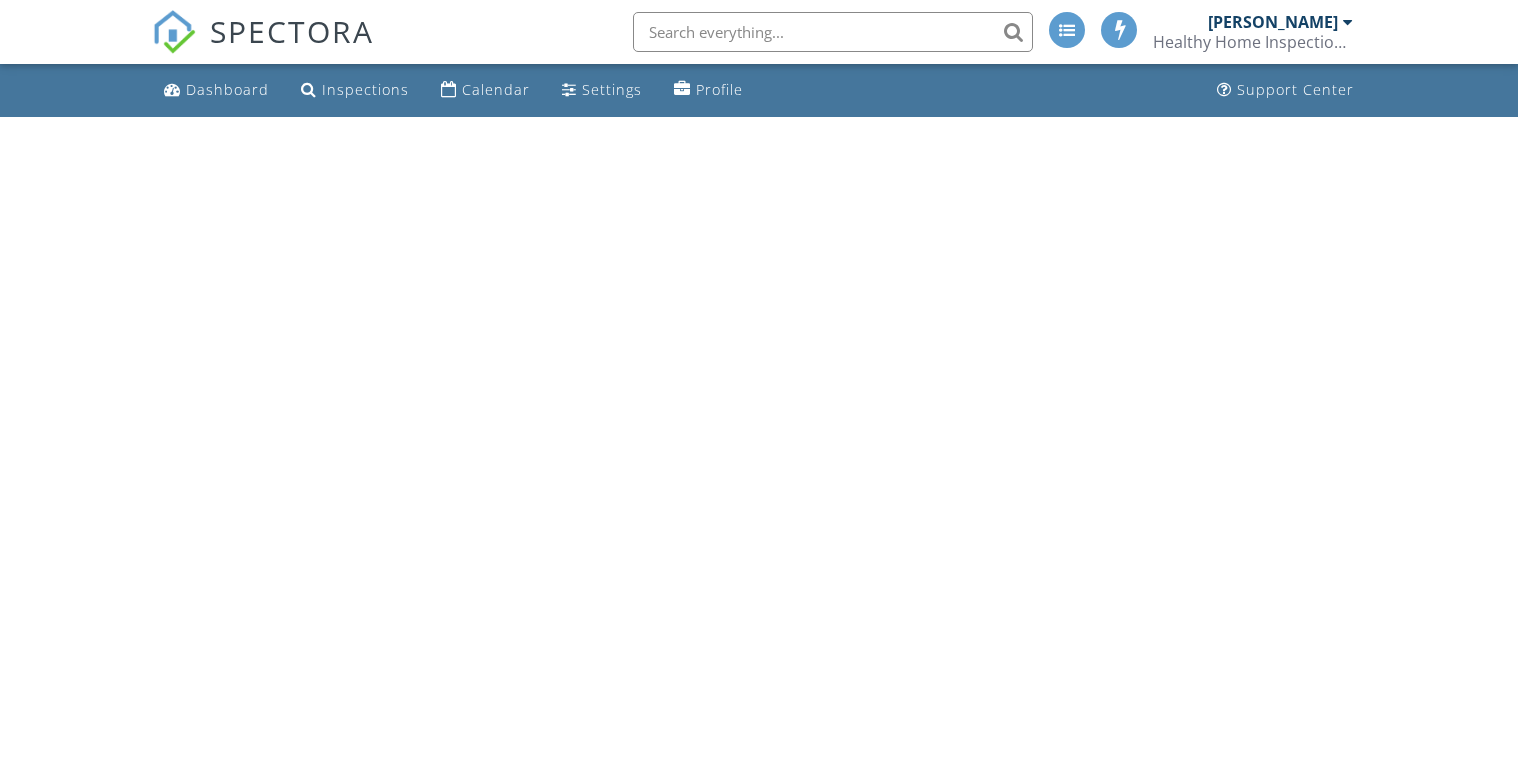 scroll, scrollTop: 0, scrollLeft: 0, axis: both 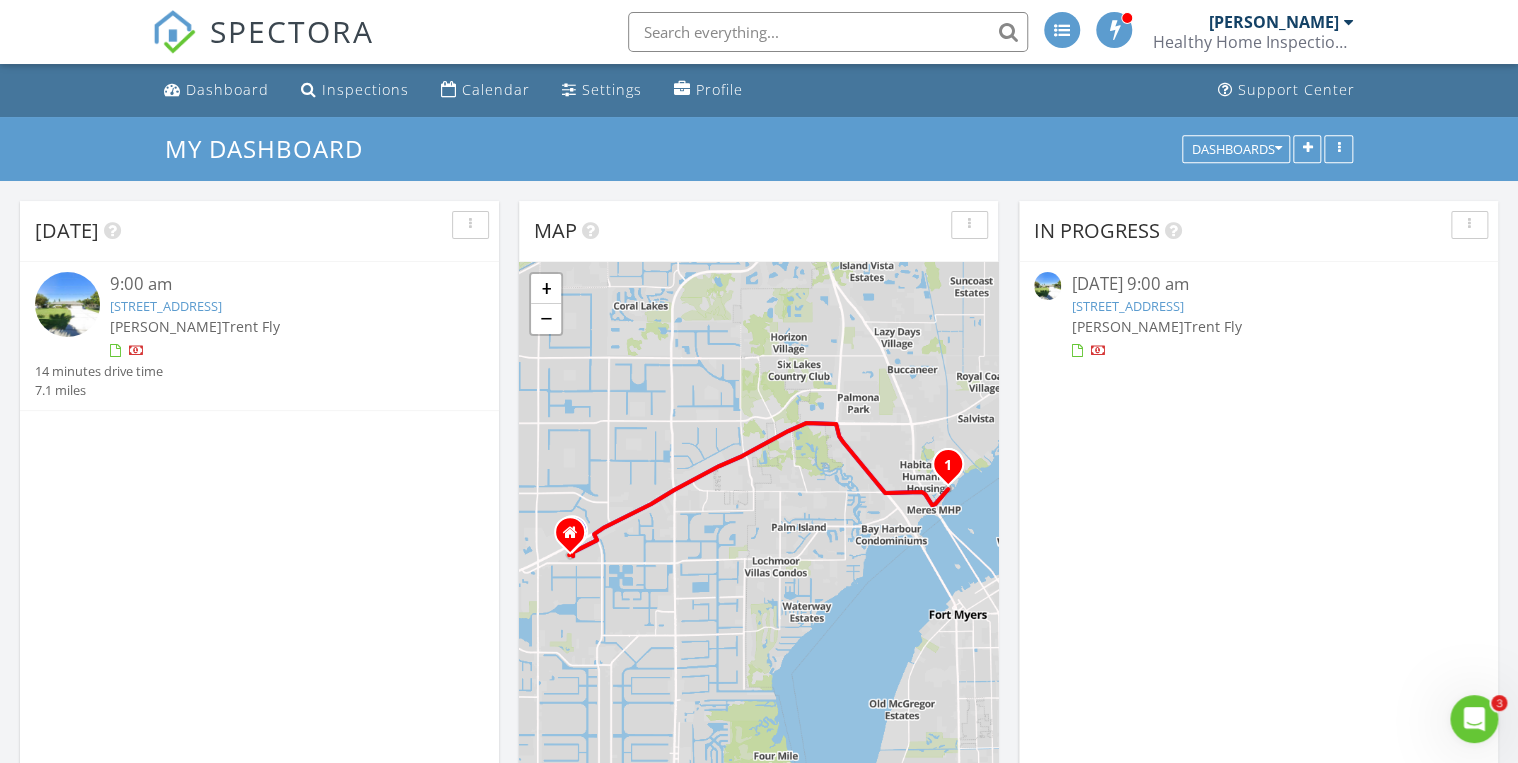click on "[STREET_ADDRESS]" at bounding box center (166, 306) 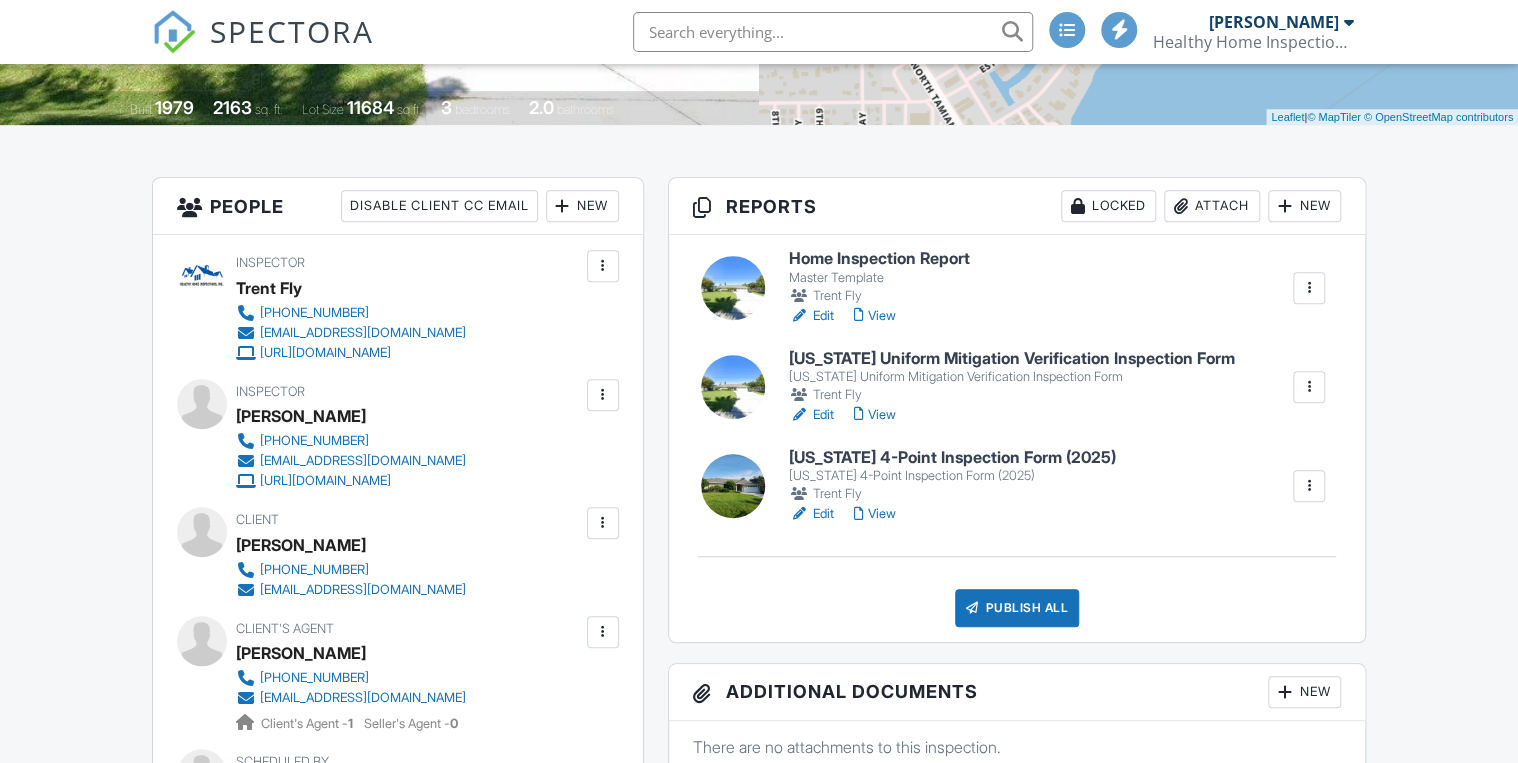 scroll, scrollTop: 448, scrollLeft: 0, axis: vertical 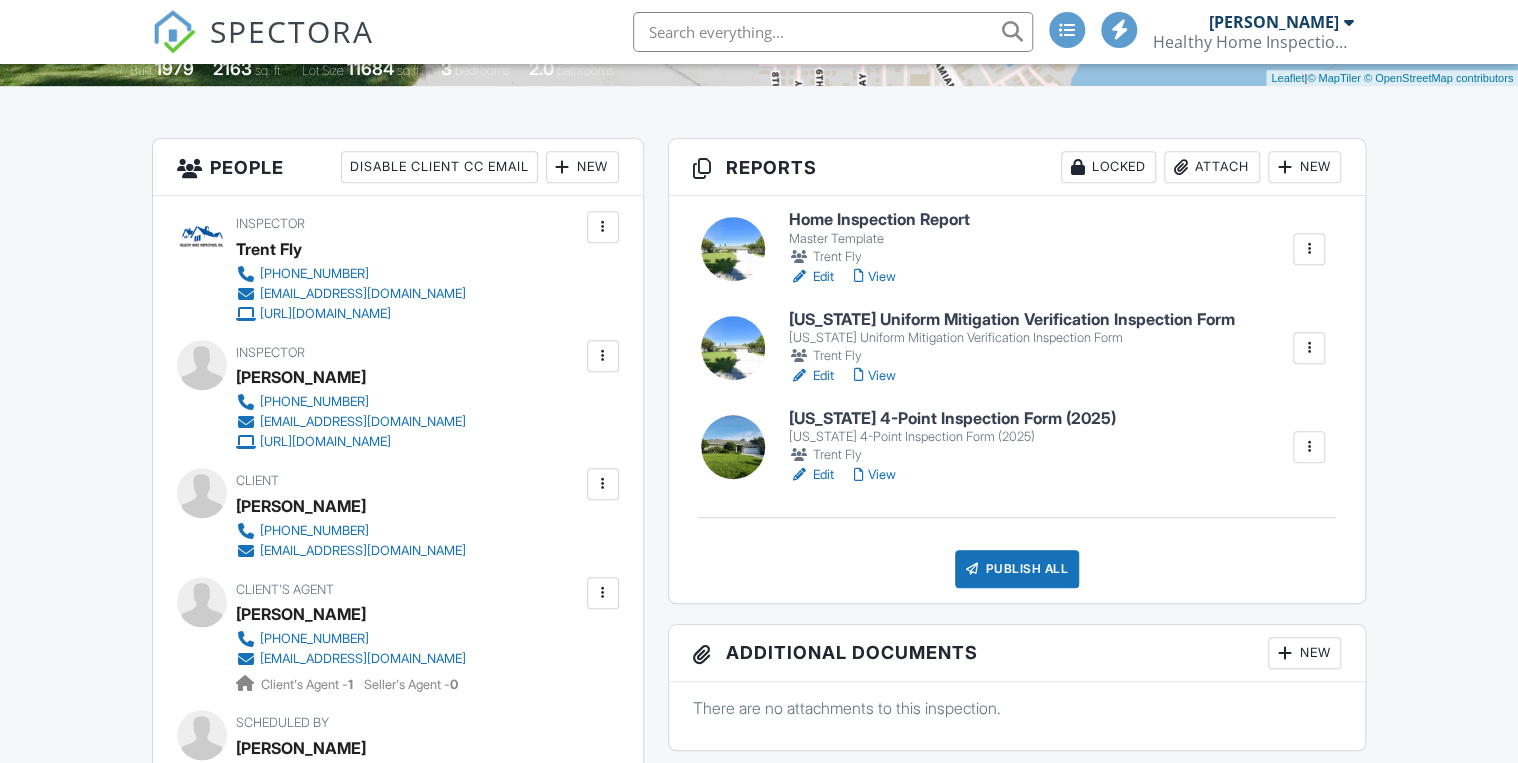 click on "Edit" at bounding box center [811, 475] 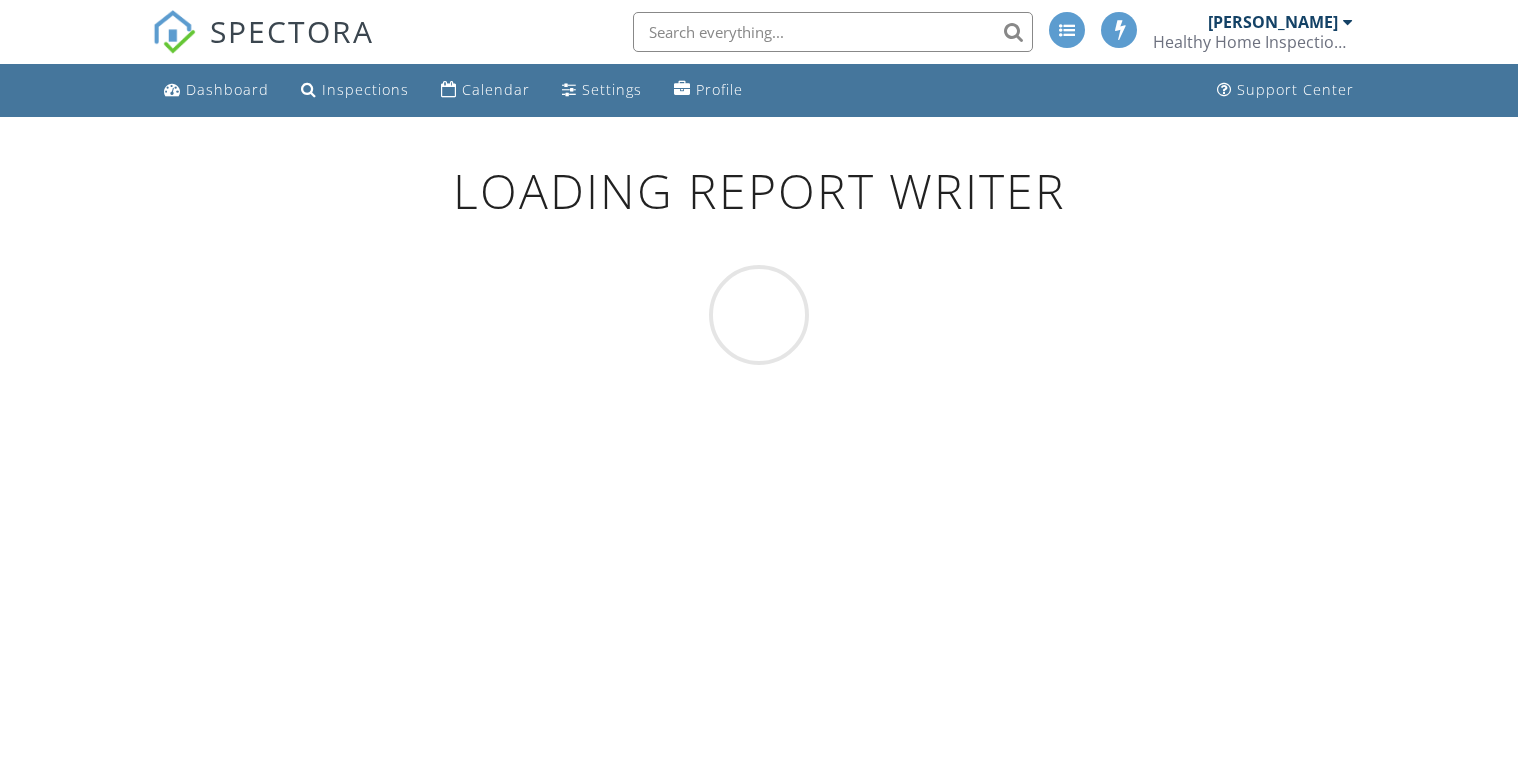 scroll, scrollTop: 0, scrollLeft: 0, axis: both 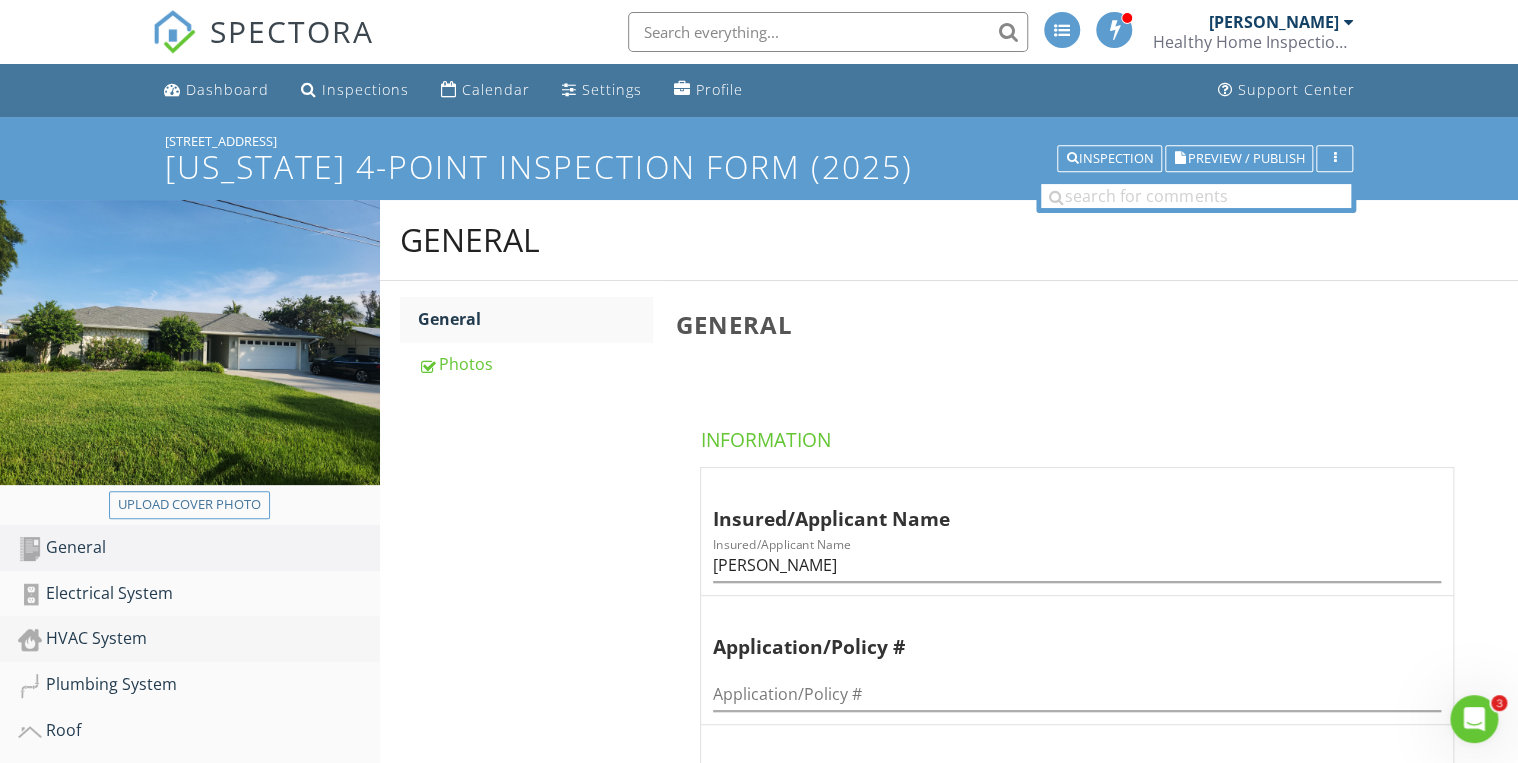 click on "HVAC System" at bounding box center [199, 639] 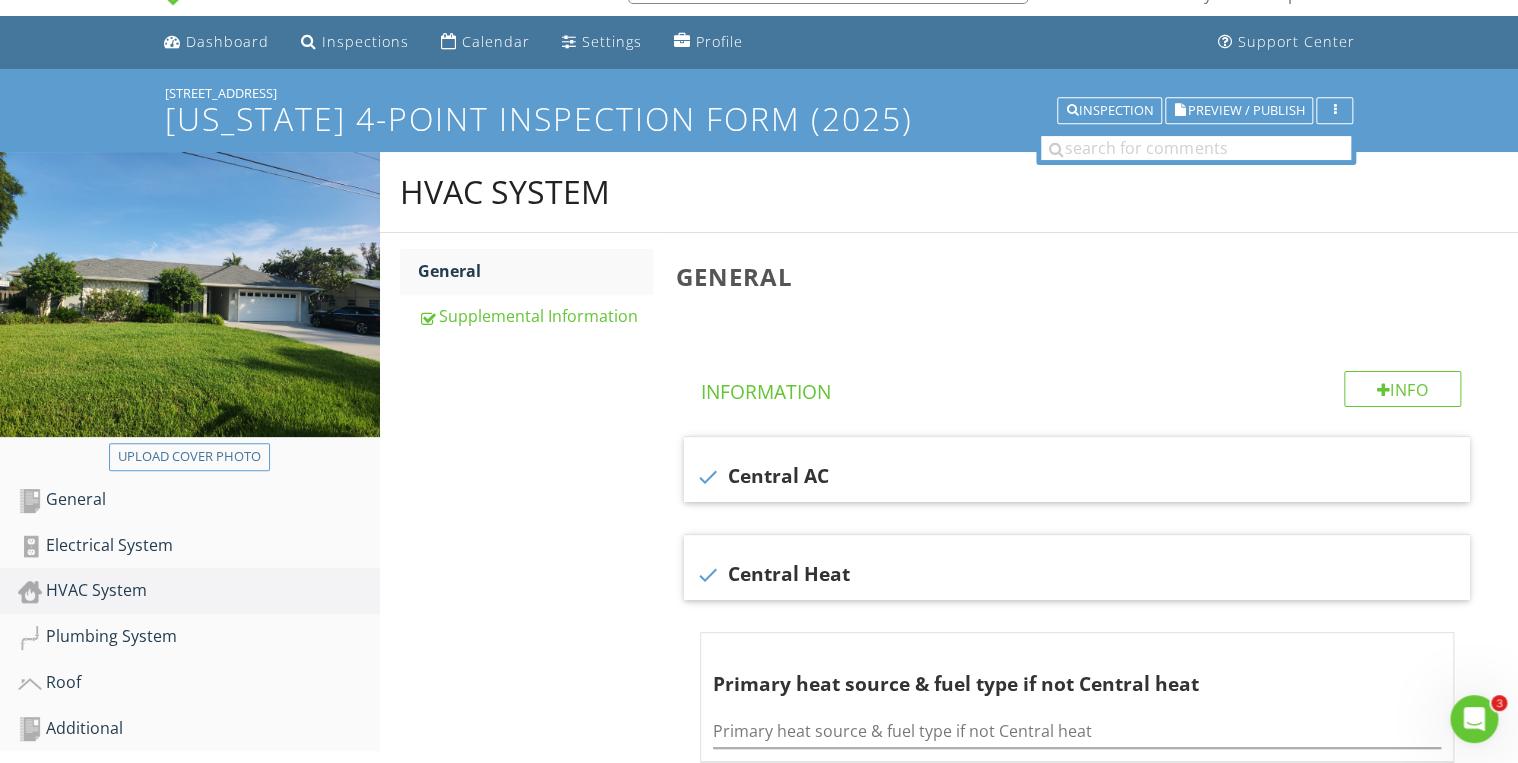 scroll, scrollTop: 0, scrollLeft: 0, axis: both 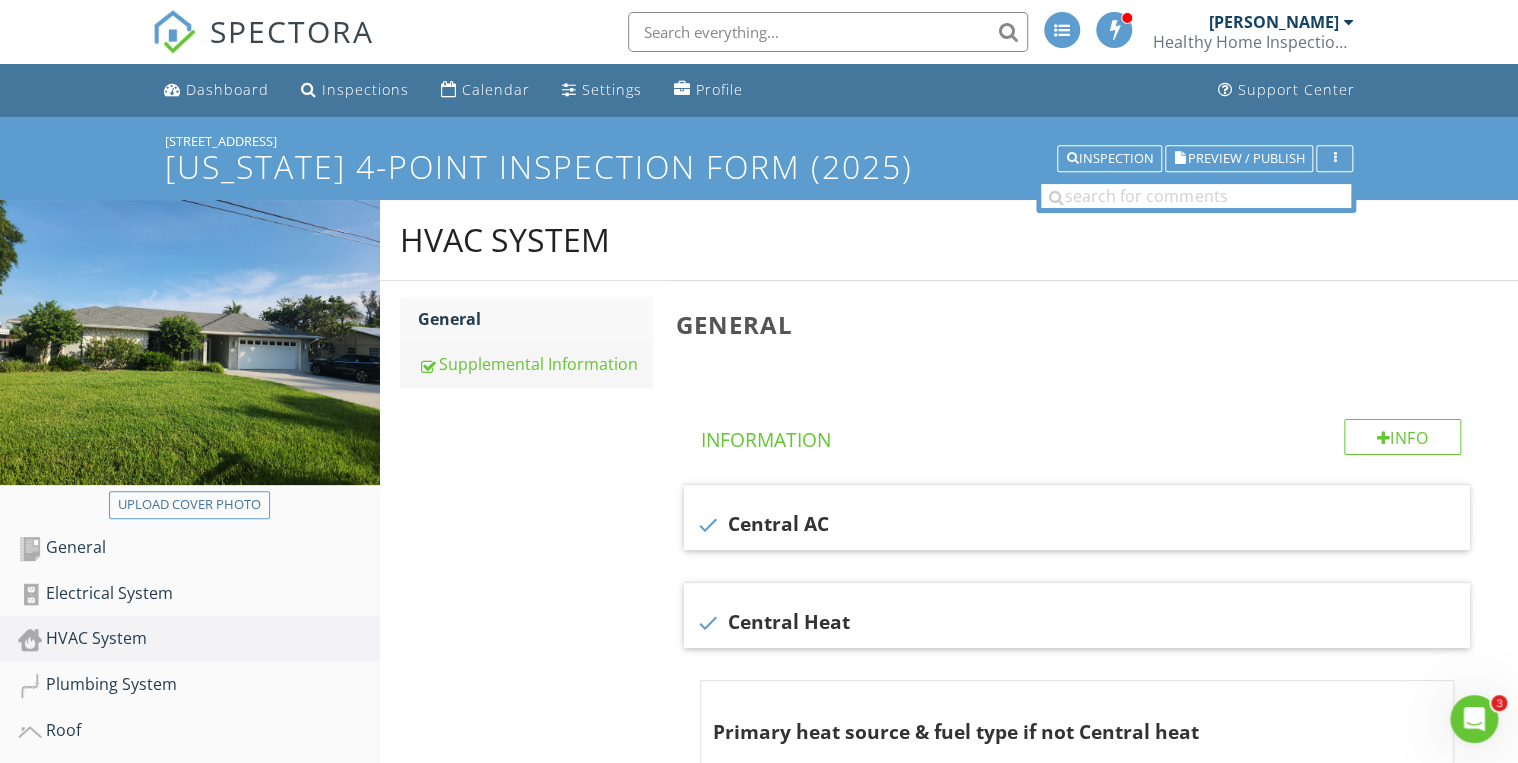 click on "Supplemental Information" at bounding box center (535, 364) 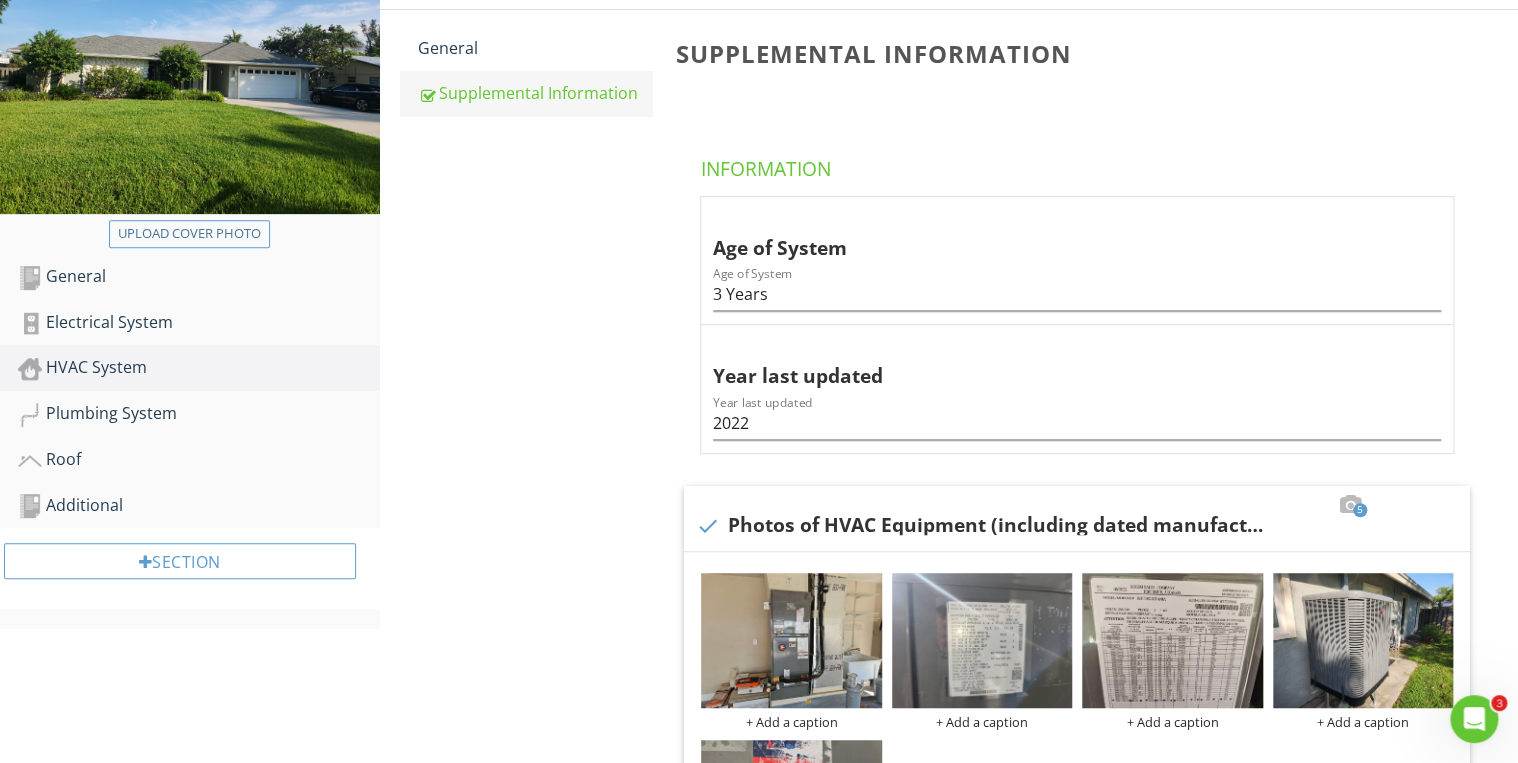 scroll, scrollTop: 0, scrollLeft: 0, axis: both 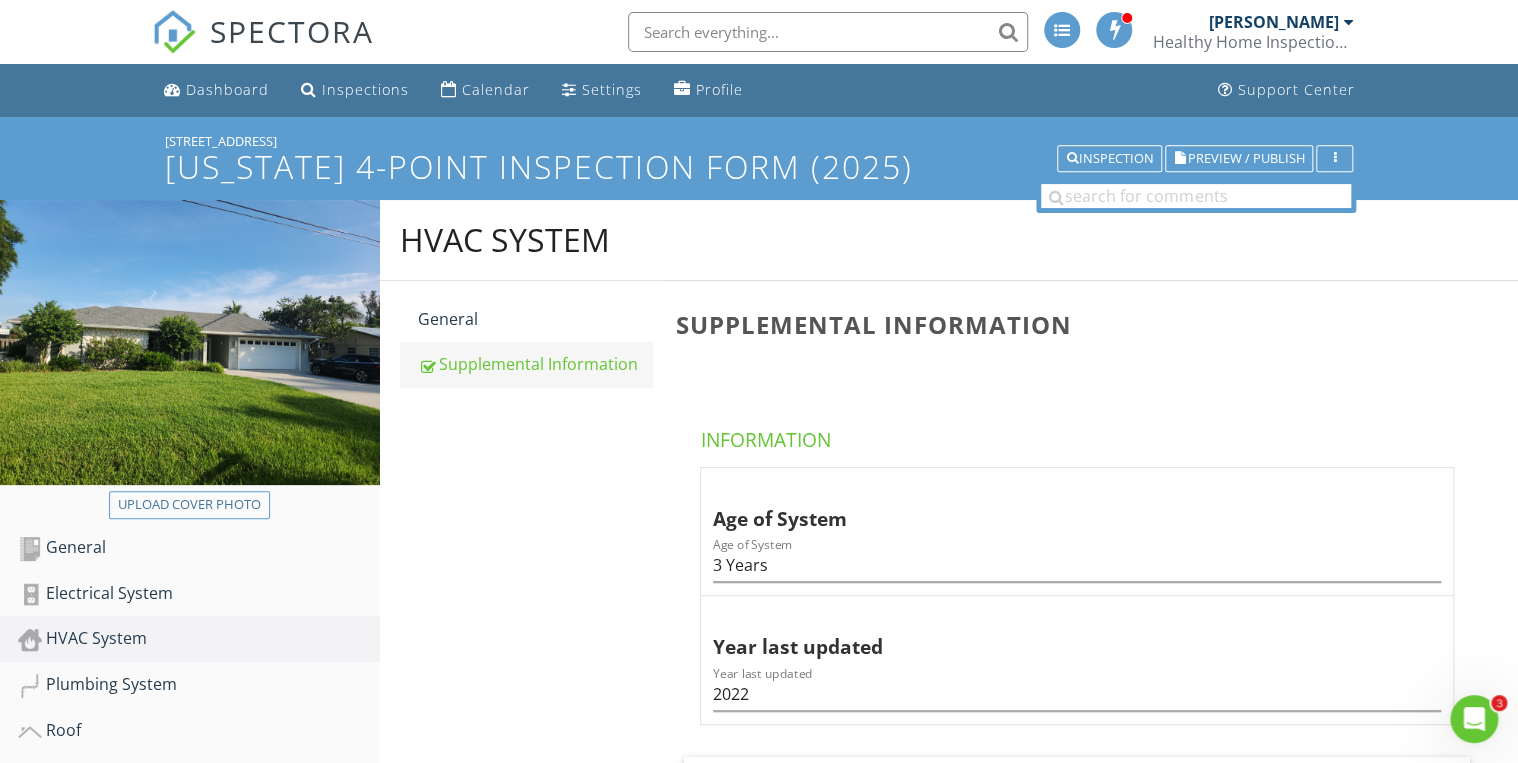 click on "Supplemental Information" at bounding box center (535, 364) 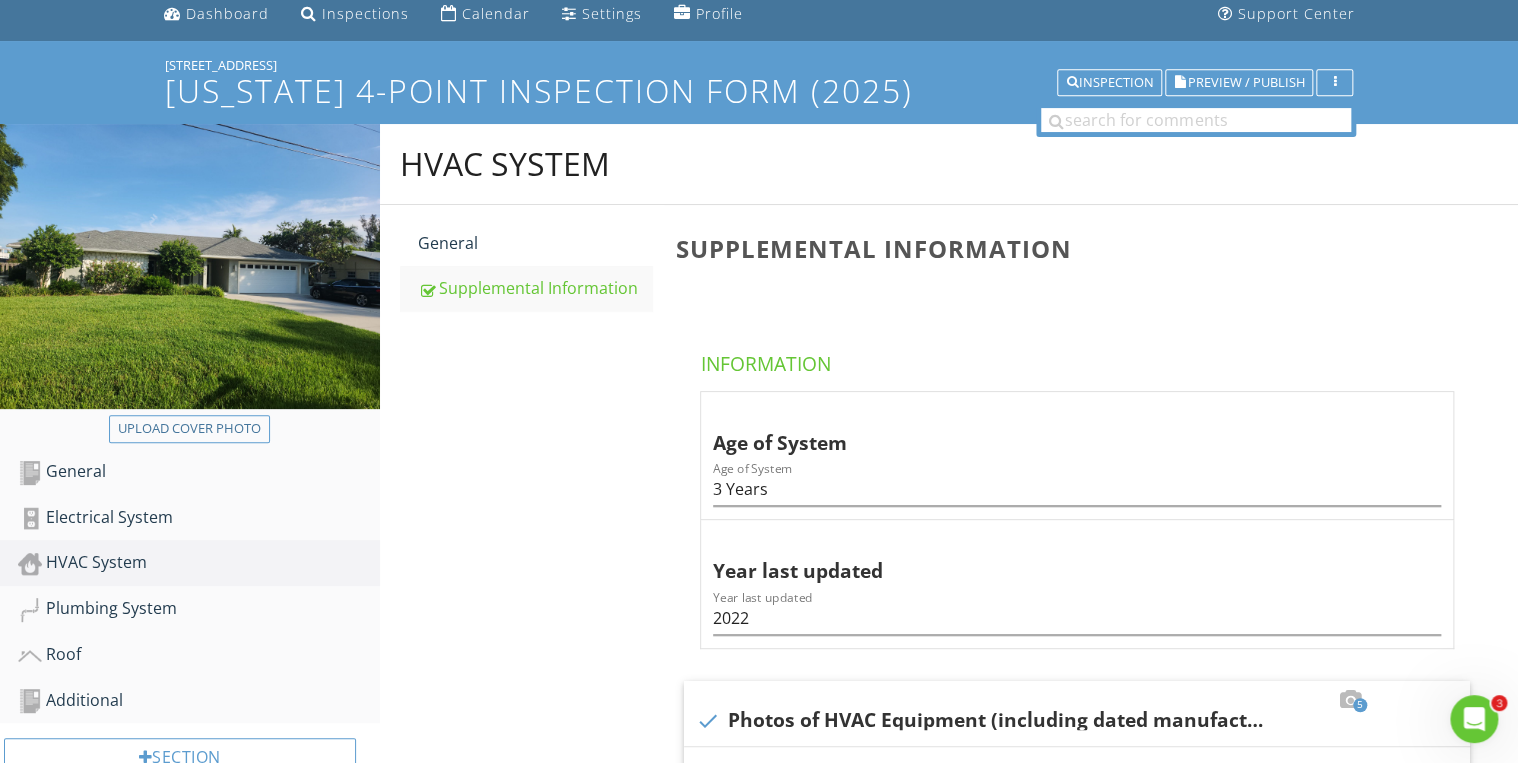 scroll, scrollTop: 0, scrollLeft: 0, axis: both 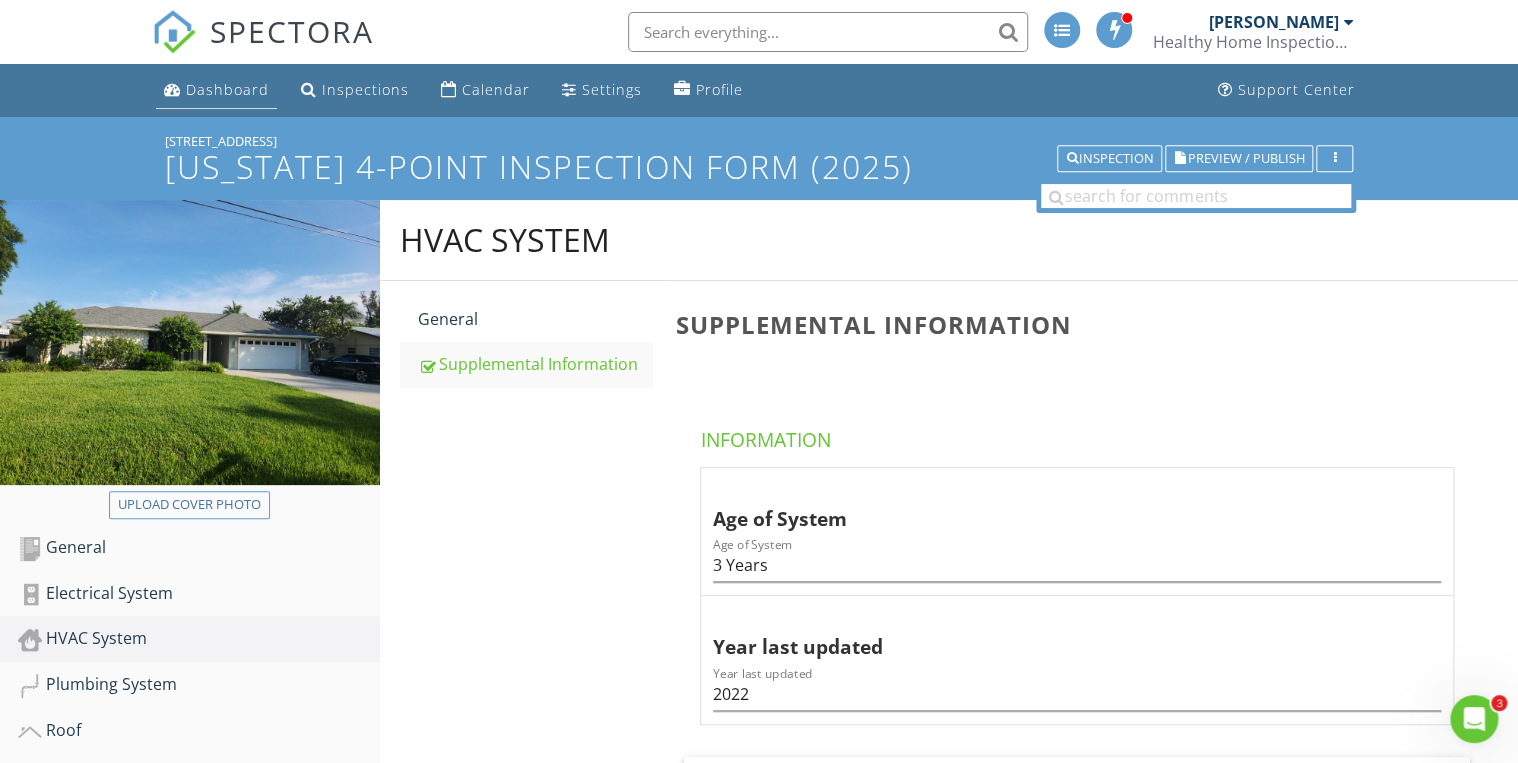 click on "Dashboard" at bounding box center [227, 89] 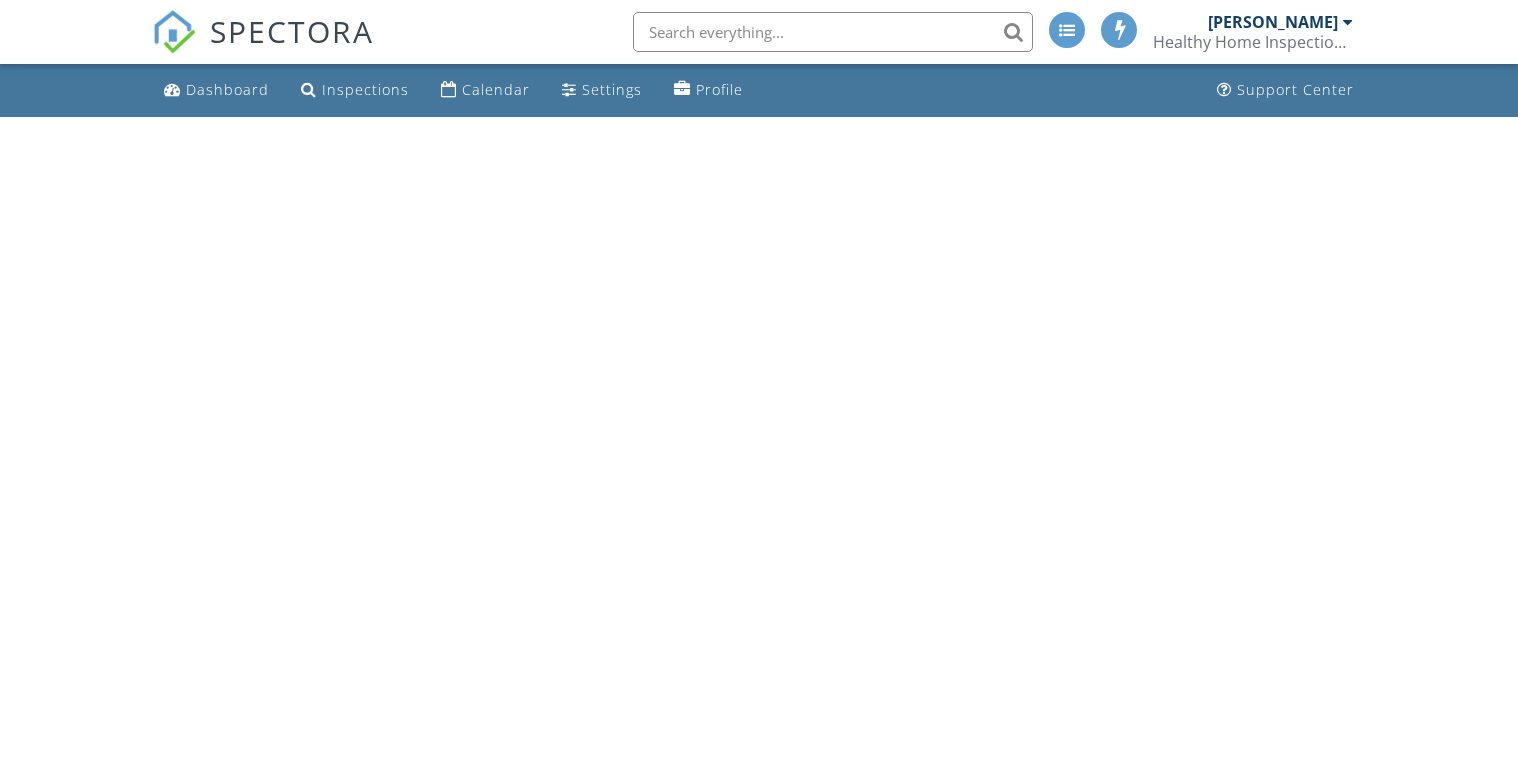 scroll, scrollTop: 0, scrollLeft: 0, axis: both 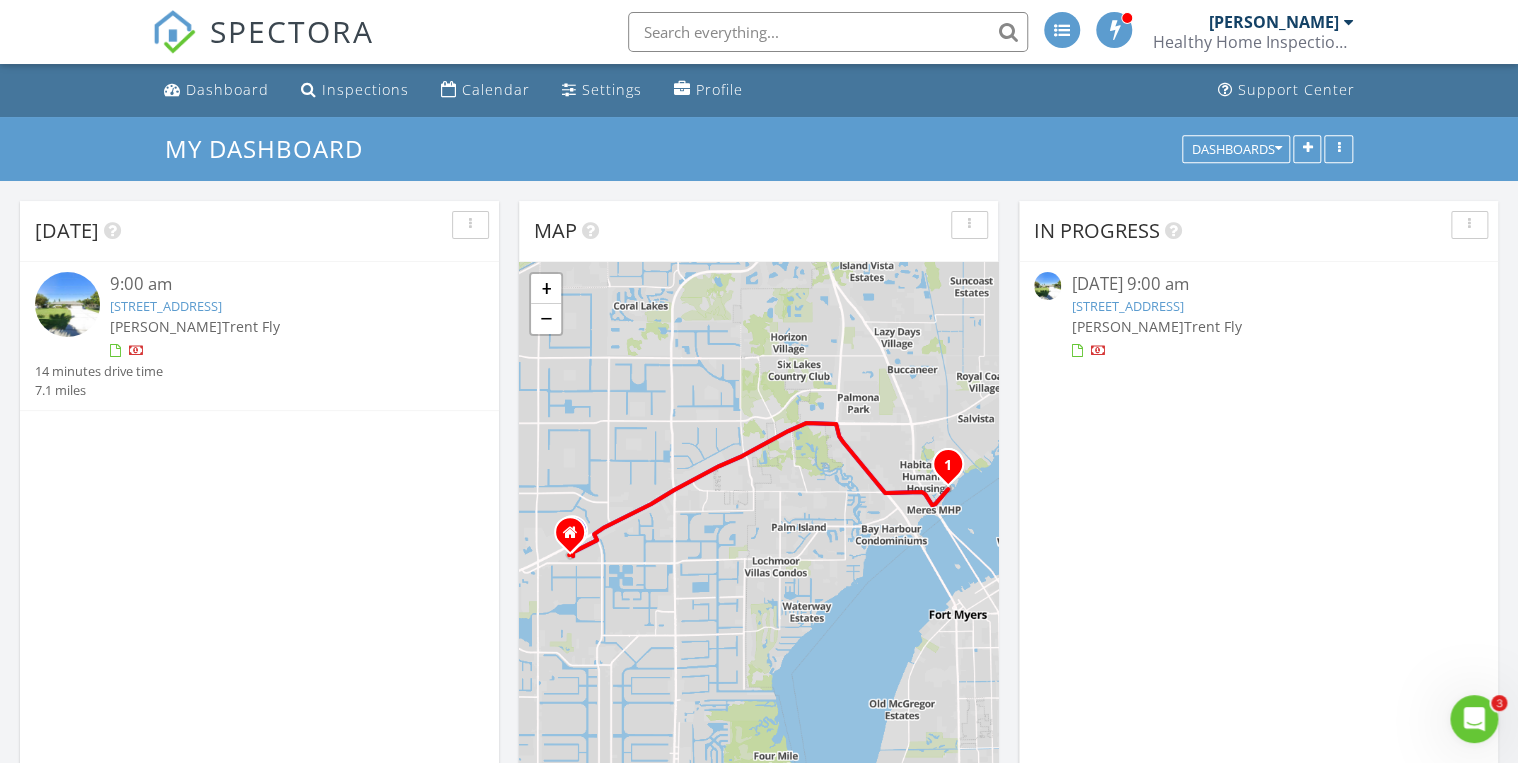 click on "[STREET_ADDRESS]" at bounding box center [166, 306] 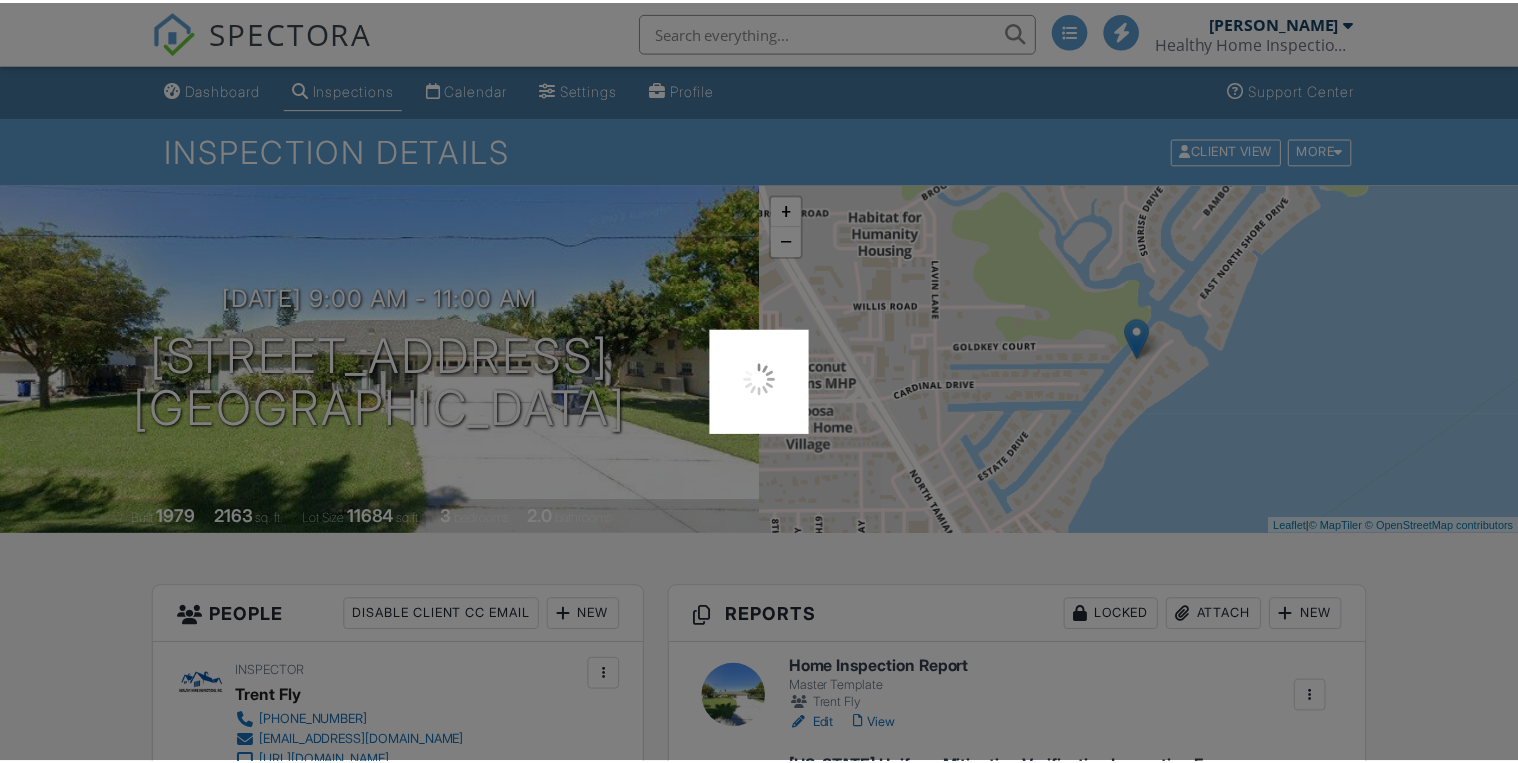 scroll, scrollTop: 320, scrollLeft: 0, axis: vertical 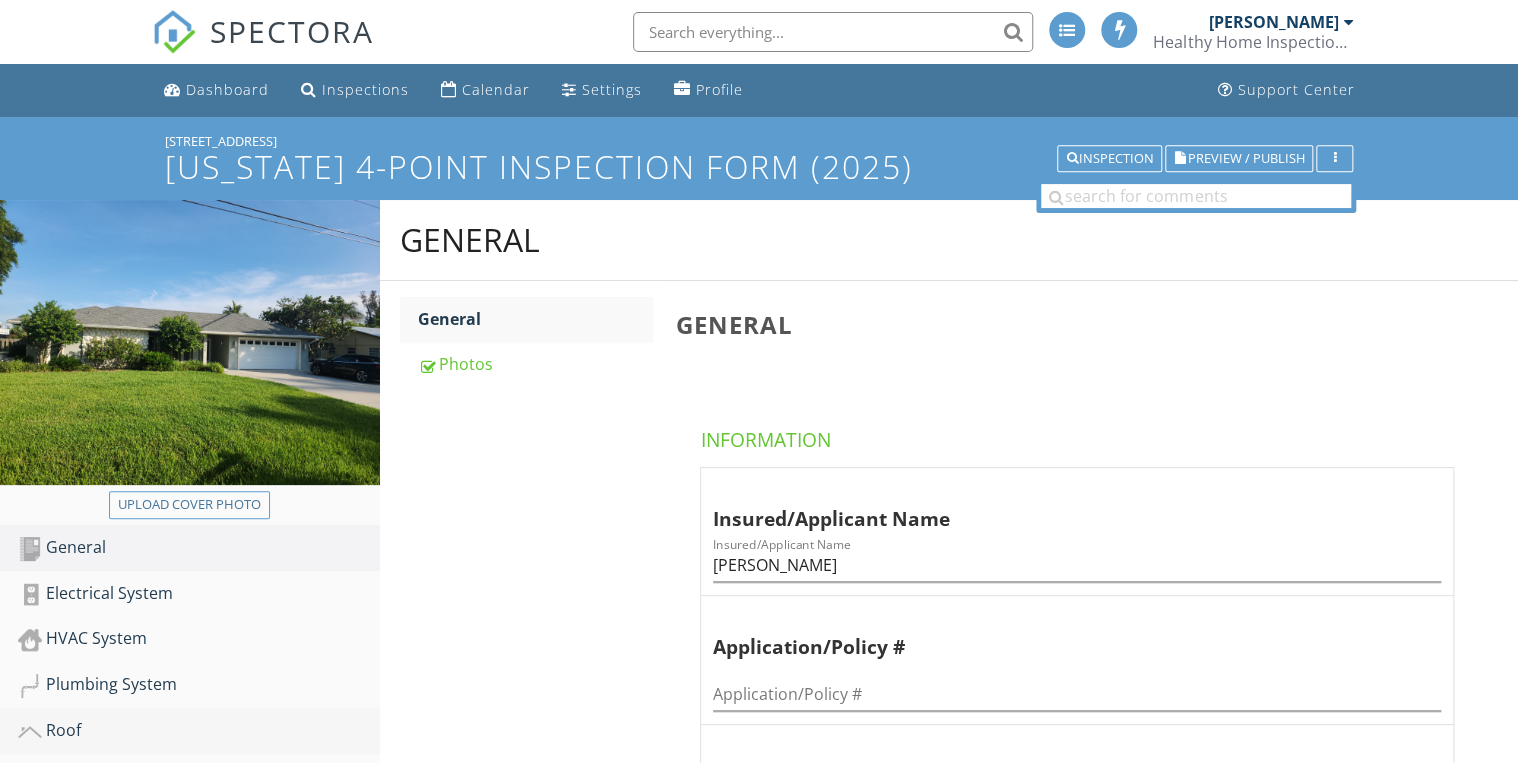 click on "Roof" at bounding box center (199, 731) 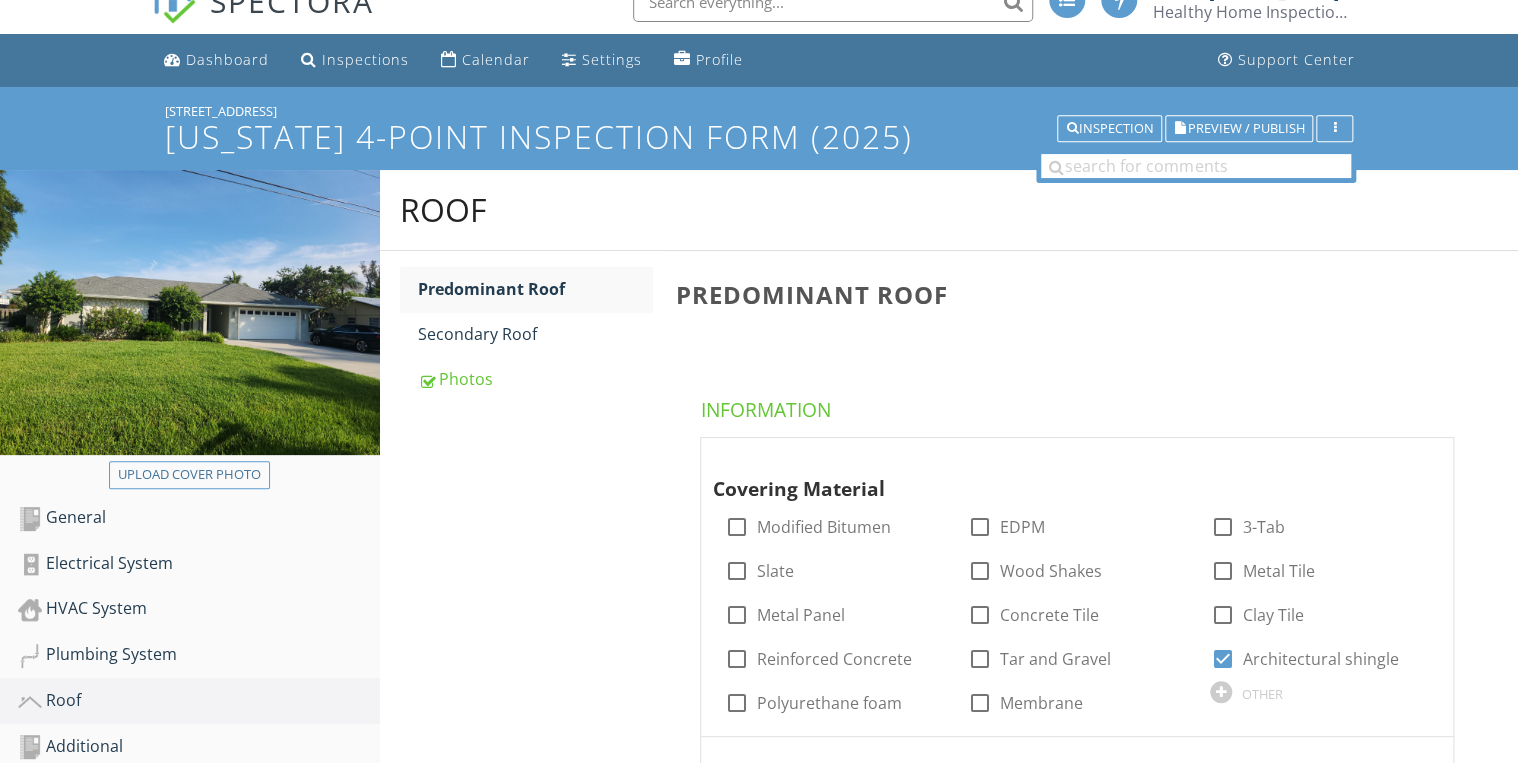 scroll, scrollTop: 32, scrollLeft: 0, axis: vertical 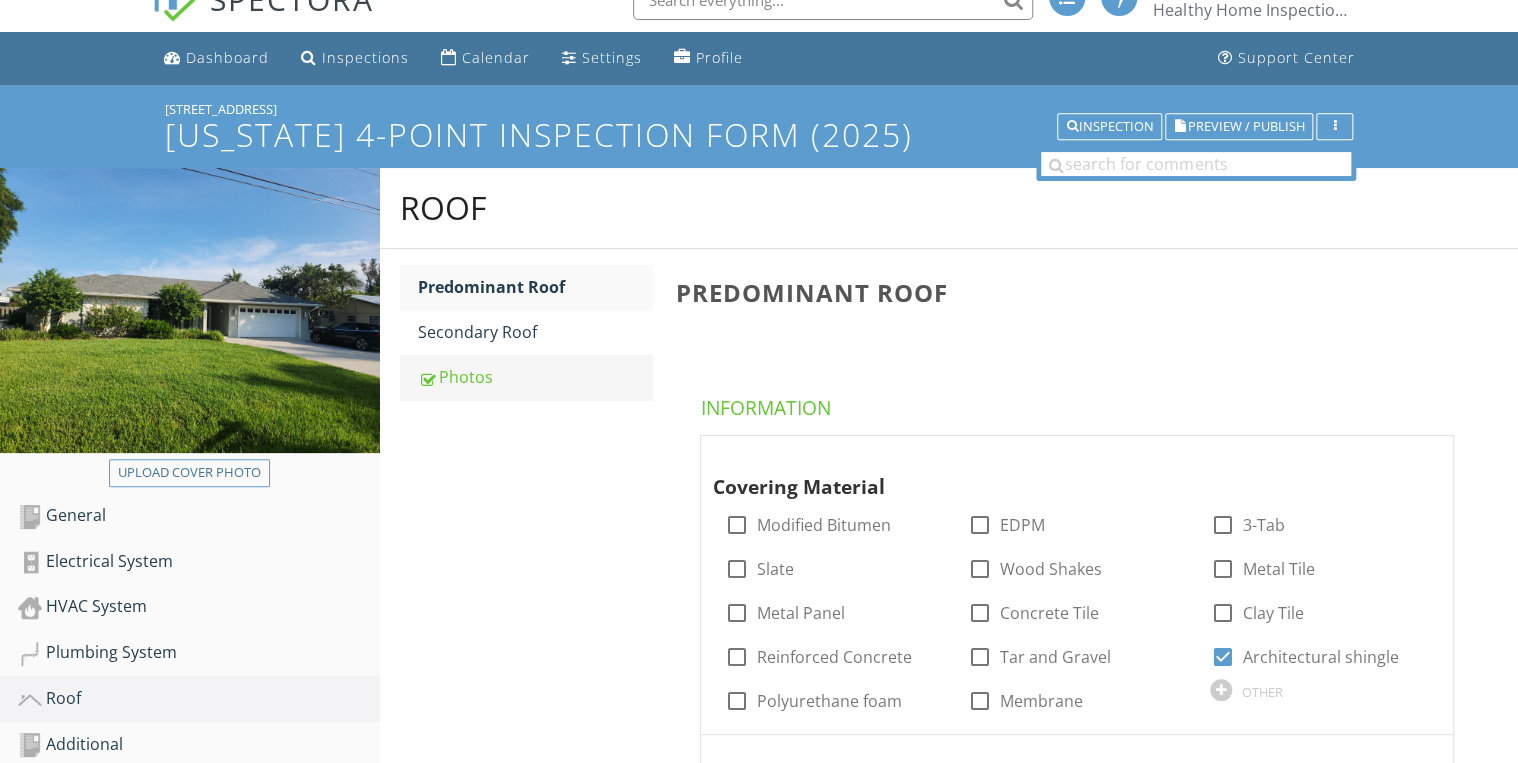 click on "Photos" at bounding box center [535, 377] 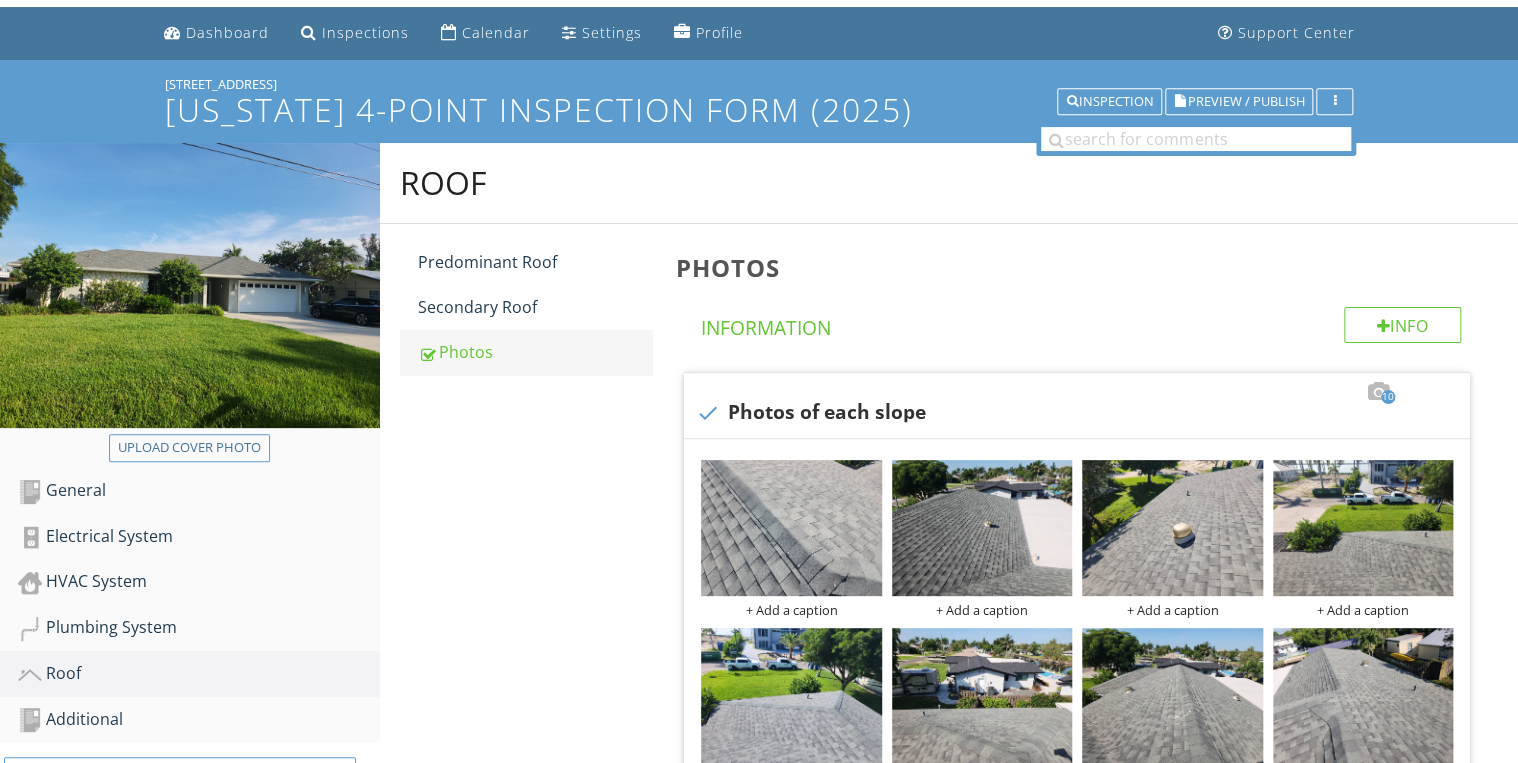 scroll, scrollTop: 0, scrollLeft: 0, axis: both 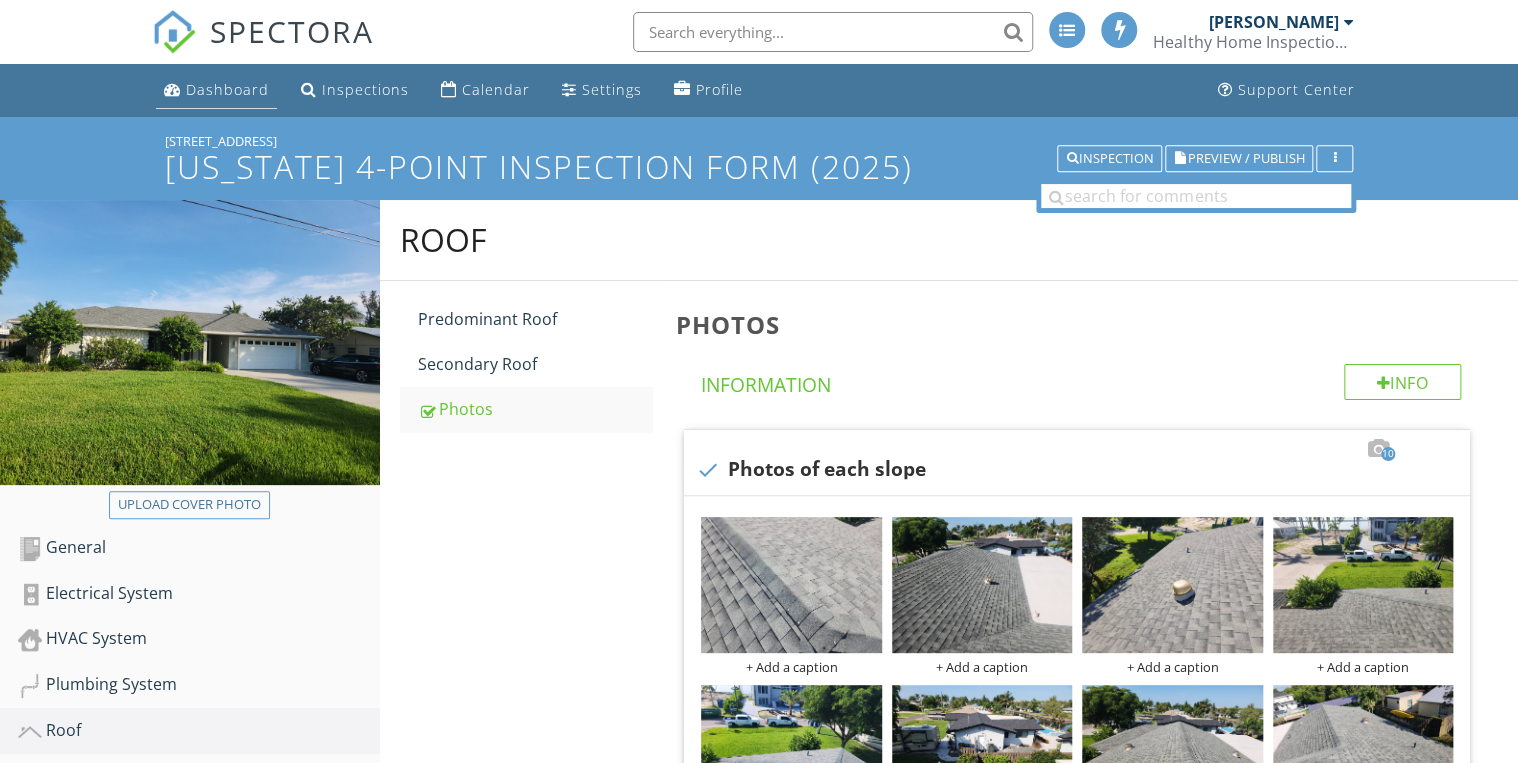click on "Dashboard" at bounding box center (216, 90) 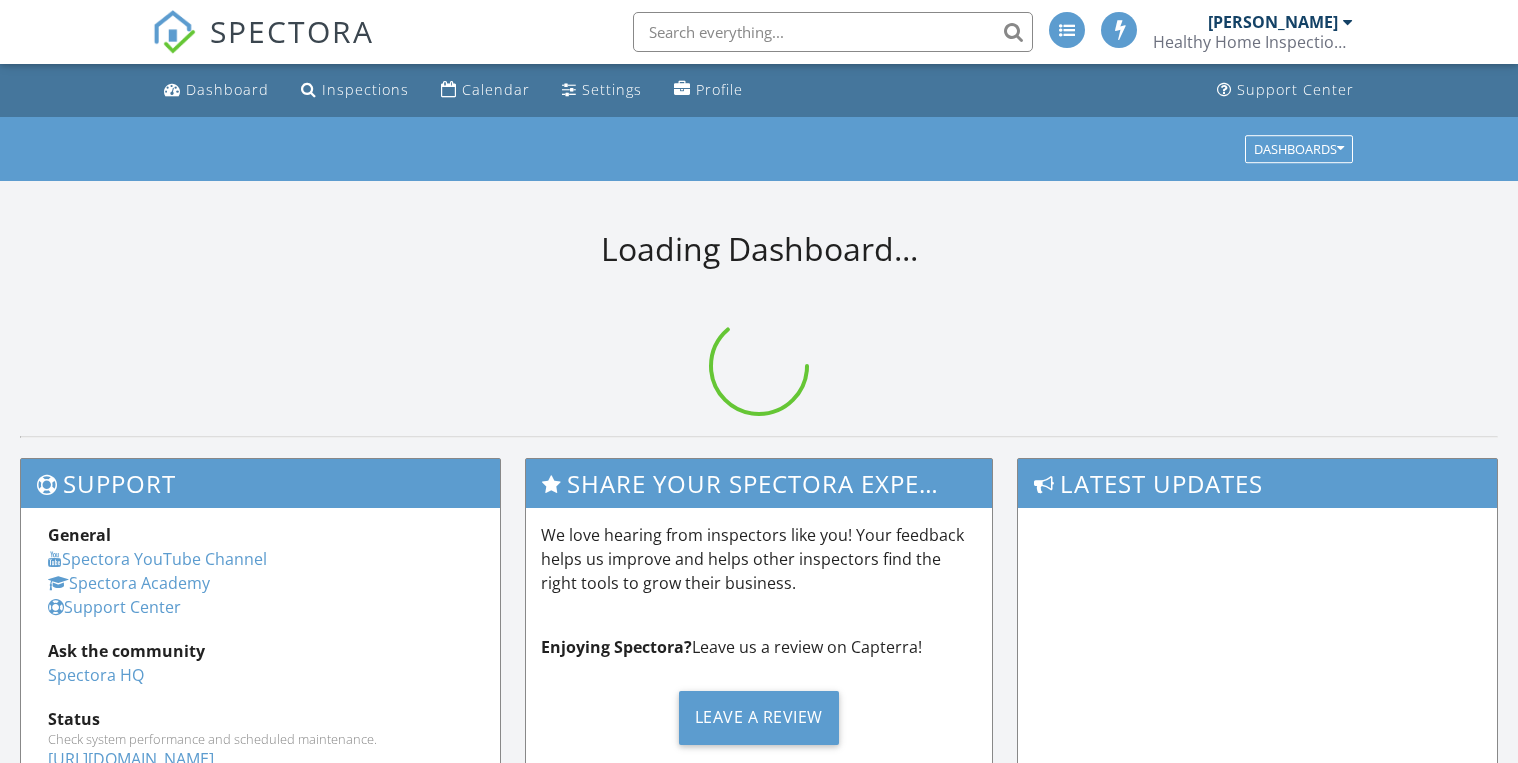 scroll, scrollTop: 0, scrollLeft: 0, axis: both 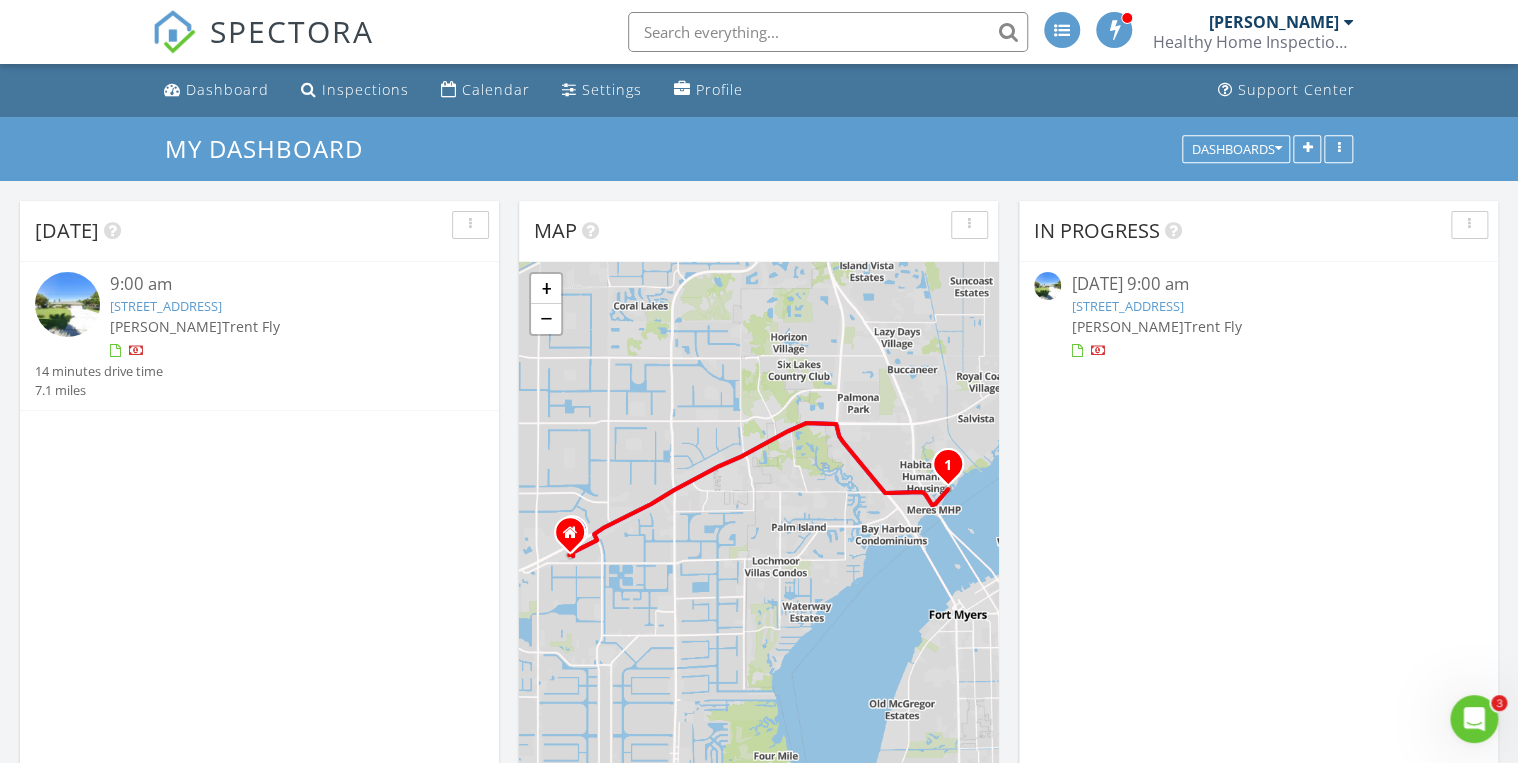 click on "[STREET_ADDRESS]" at bounding box center [166, 306] 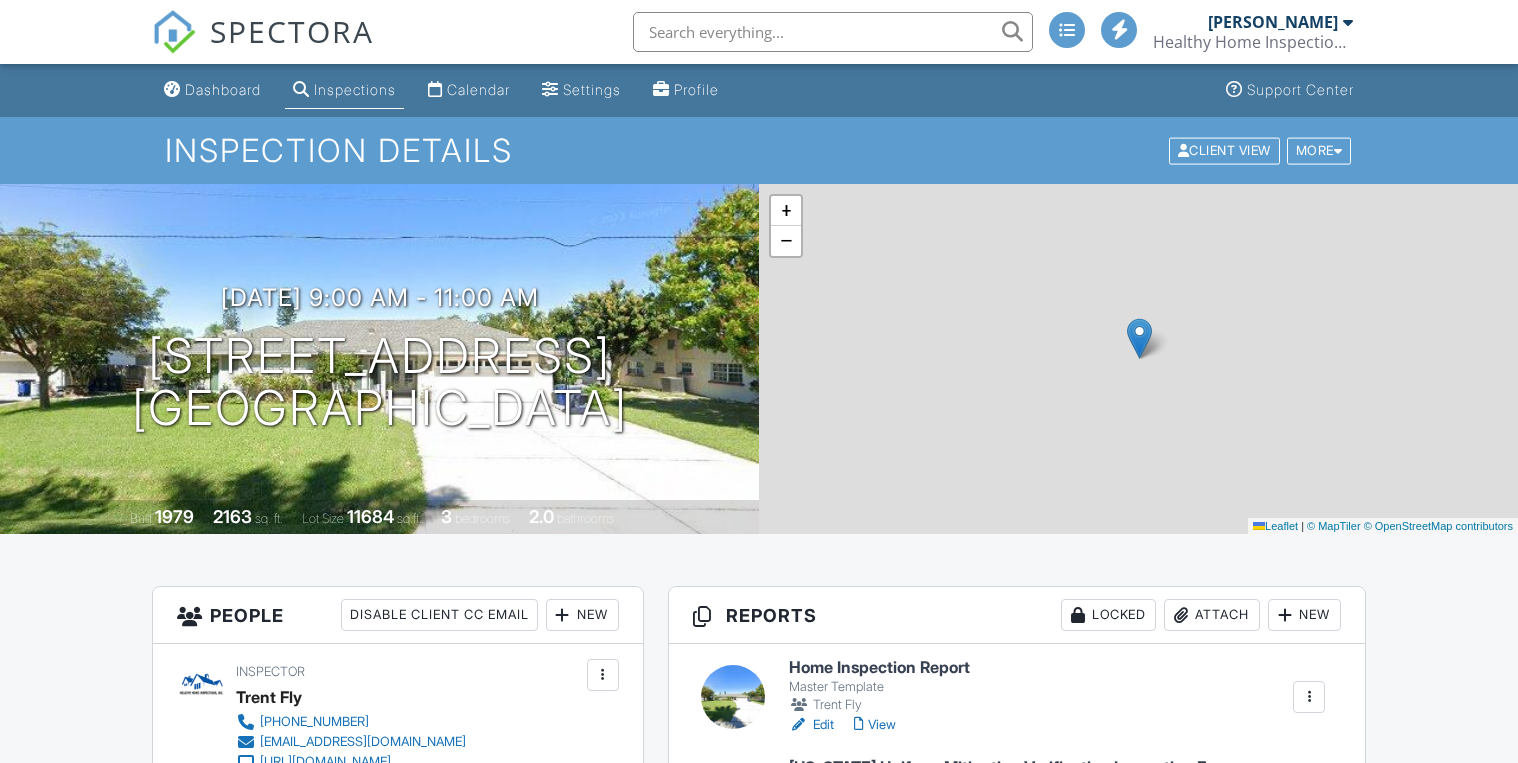 scroll, scrollTop: 0, scrollLeft: 0, axis: both 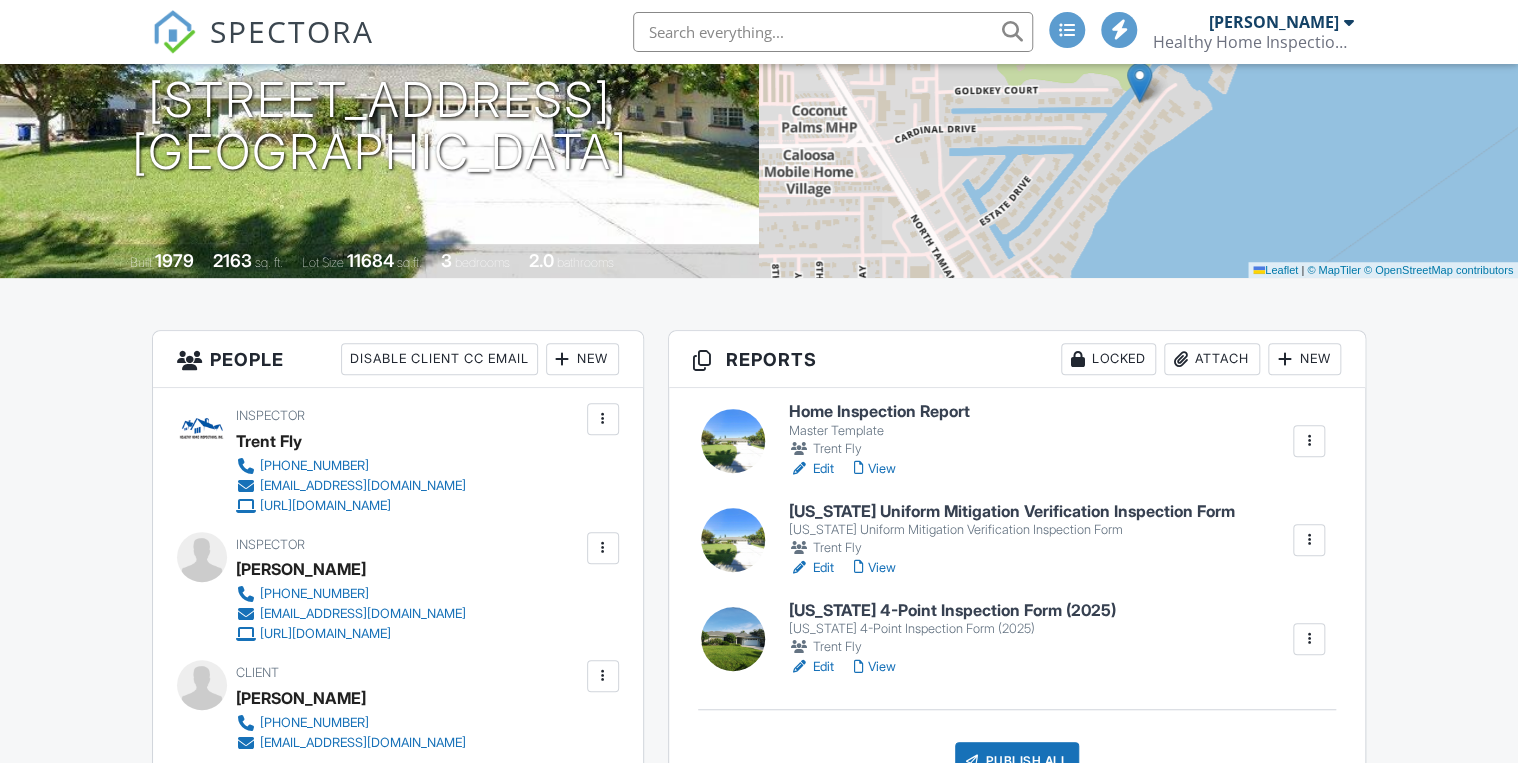 click on "Edit" at bounding box center [811, 568] 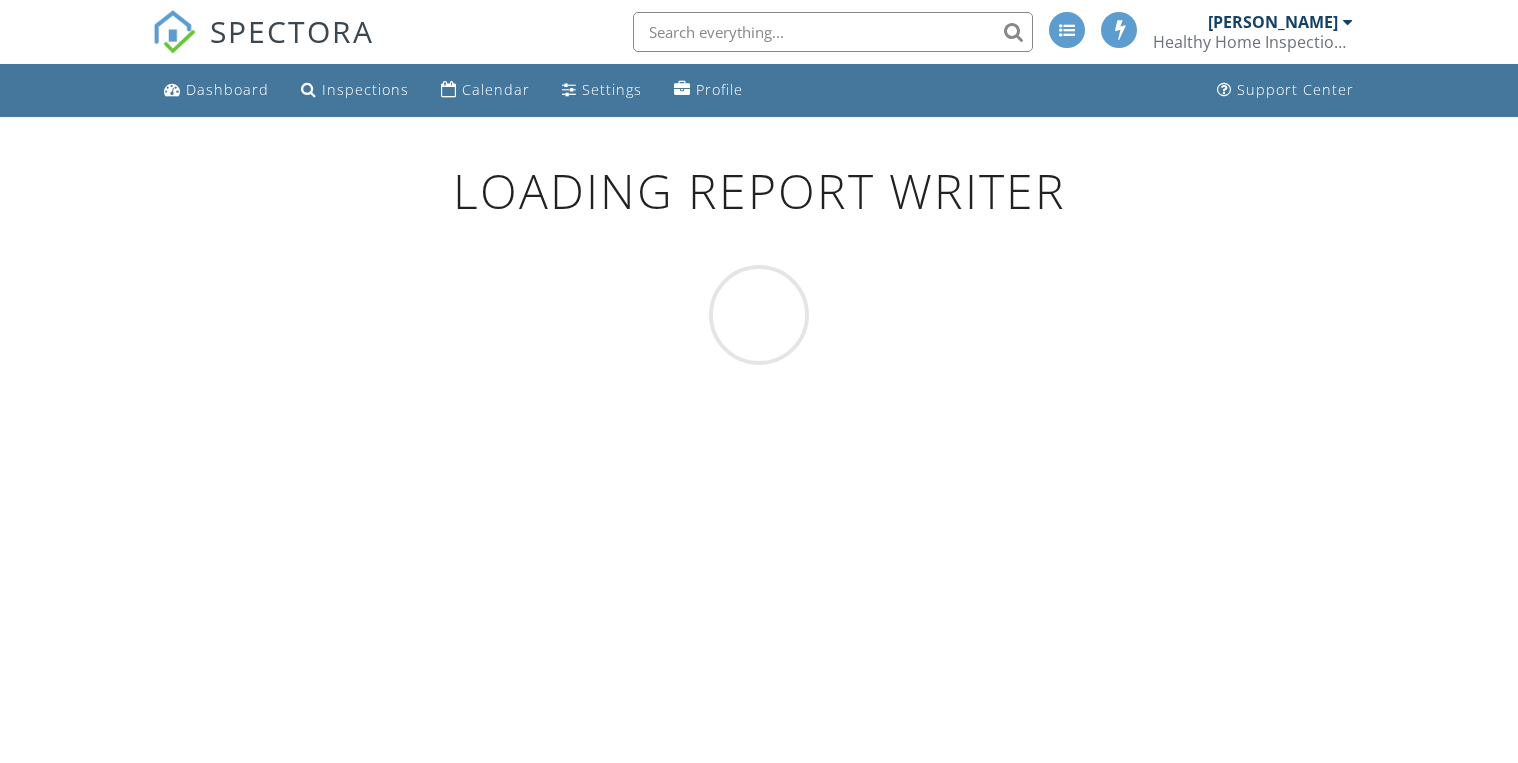 scroll, scrollTop: 0, scrollLeft: 0, axis: both 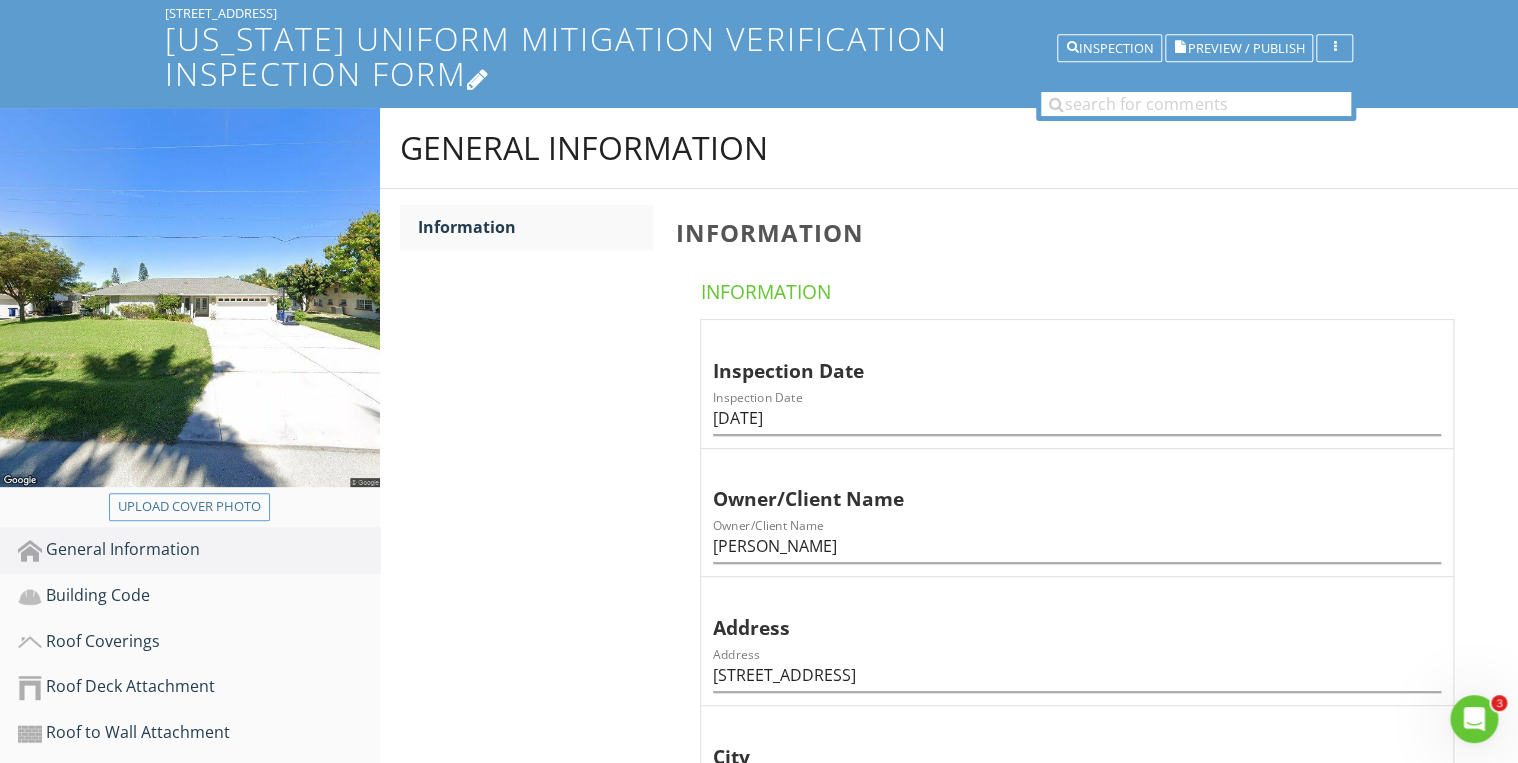 click on "[US_STATE] Uniform Mitigation Verification Inspection Form" at bounding box center (759, 56) 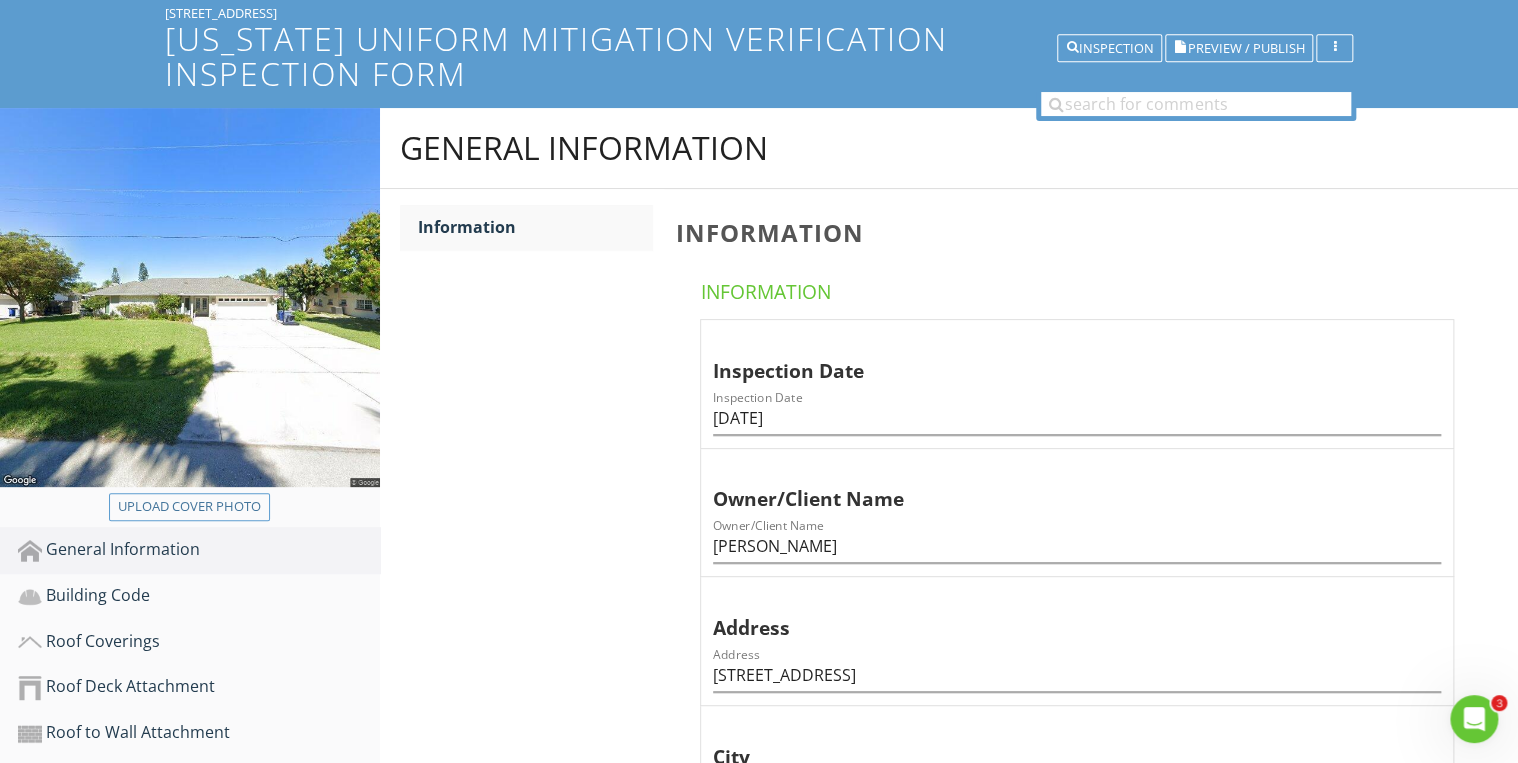 click at bounding box center (759, 381) 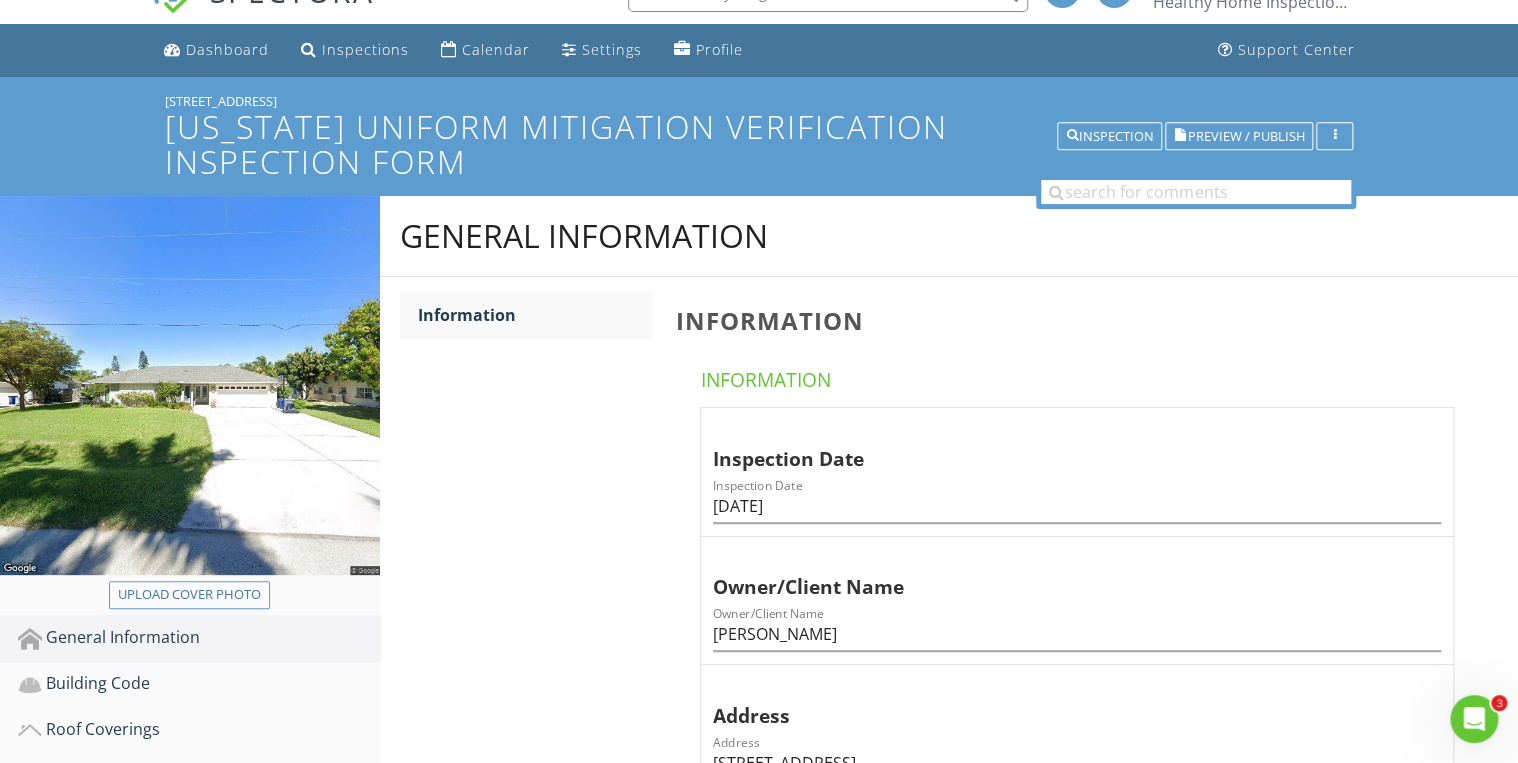 scroll, scrollTop: 32, scrollLeft: 0, axis: vertical 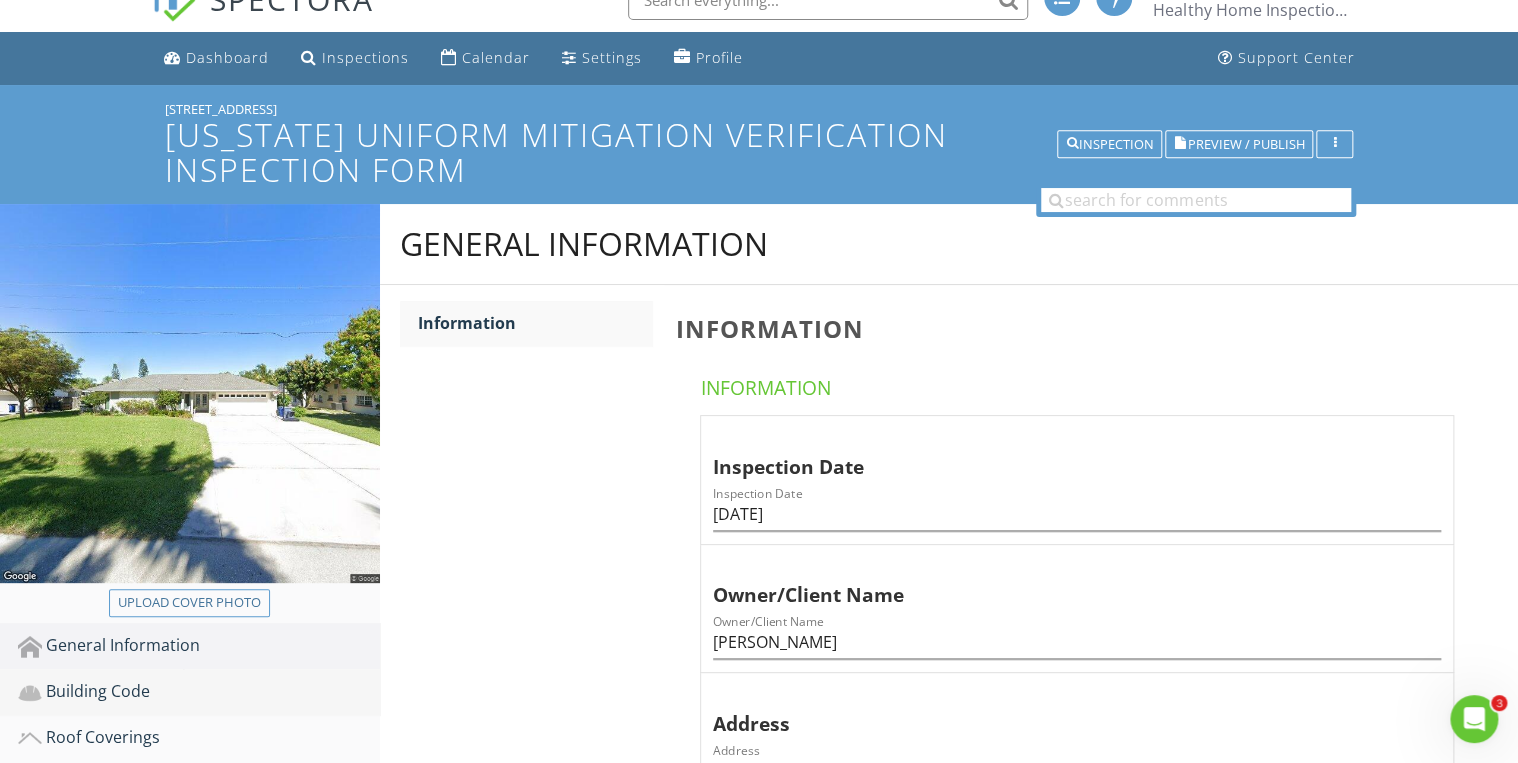 click on "Building Code" at bounding box center [199, 692] 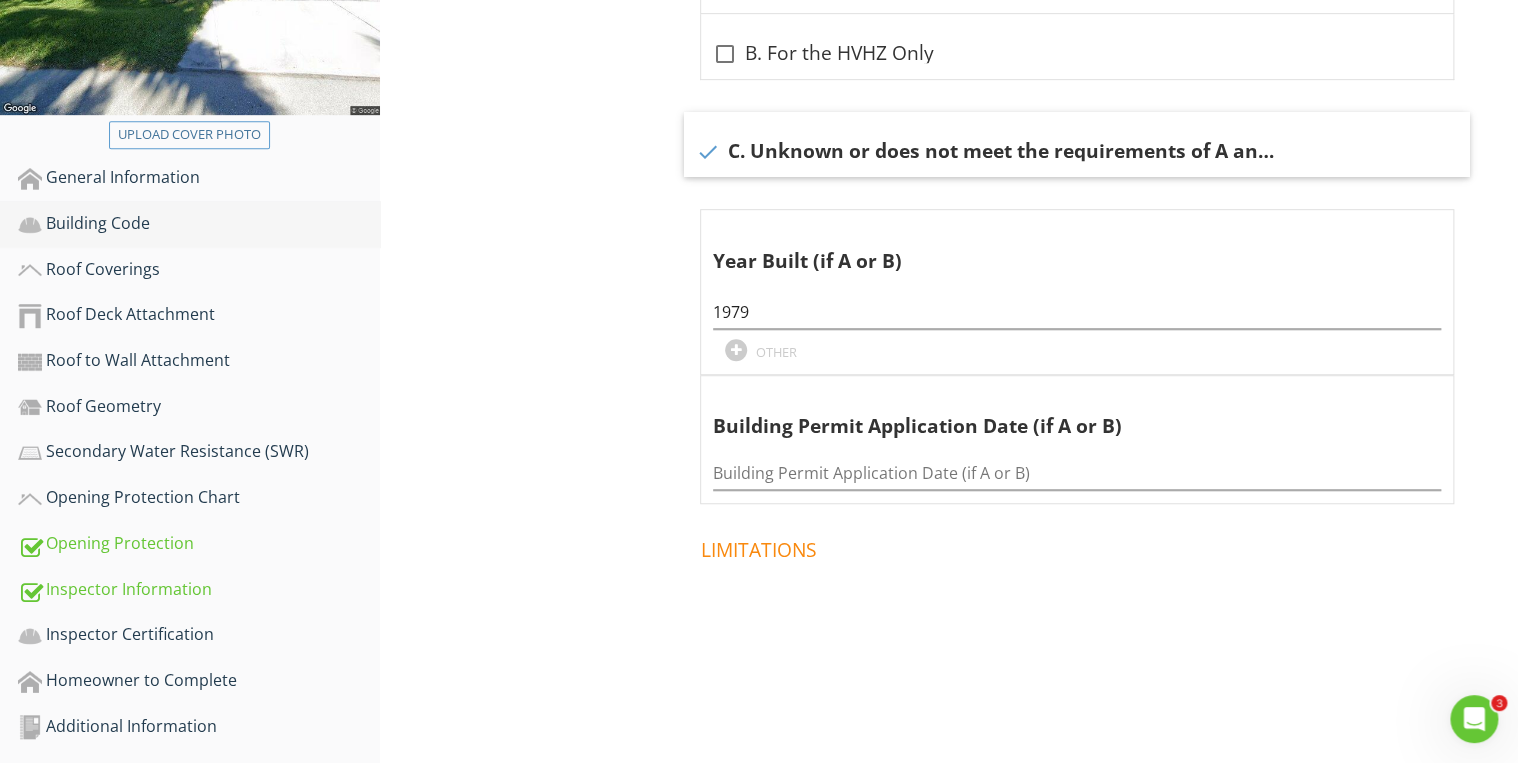 scroll, scrollTop: 500, scrollLeft: 0, axis: vertical 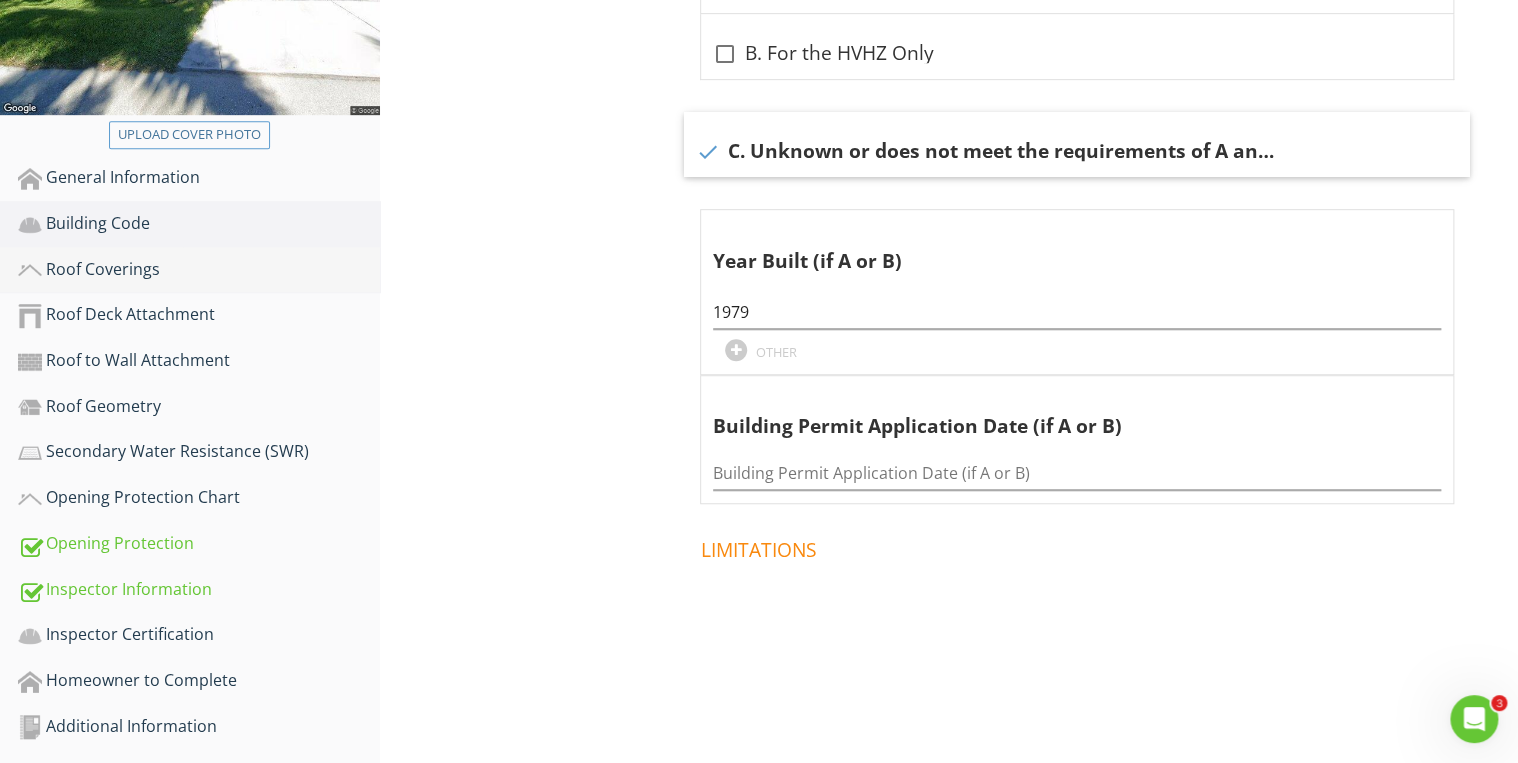 click on "Roof Coverings" at bounding box center (199, 270) 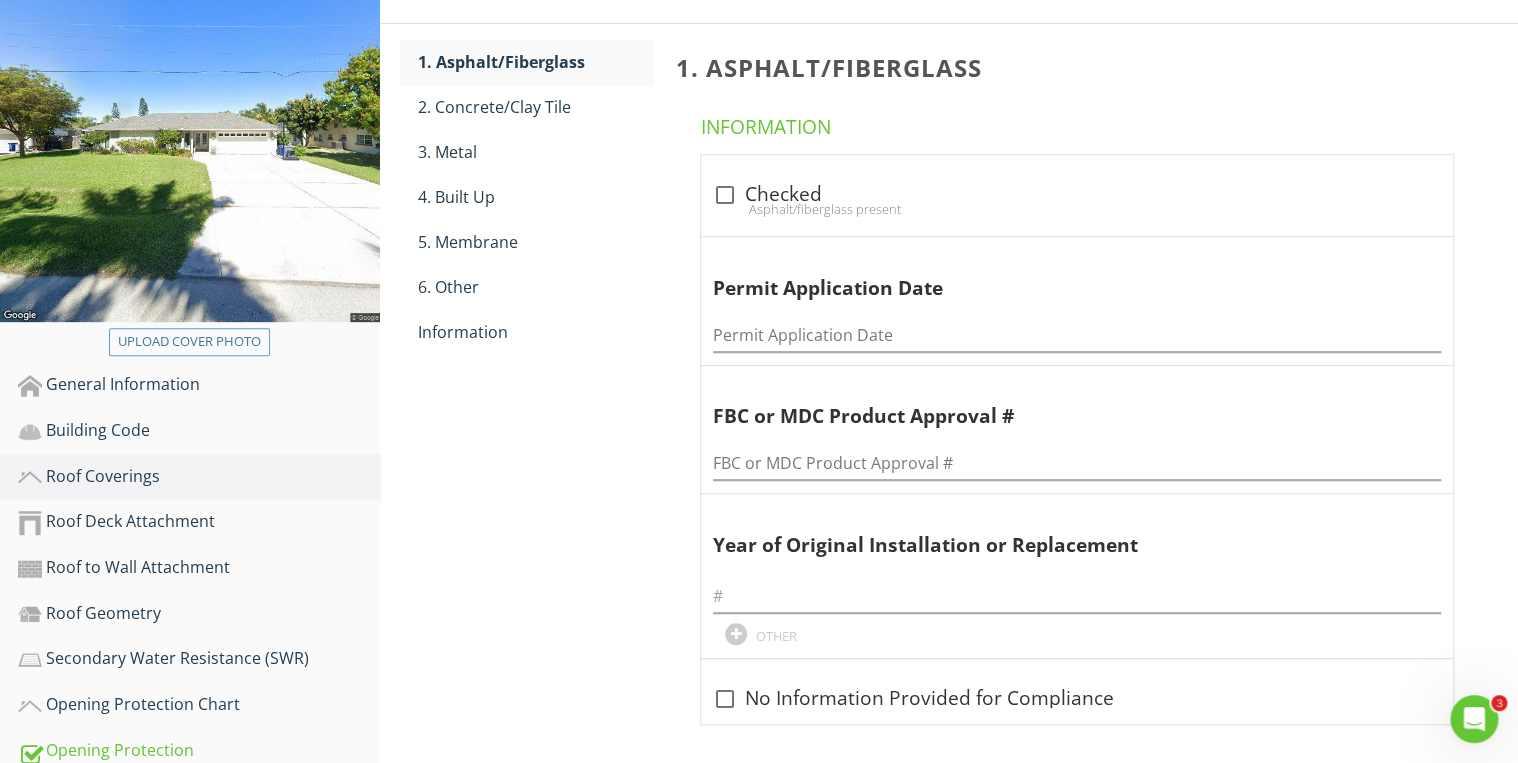 scroll, scrollTop: 148, scrollLeft: 0, axis: vertical 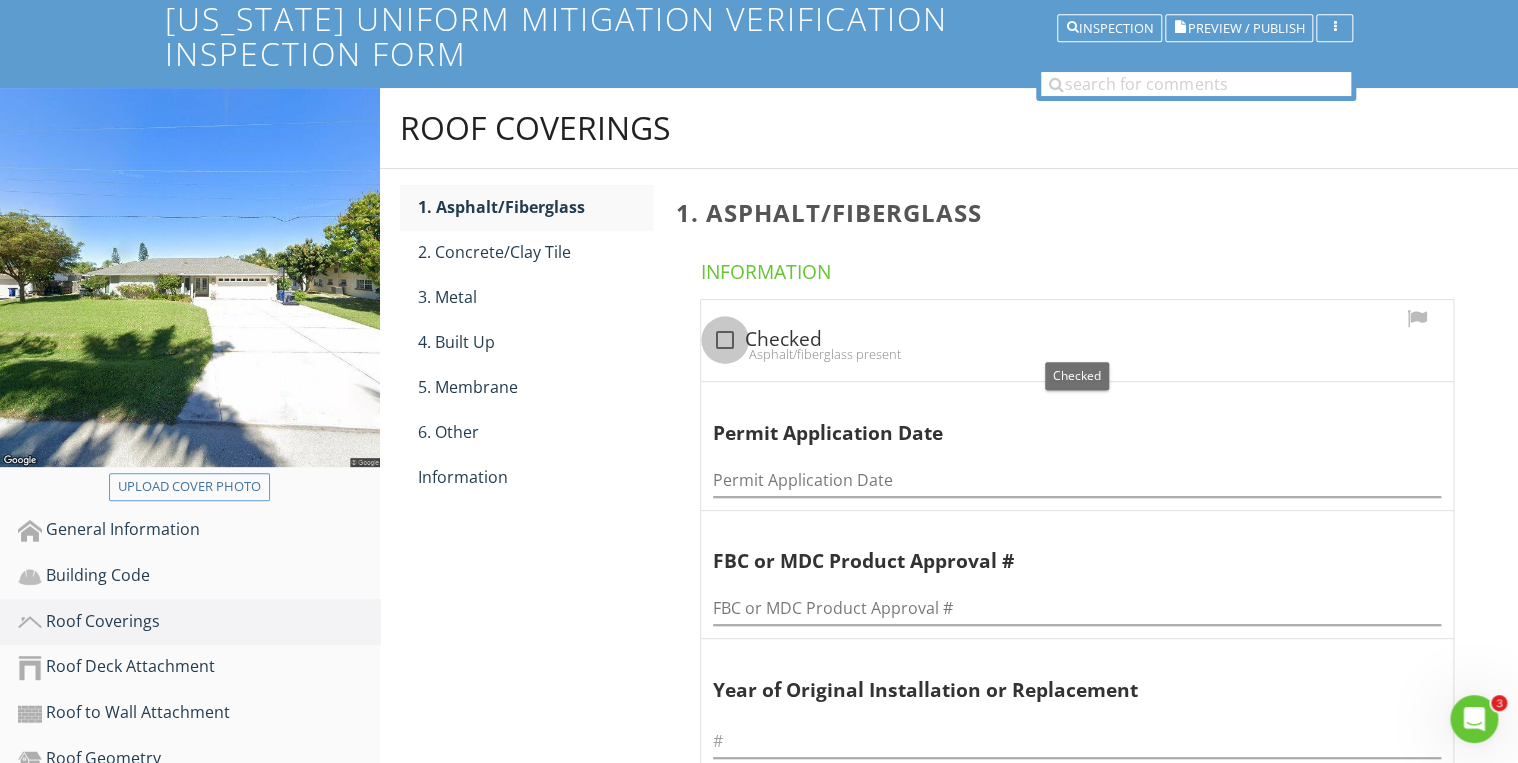 click at bounding box center (725, 340) 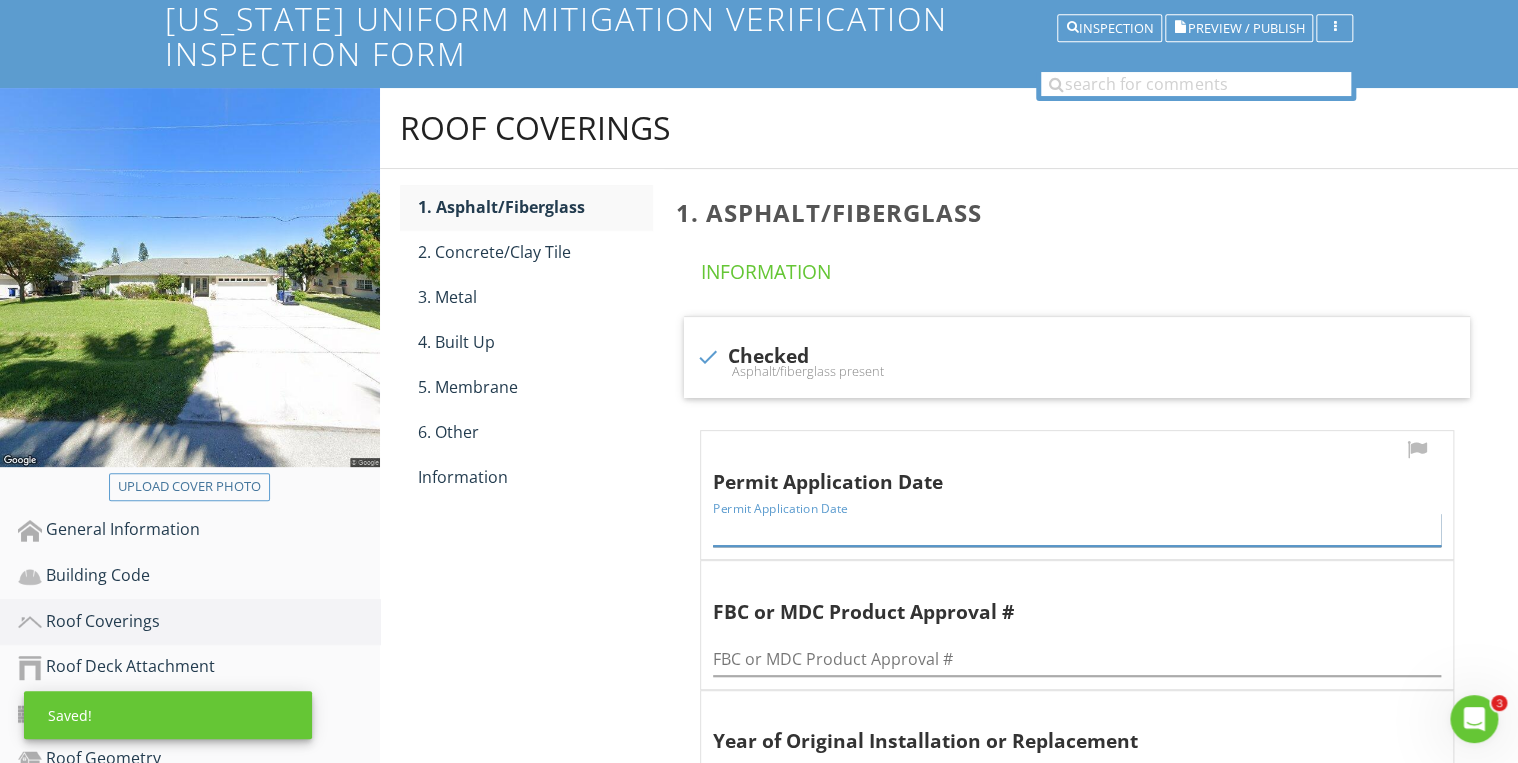 click at bounding box center [1077, 529] 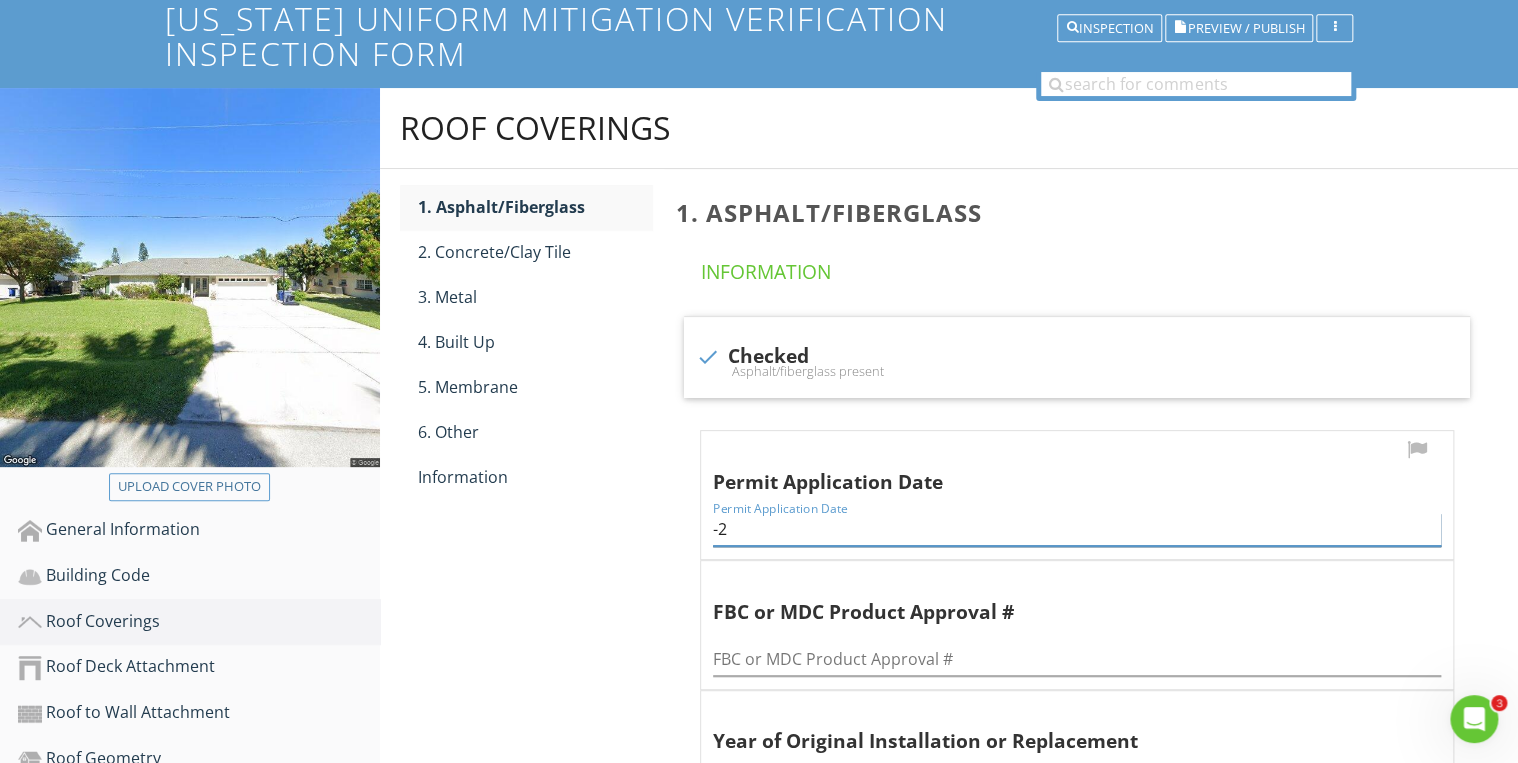 type on "-" 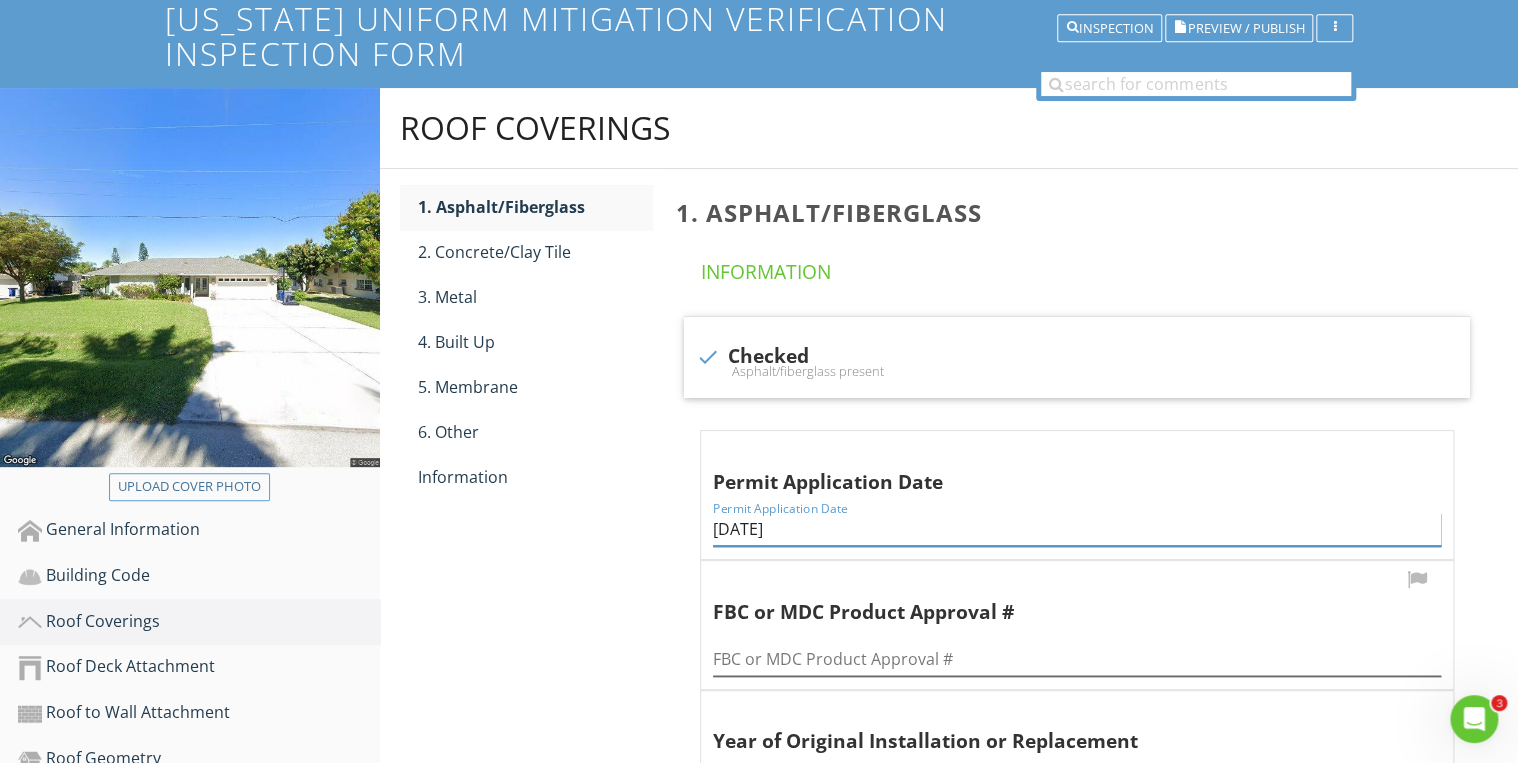 type on "02/24/2023" 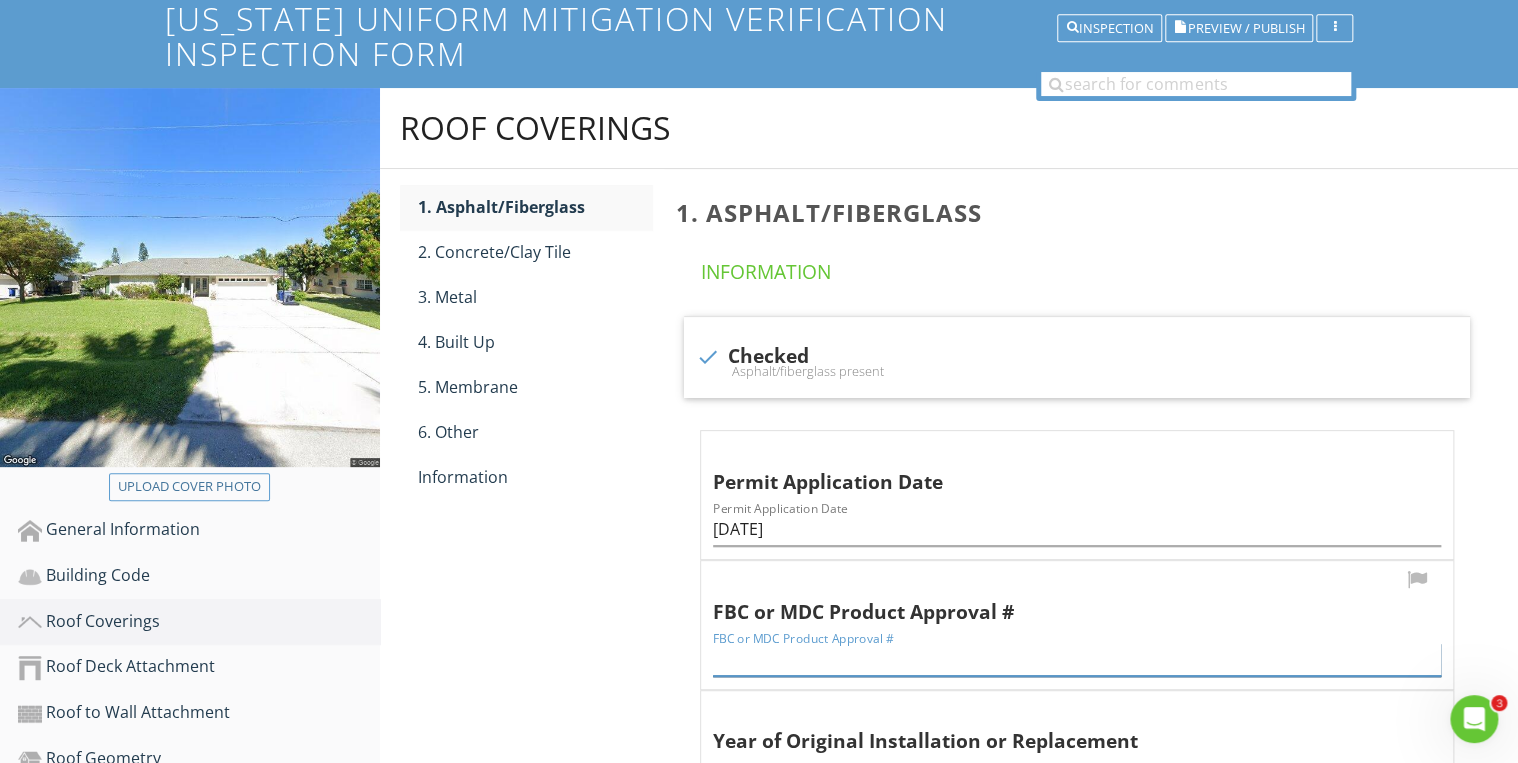 click at bounding box center (1077, 659) 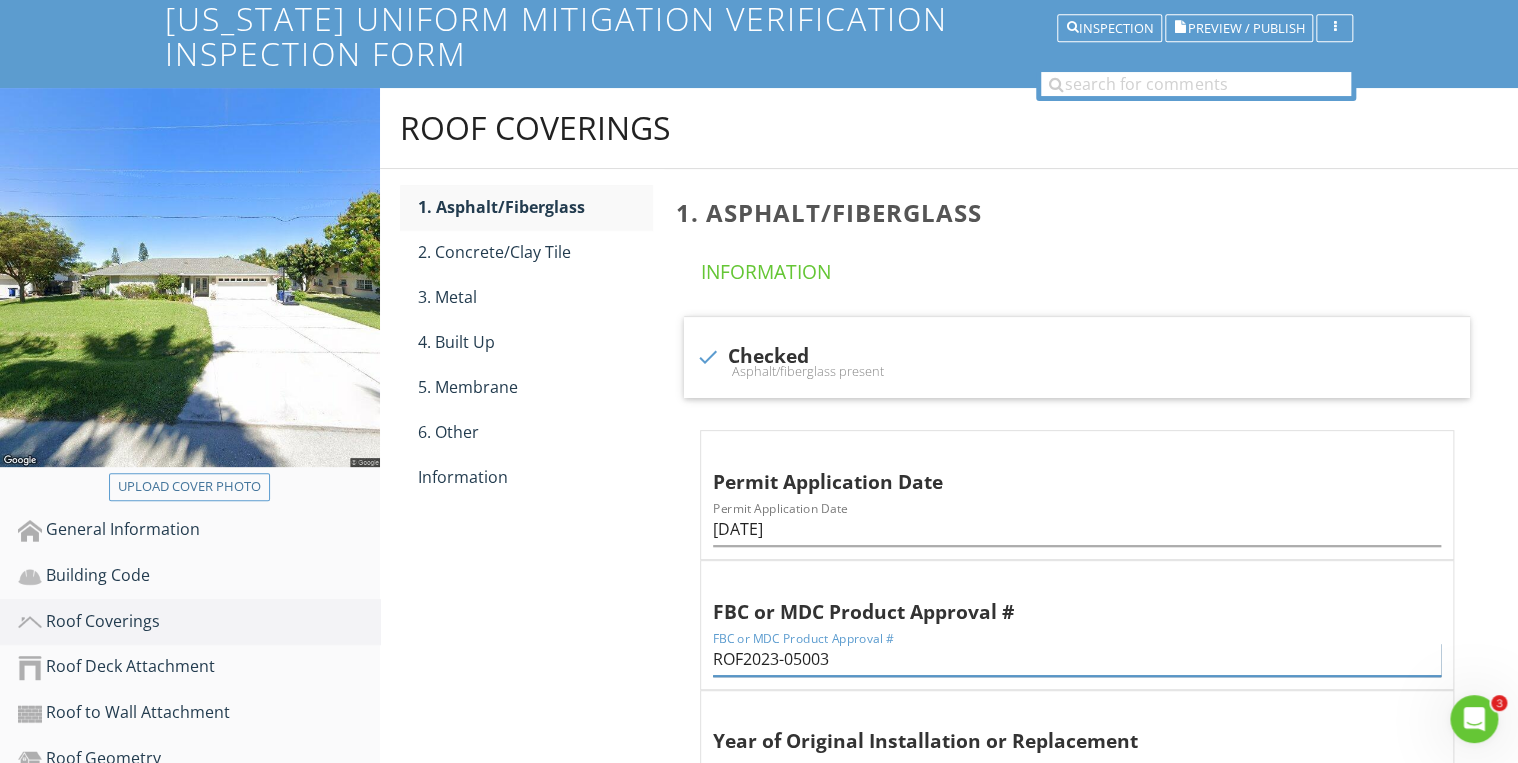 type on "ROF2023-05003" 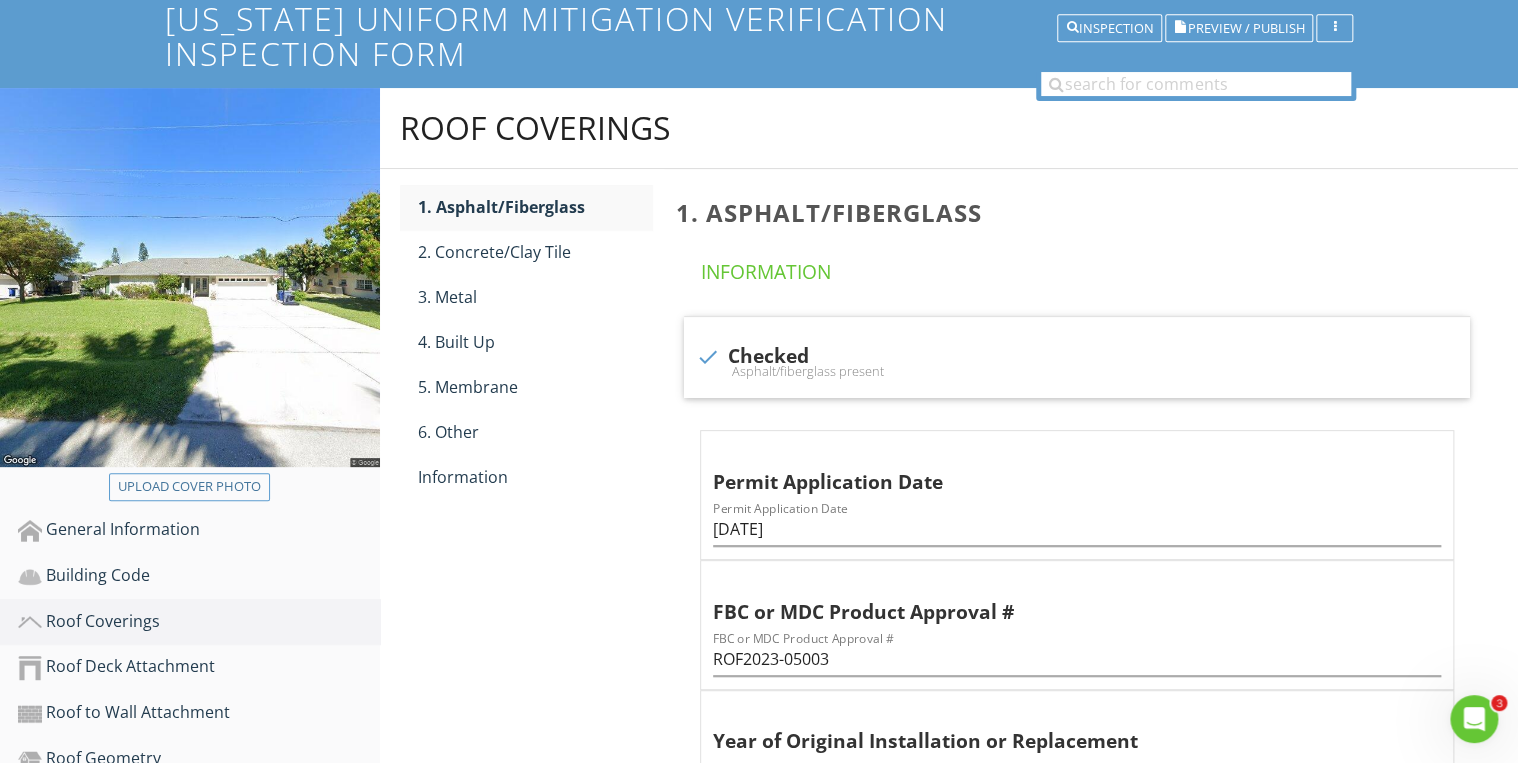 click on "Roof Coverings
1. Asphalt/Fiberglass
2. Concrete/Clay Tile
3. Metal
4. Built Up
5. Membrane
6. Other
Information
1. Asphalt/Fiberglass
Information                       check
Checked
Asphalt/fiberglass present
Permit Application Date
Permit Application Date 02/24/2023
FBC or MDC Product Approval #
FBC or MDC Product Approval # ROF2023-05003
Year of Original Installation or Replacement
OTHER                         check_box_outline_blank
No Information Provided for Compliance" at bounding box center [949, 617] 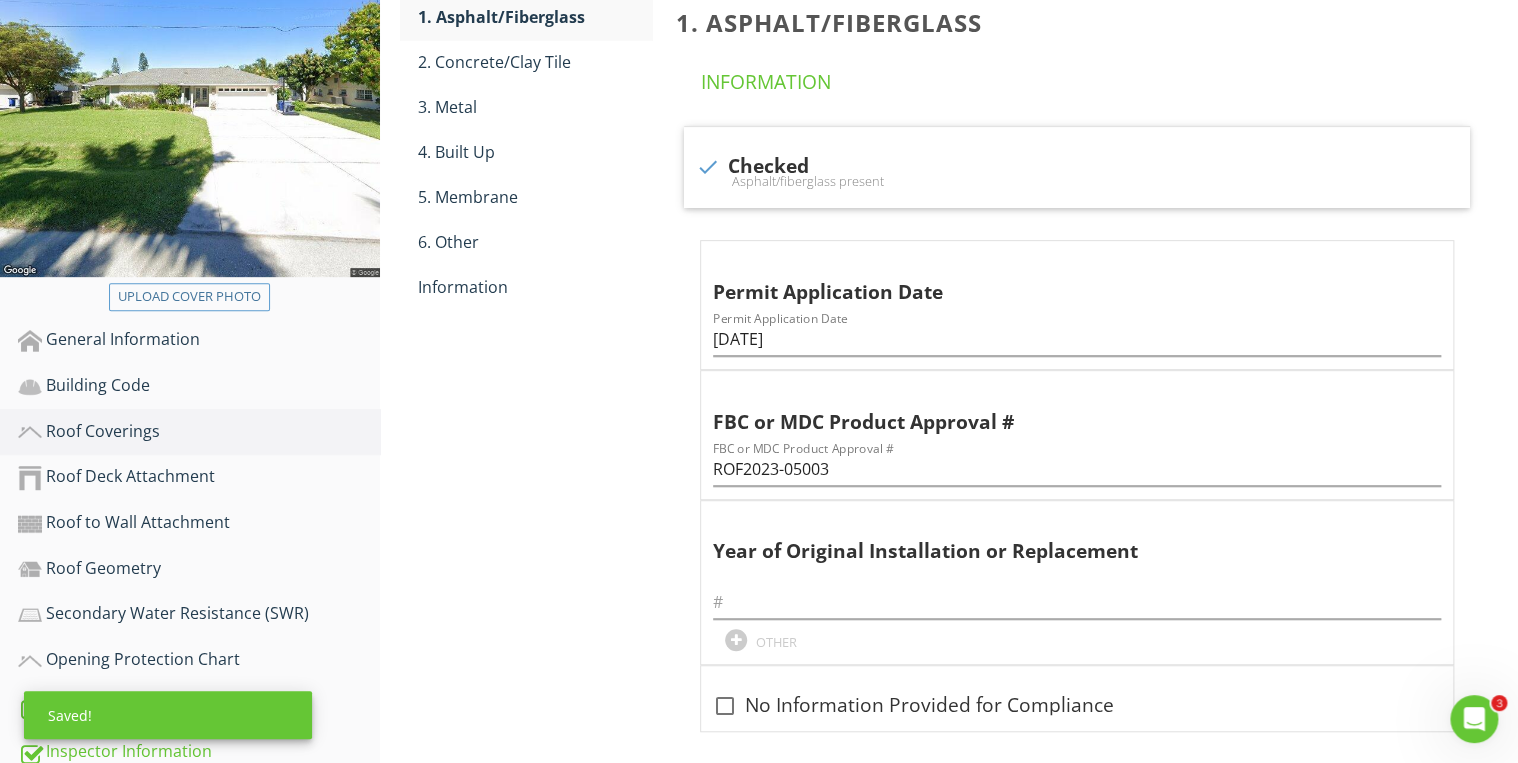 scroll, scrollTop: 527, scrollLeft: 0, axis: vertical 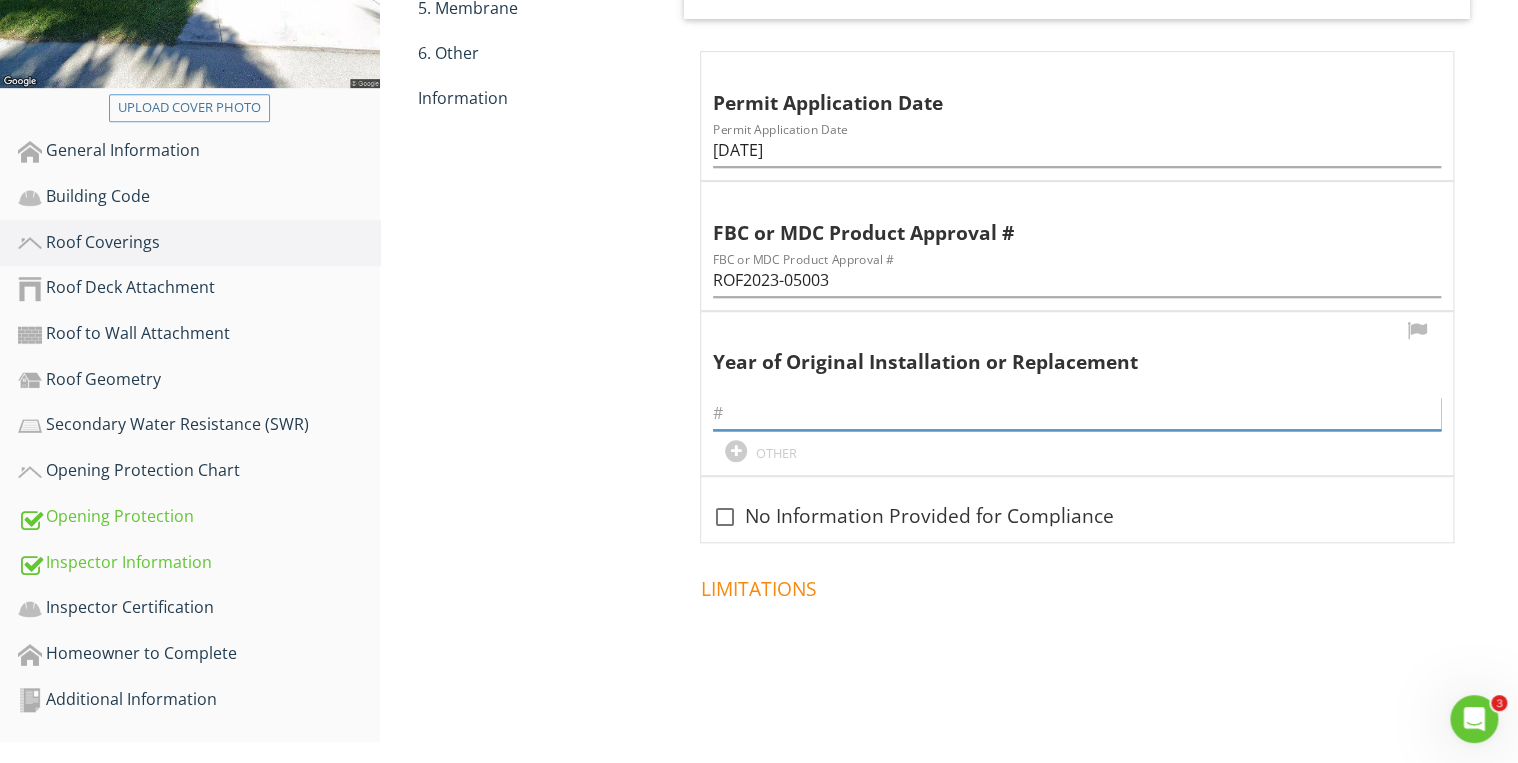 click at bounding box center [1077, 413] 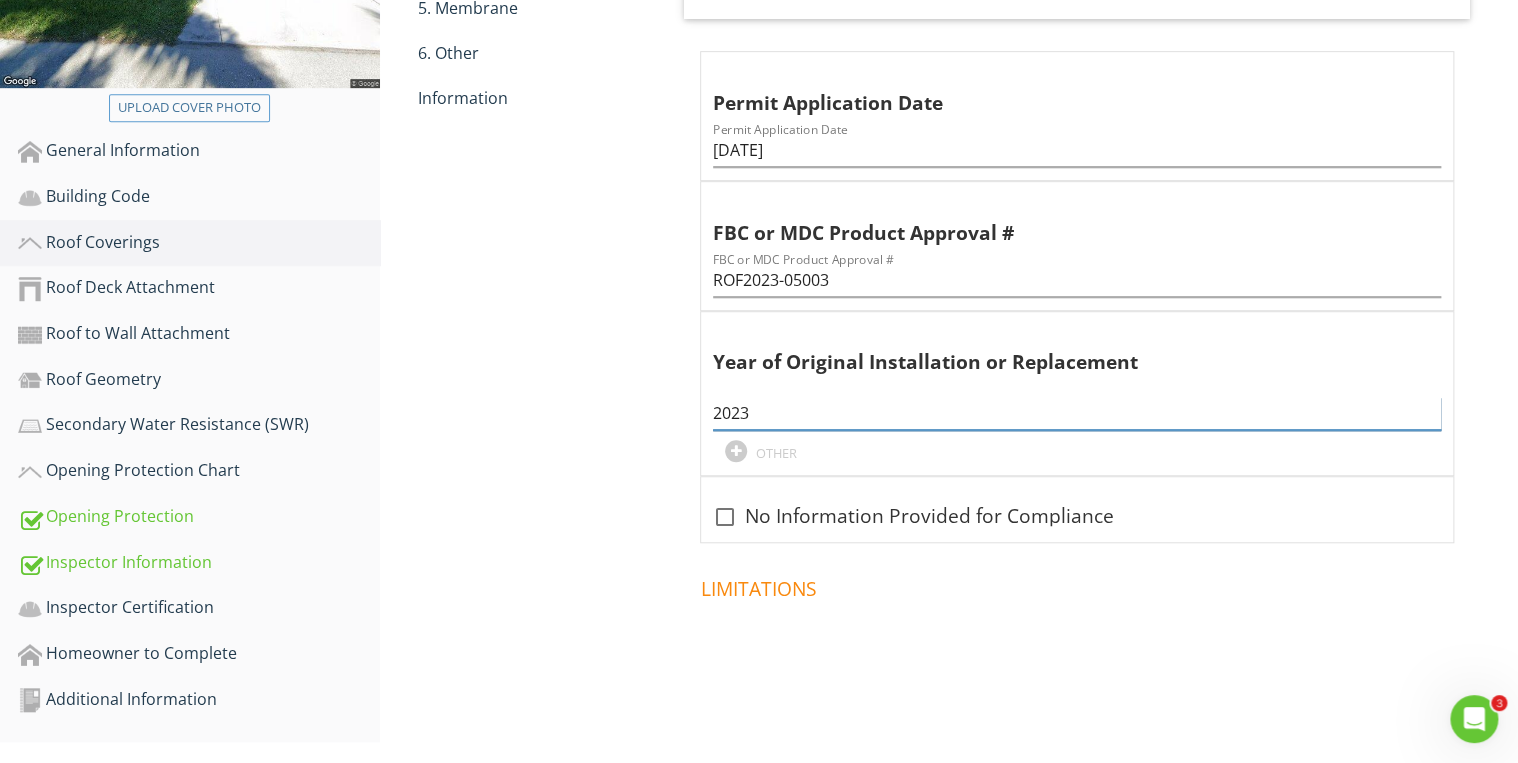 type on "2023" 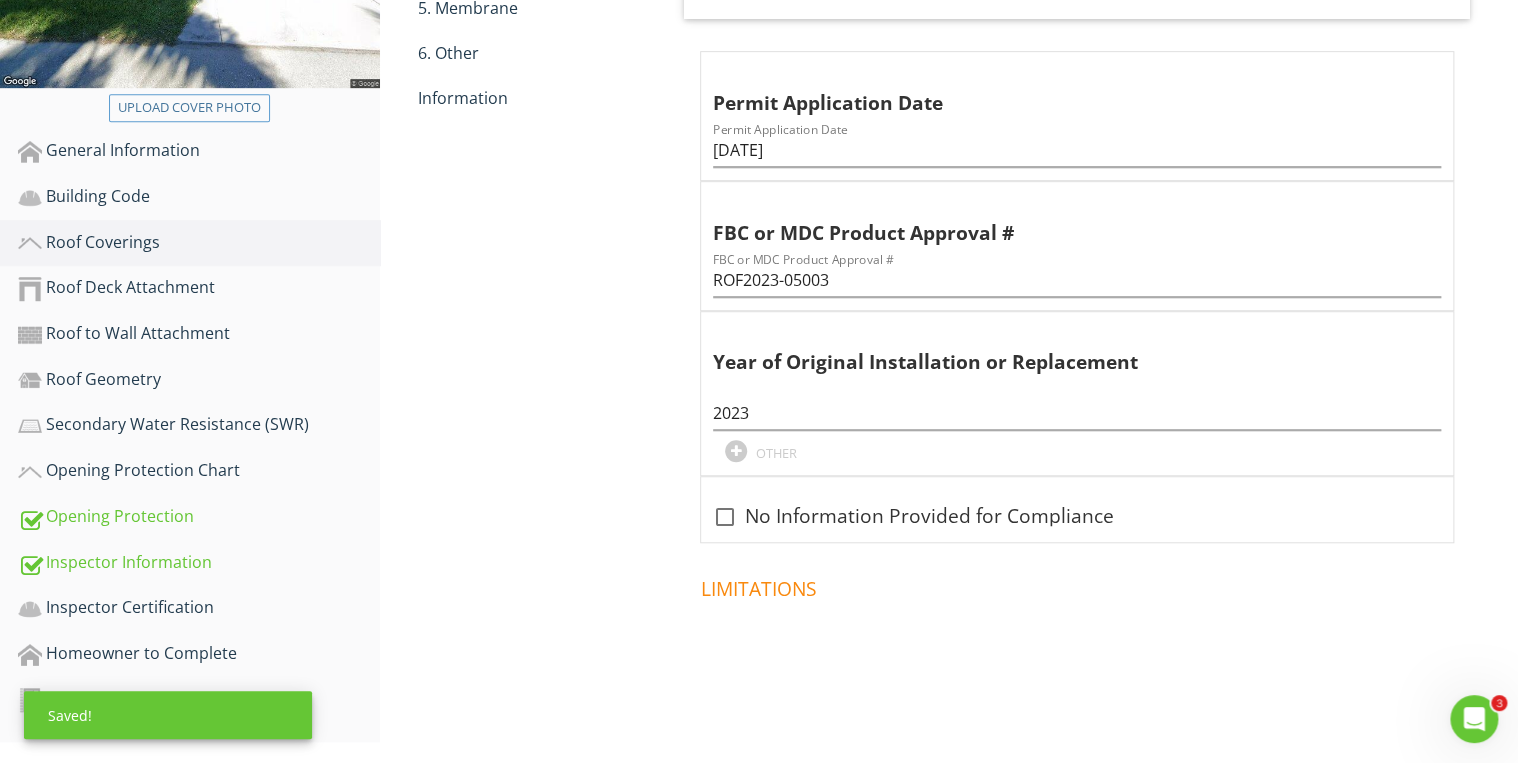 click on "Roof Coverings
1. Asphalt/Fiberglass
2. Concrete/Clay Tile
3. Metal
4. Built Up
5. Membrane
6. Other
Information
1. Asphalt/Fiberglass
Information                       check
Checked
Asphalt/fiberglass present
Permit Application Date
Permit Application Date 02/24/2023
FBC or MDC Product Approval #
FBC or MDC Product Approval # ROF2023-05003
Year of Original Installation or Replacement
2023         OTHER                         check_box_outline_blank
No Information Provided for Compliance" at bounding box center [949, 238] 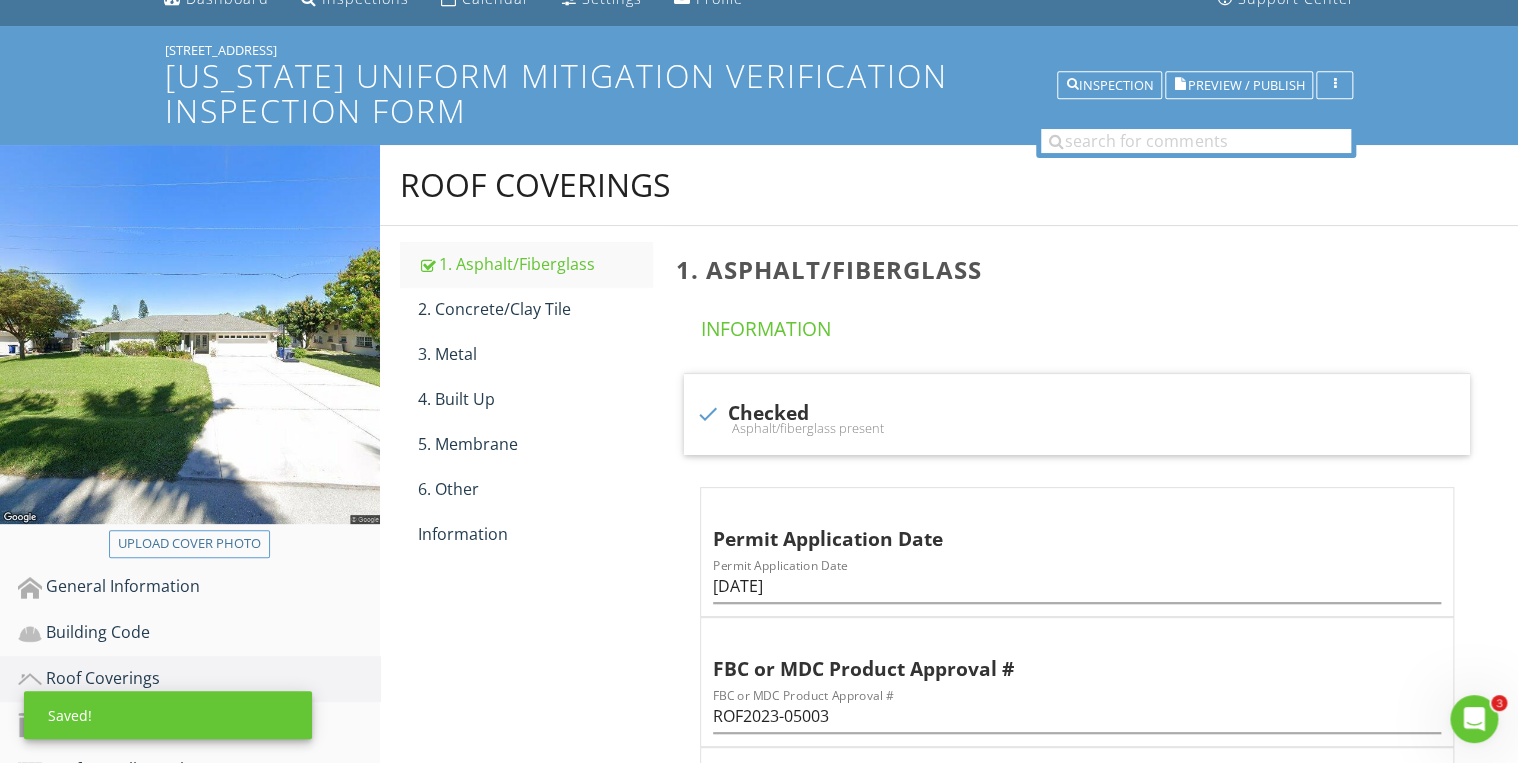 scroll, scrollTop: 47, scrollLeft: 0, axis: vertical 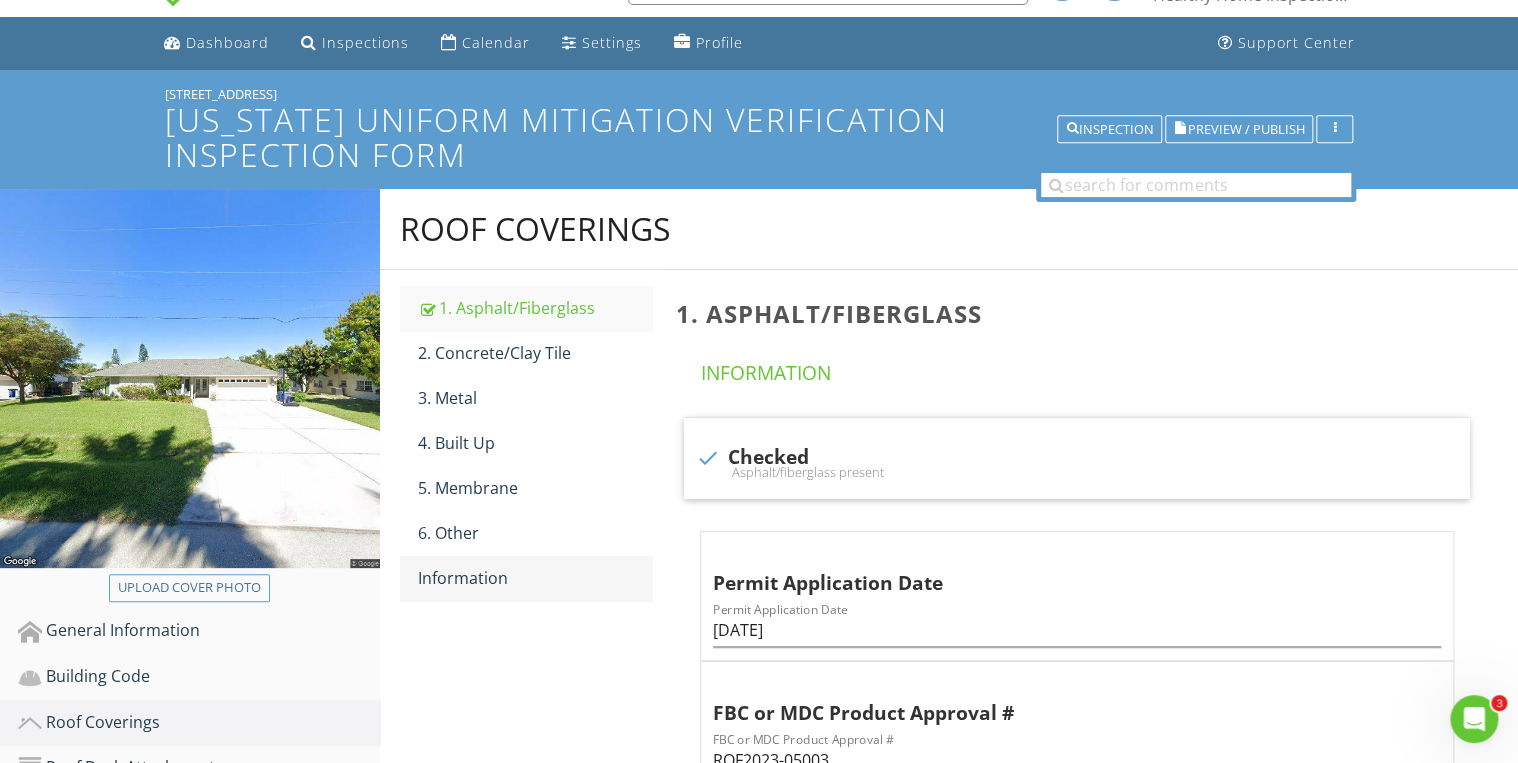 click on "Information" at bounding box center (535, 578) 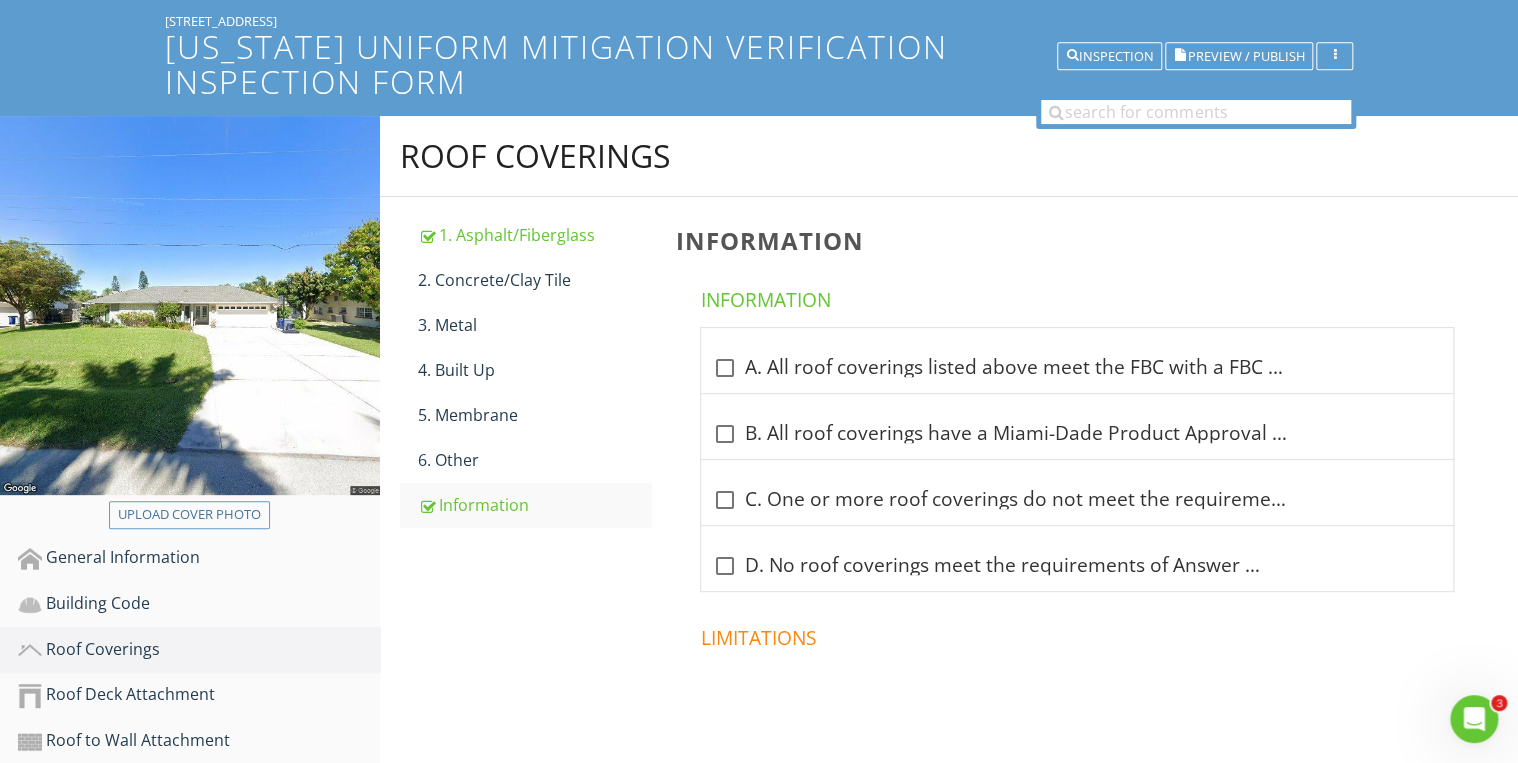 scroll, scrollTop: 111, scrollLeft: 0, axis: vertical 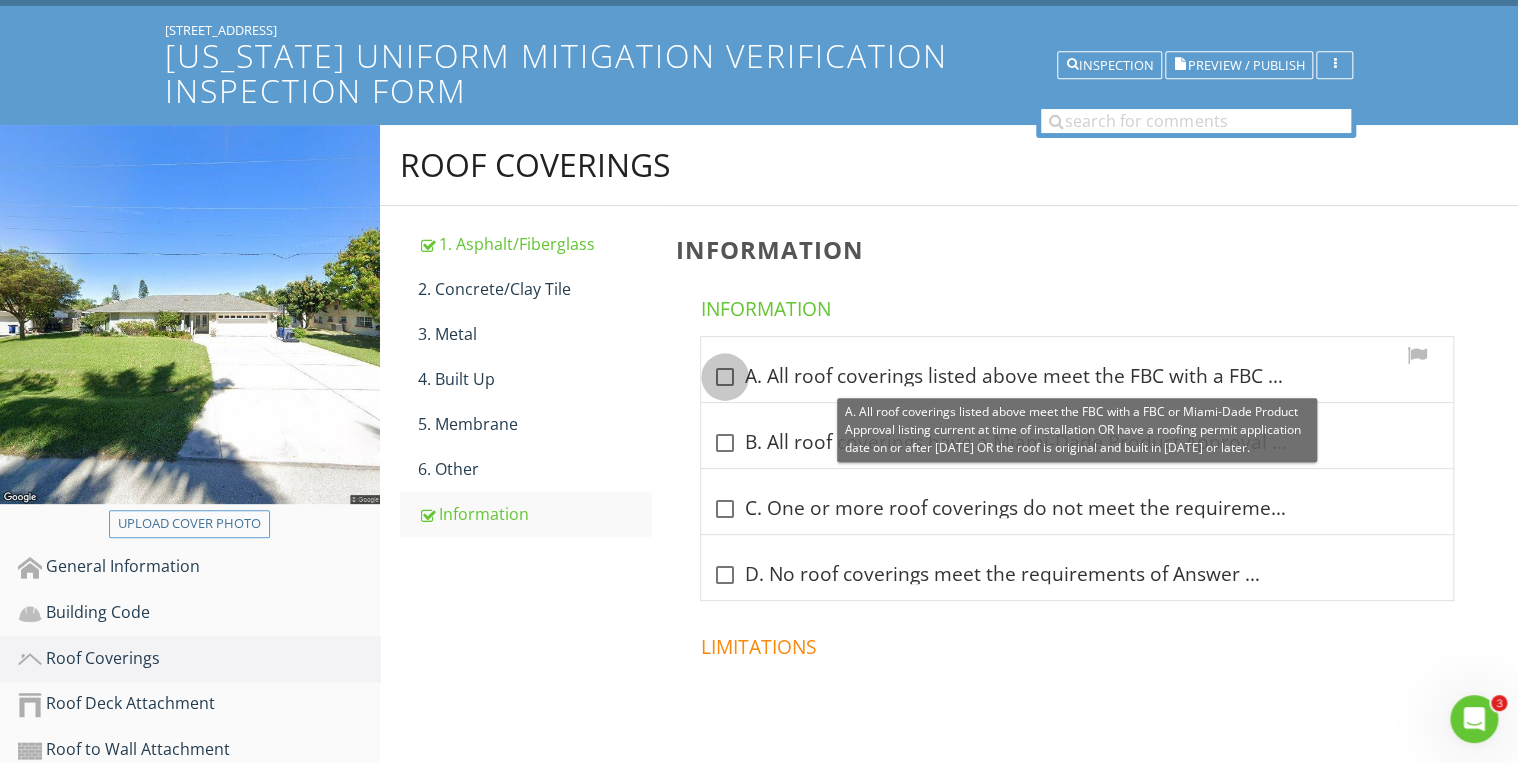 click at bounding box center [725, 377] 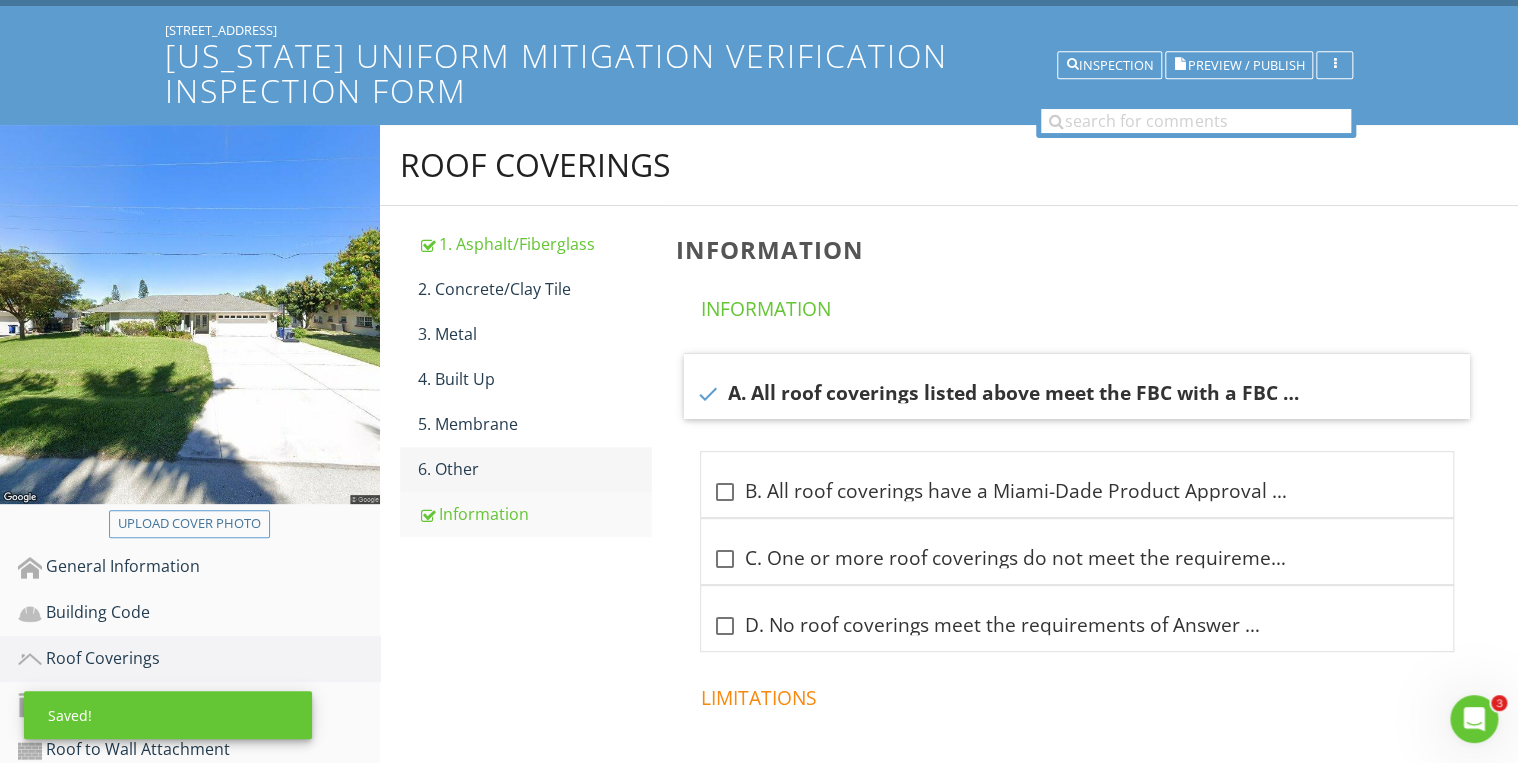 click on "6. Other" at bounding box center [535, 469] 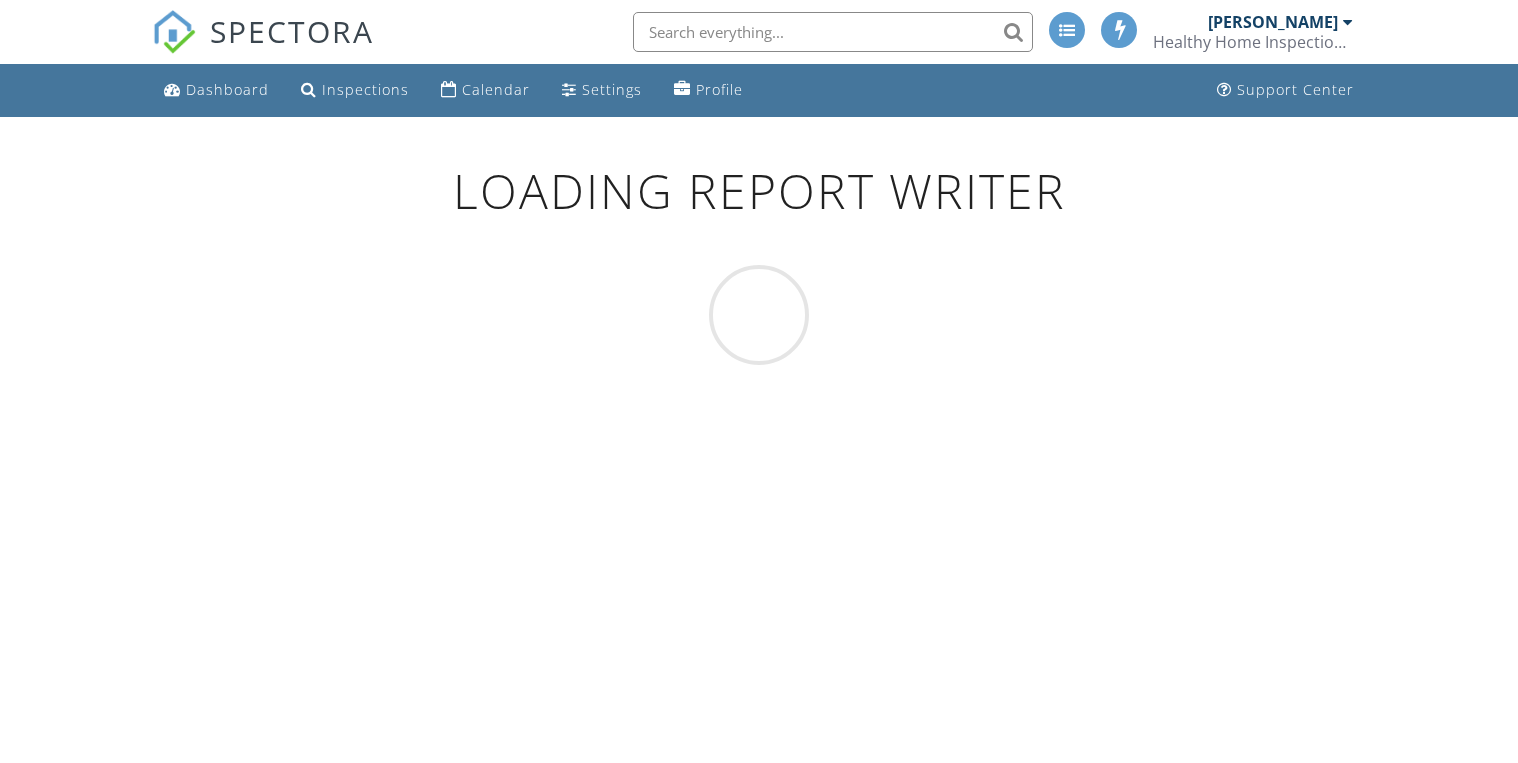 scroll, scrollTop: 111, scrollLeft: 0, axis: vertical 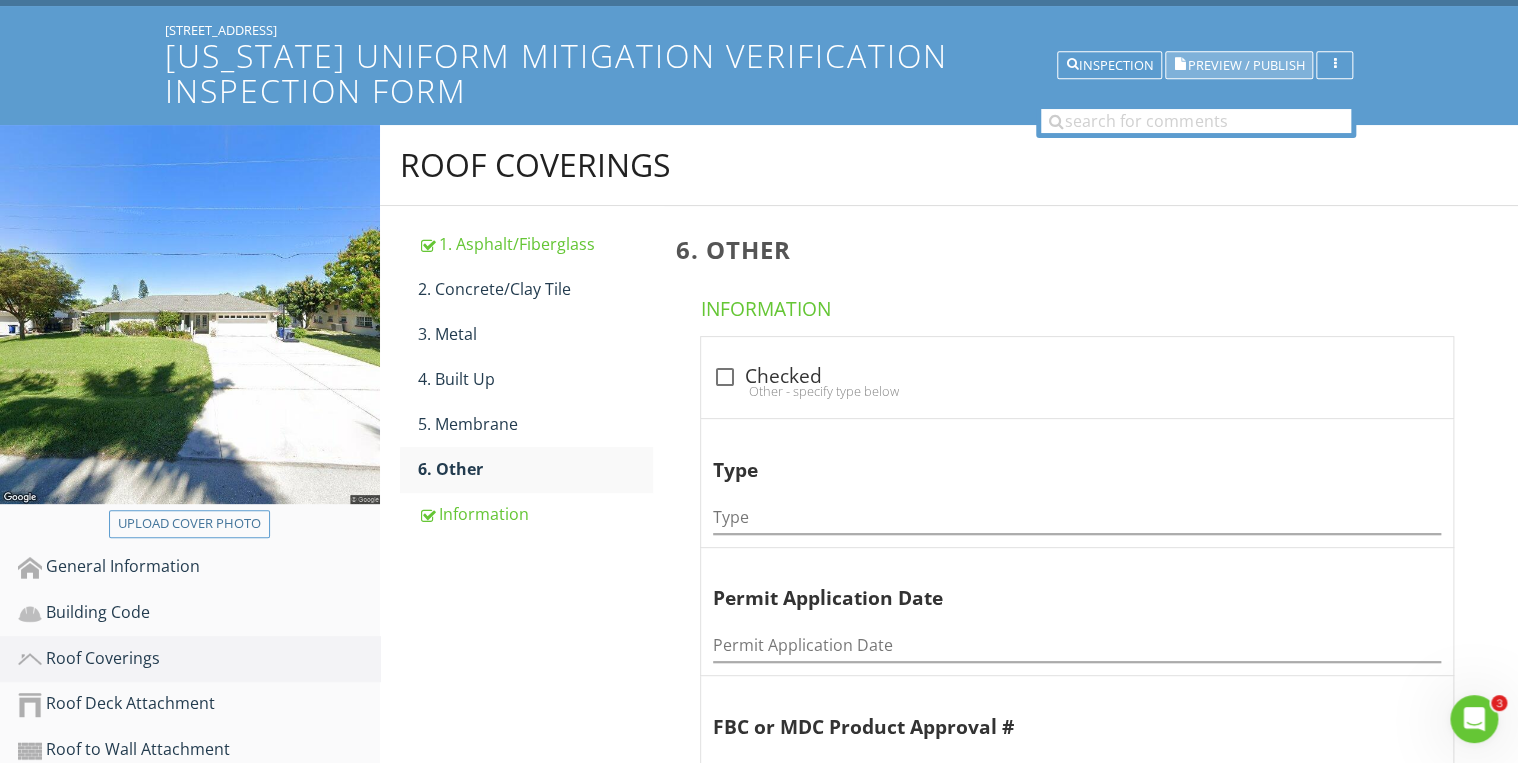 type 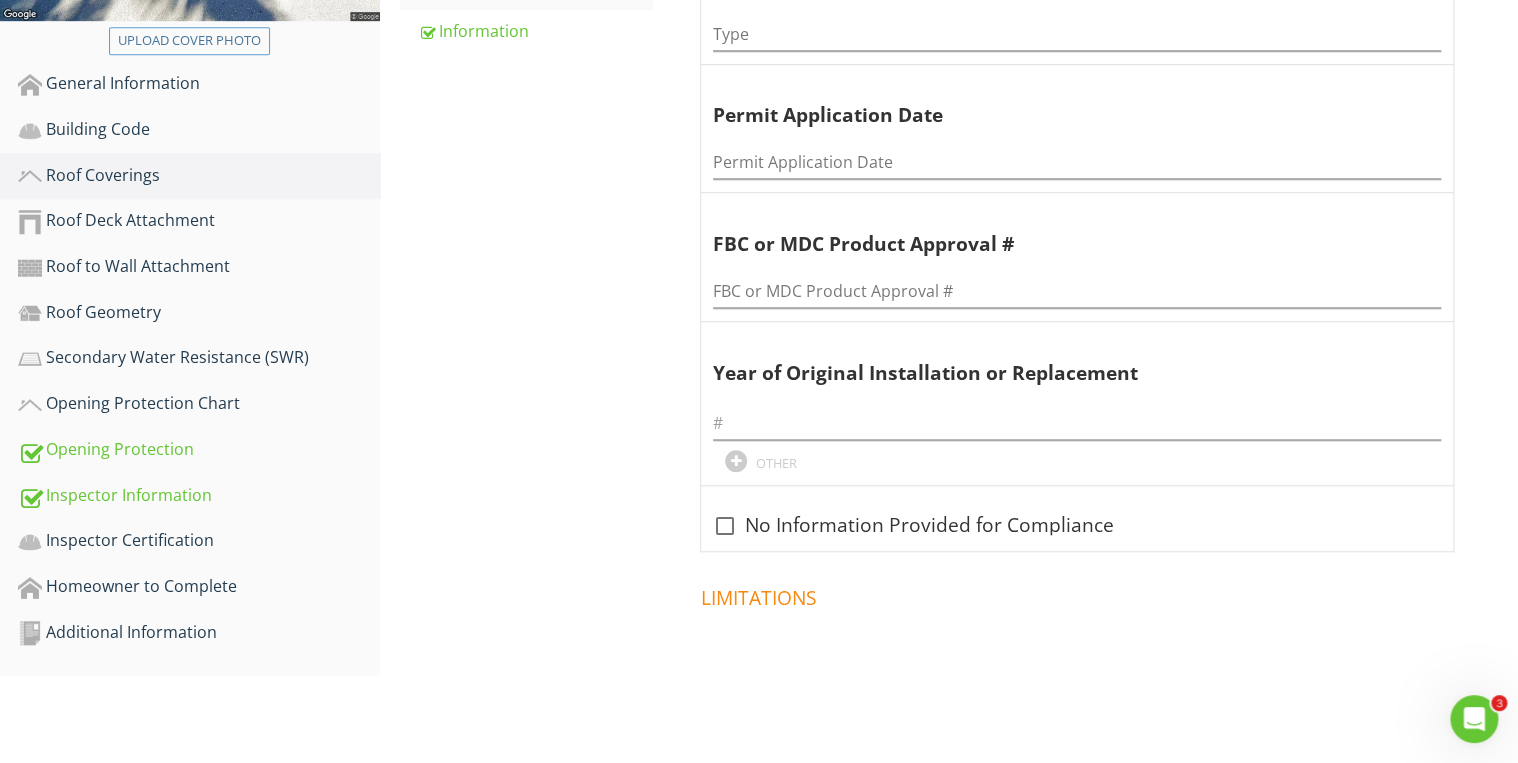 scroll, scrollTop: 604, scrollLeft: 0, axis: vertical 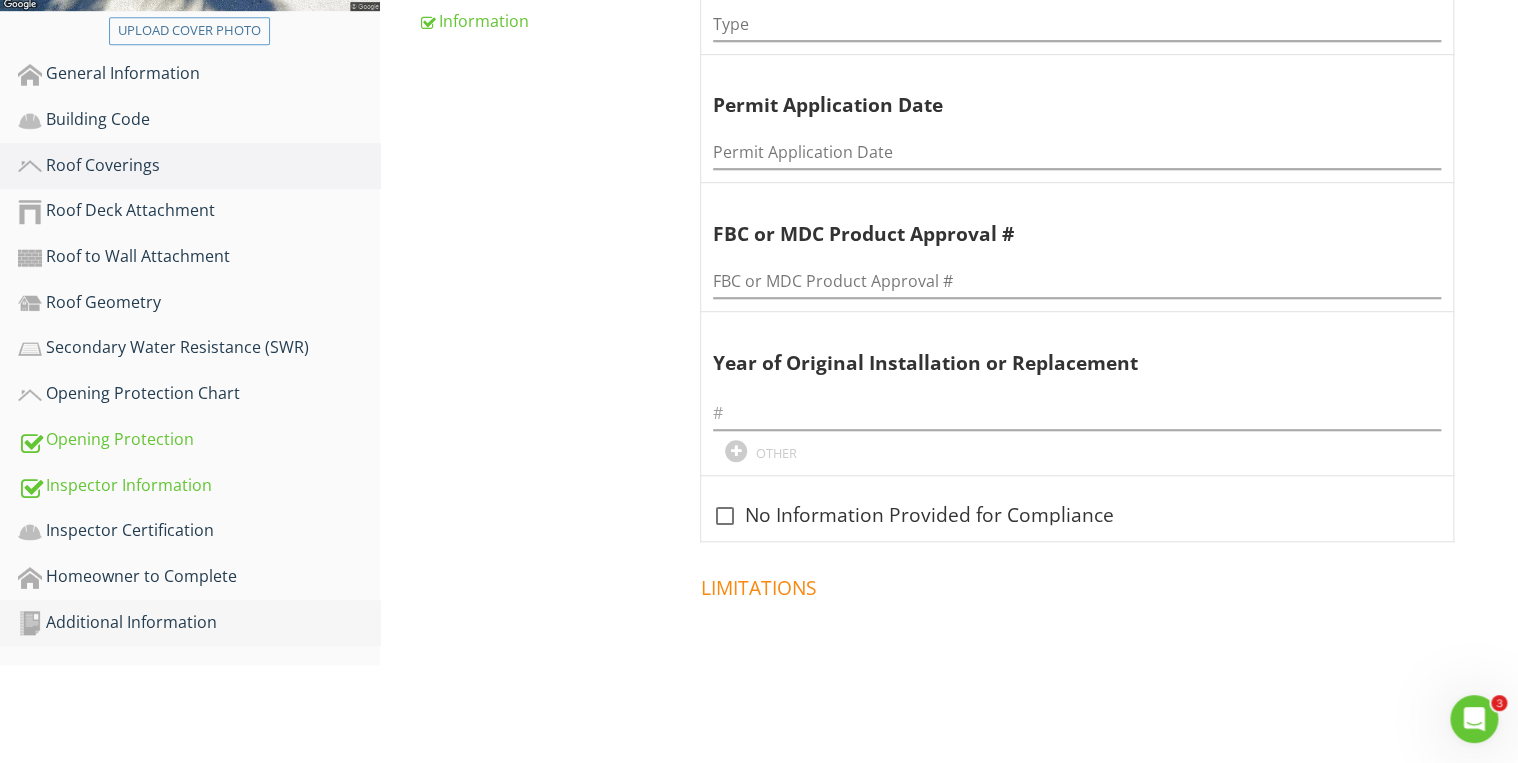 click on "Additional Information" at bounding box center [199, 623] 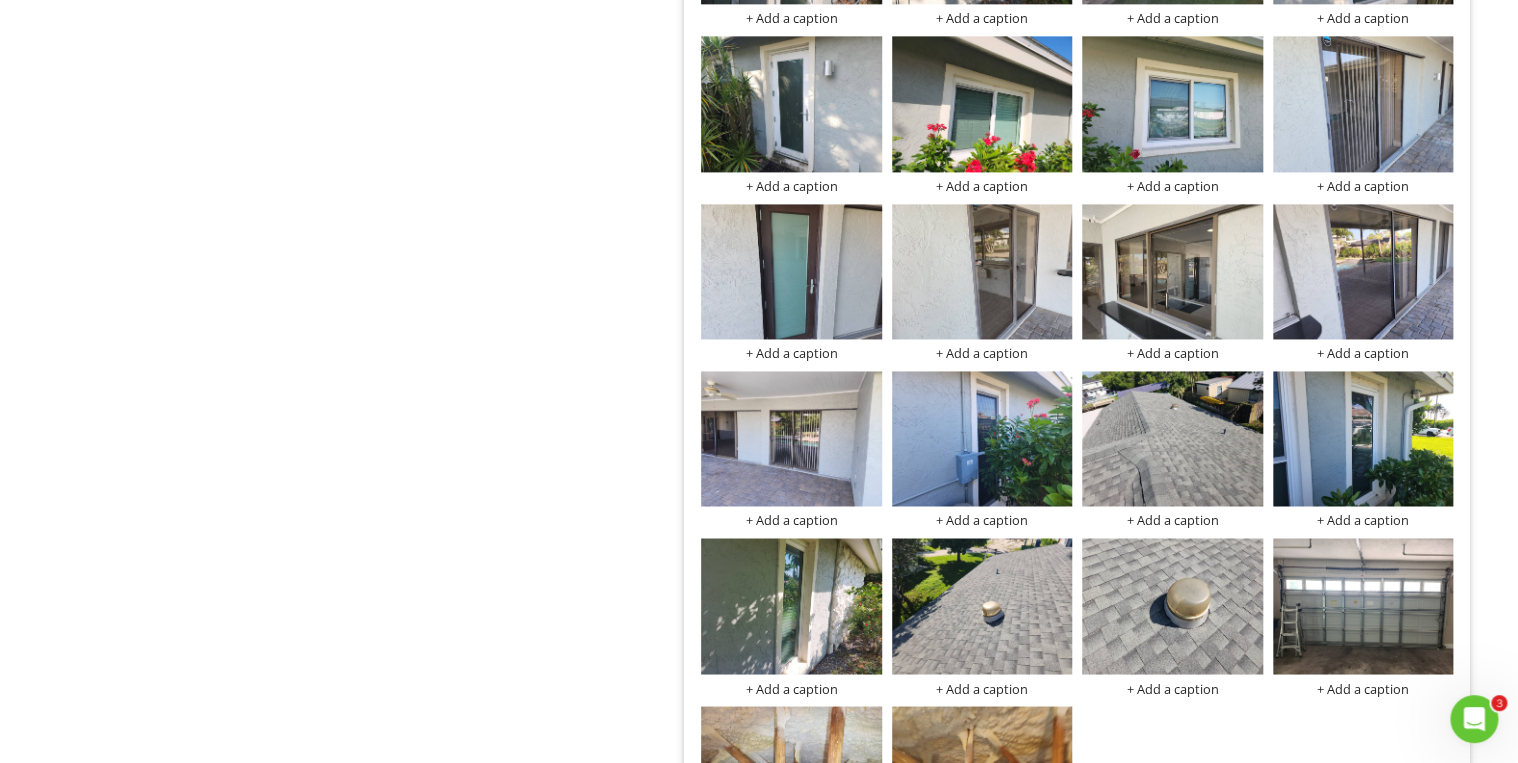 scroll, scrollTop: 1350, scrollLeft: 0, axis: vertical 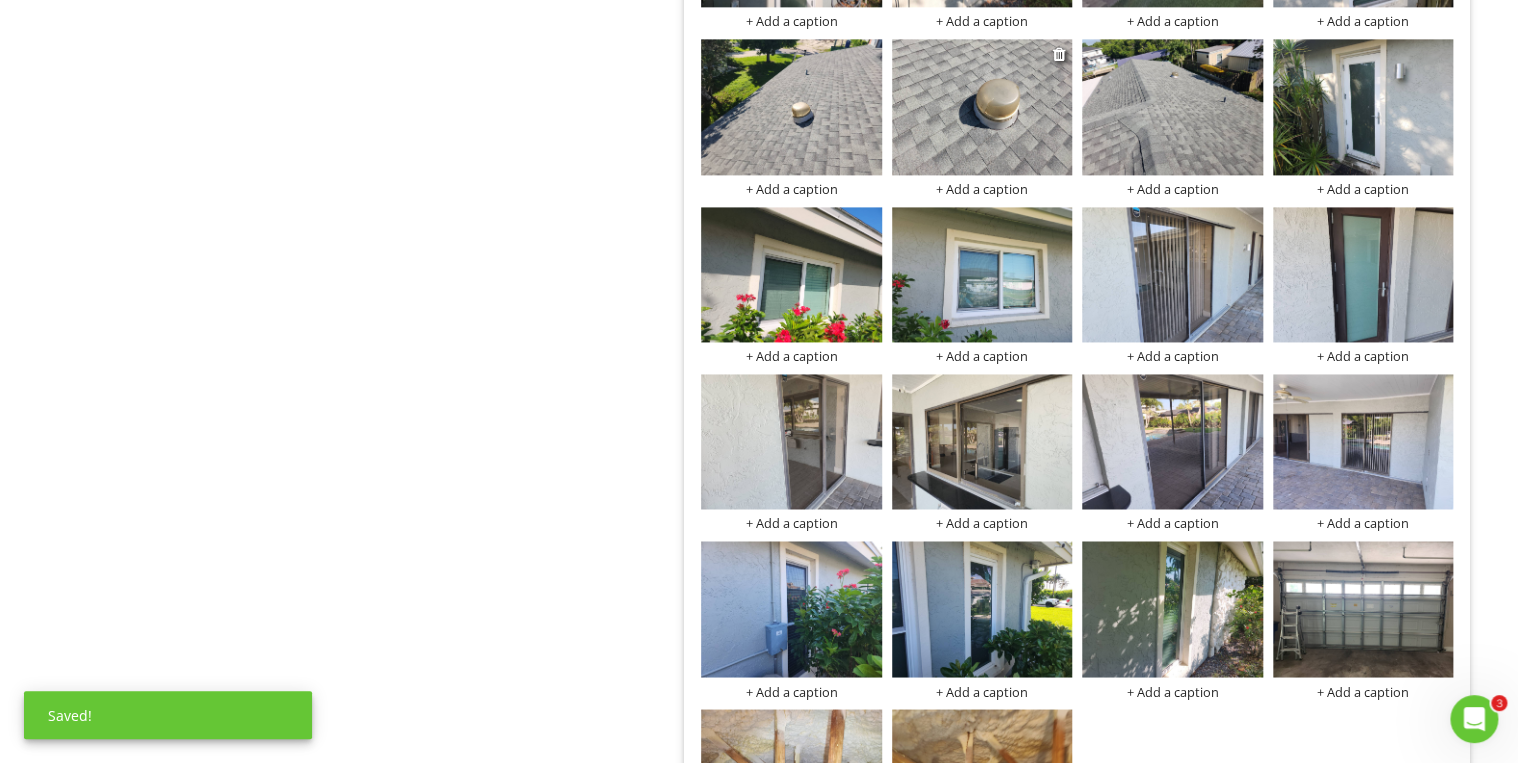 click at bounding box center [982, 106] 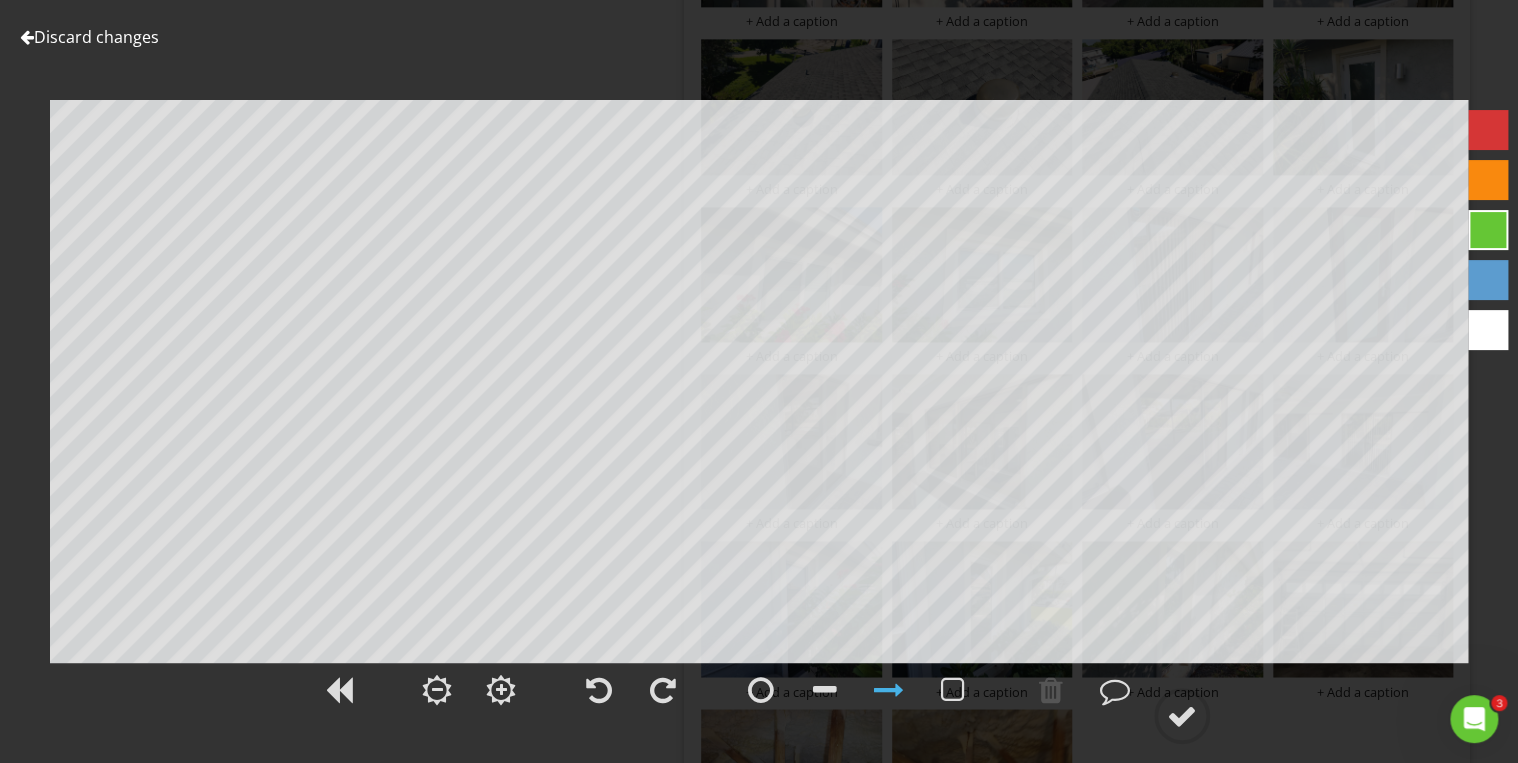 click on "Discard changes" at bounding box center (89, 37) 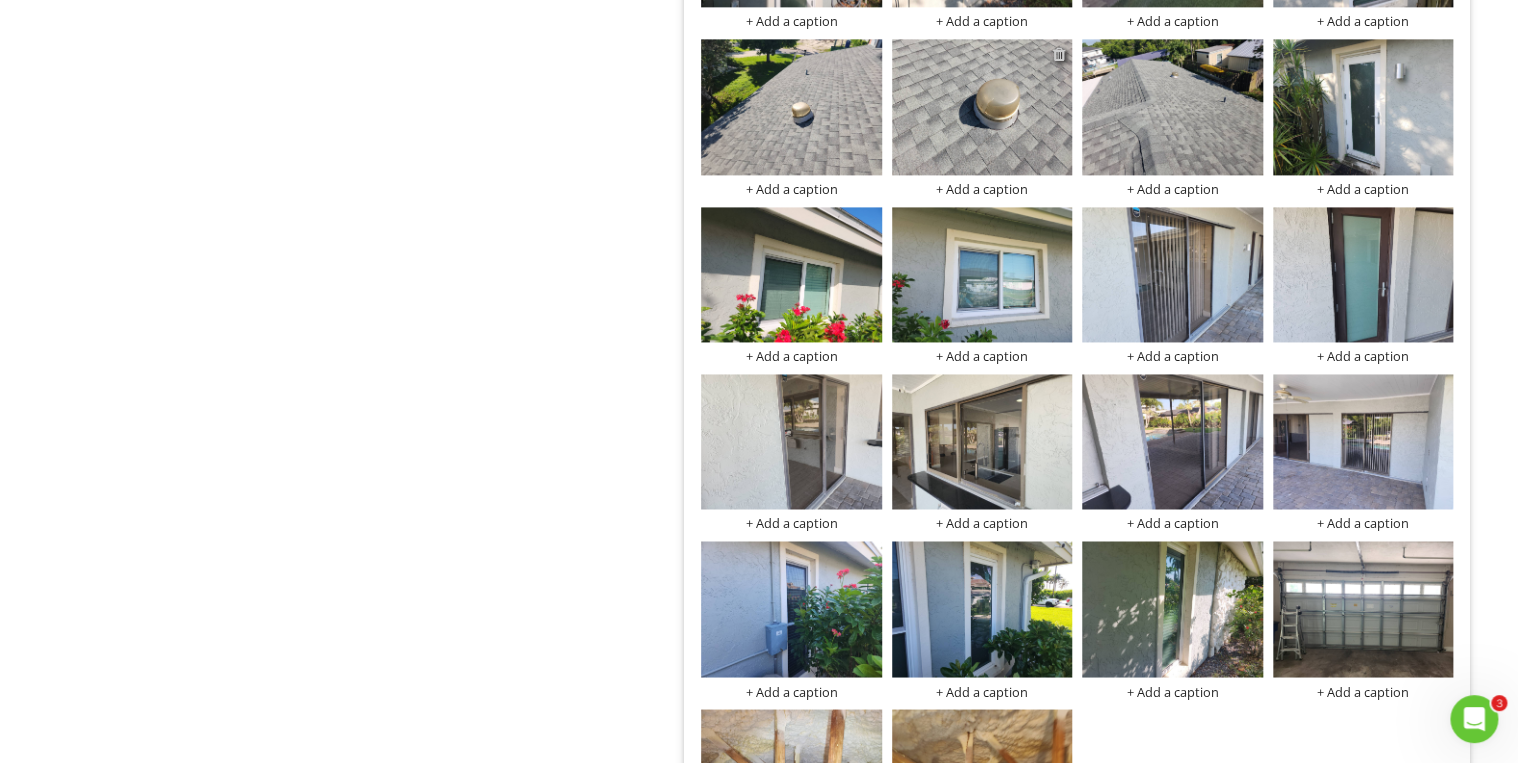 click at bounding box center (1059, 54) 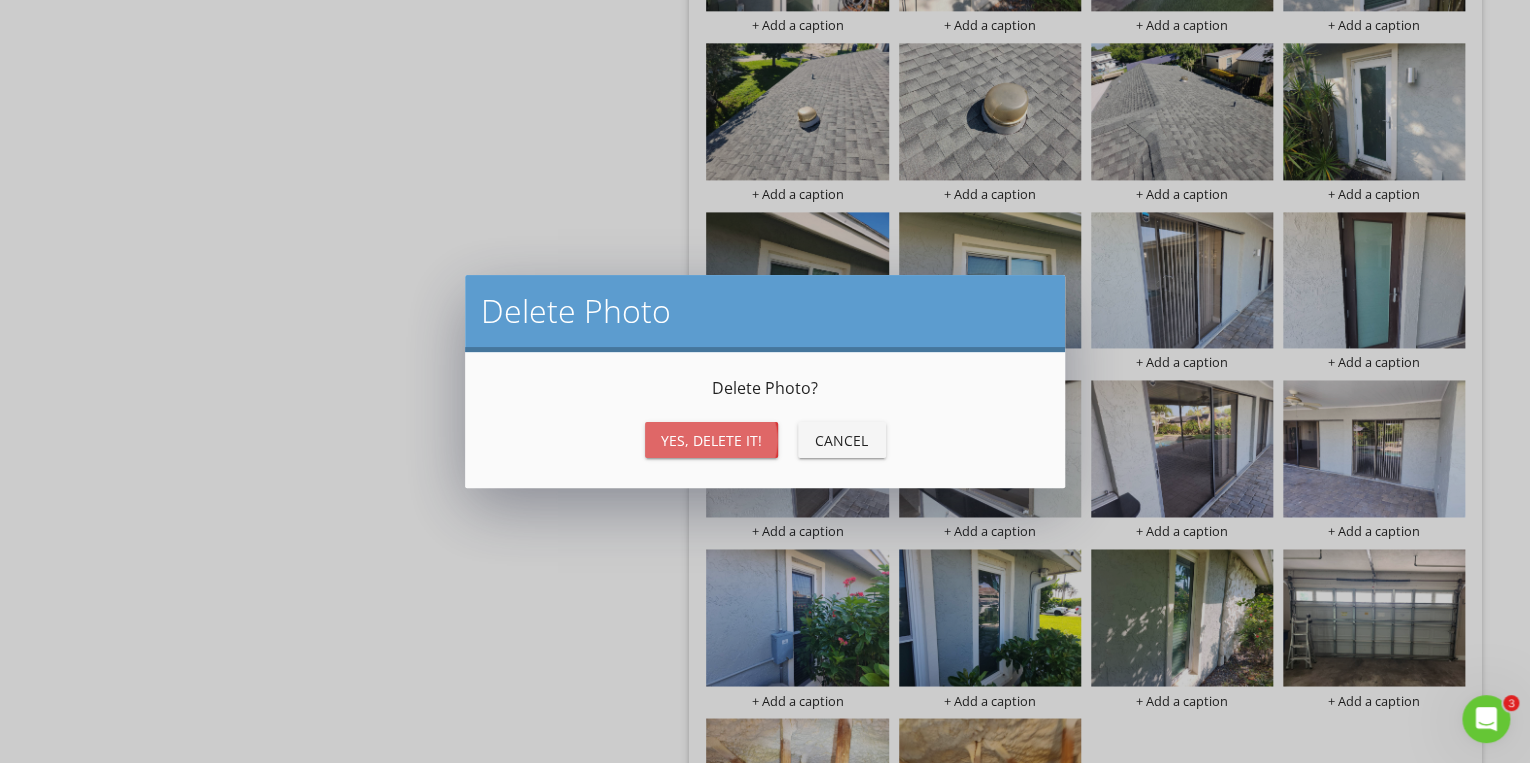click on "Yes, Delete it!" at bounding box center (711, 440) 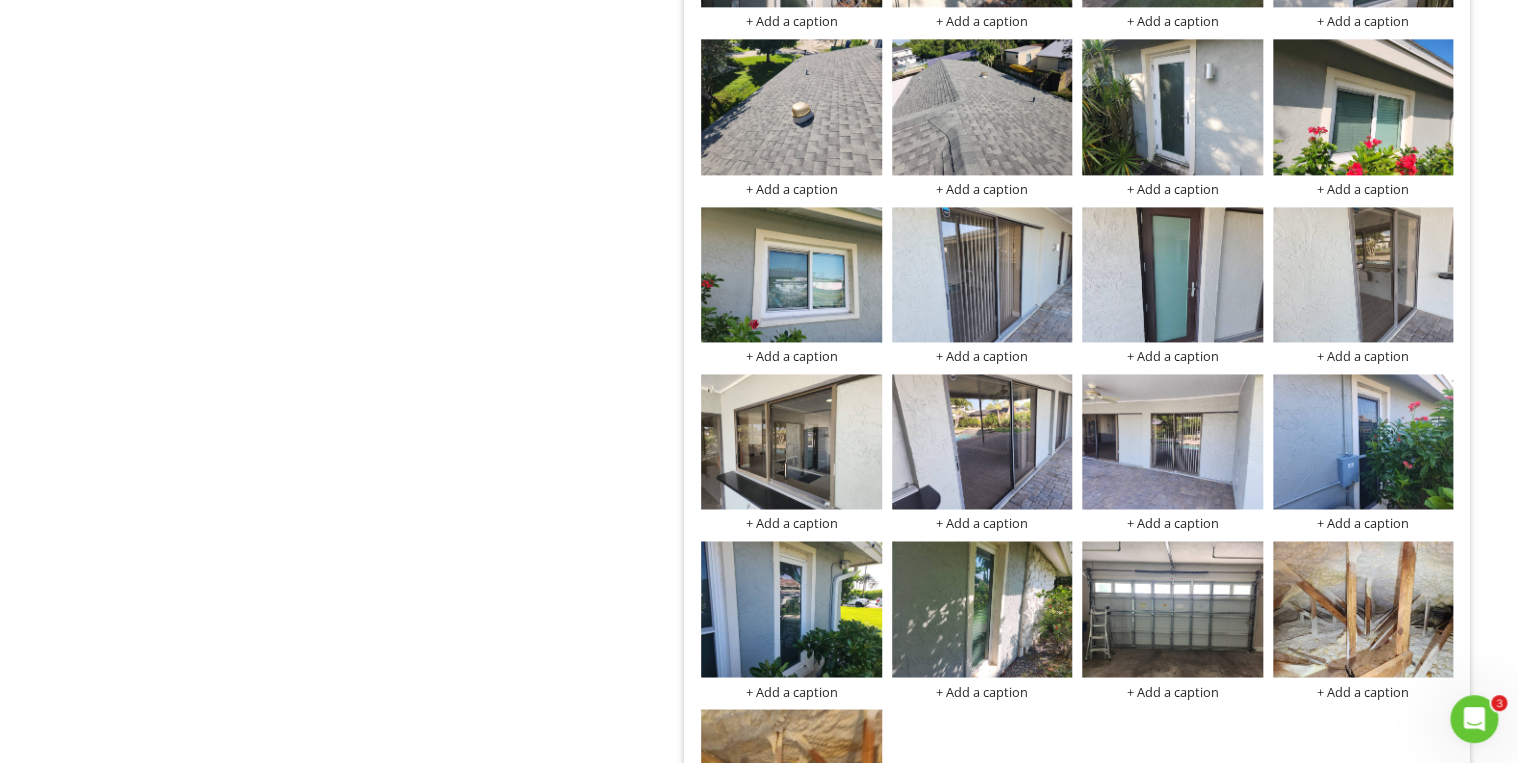 click on "Additional Information
Photos
Information
Photos
Info
Information                 29         check
Photos
Location edit       Inline Style XLarge Large Normal Small Light Small/Light Bold Italic Underline Colors Ordered List Unordered List Insert Link Insert Image Insert Video Insert Table Code View Clear Formatting Enter text here               + Add a caption         + Add a caption         + Add a caption         + Add a caption         + Add a caption         + Add a caption         + Add a caption         + Add a caption         + Add a caption         + Add a caption         + Add a caption         + Add a caption         + Add a caption         + Add a caption         + Add a caption         + Add a caption         + Add a caption" at bounding box center [949, 47] 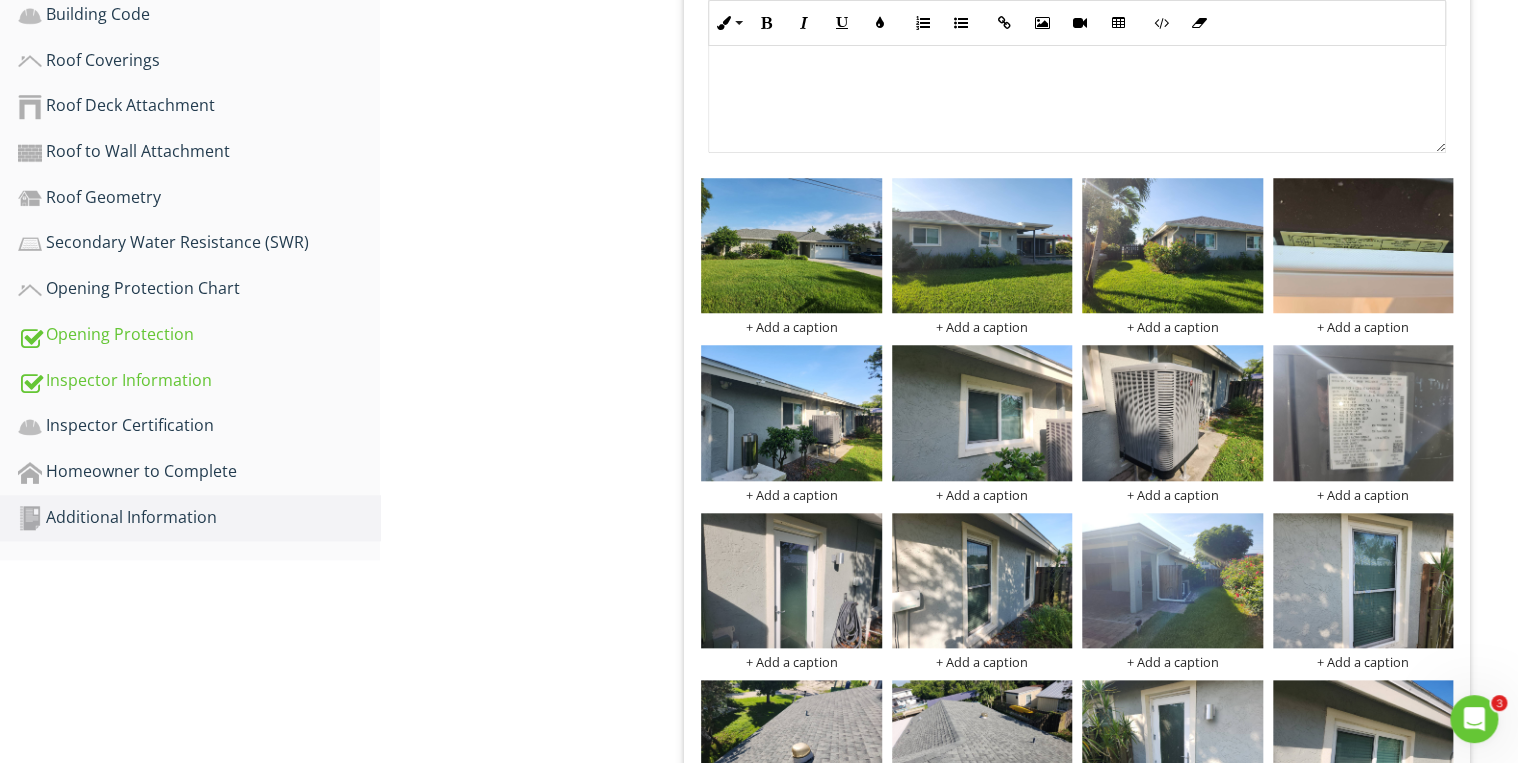 scroll, scrollTop: 704, scrollLeft: 0, axis: vertical 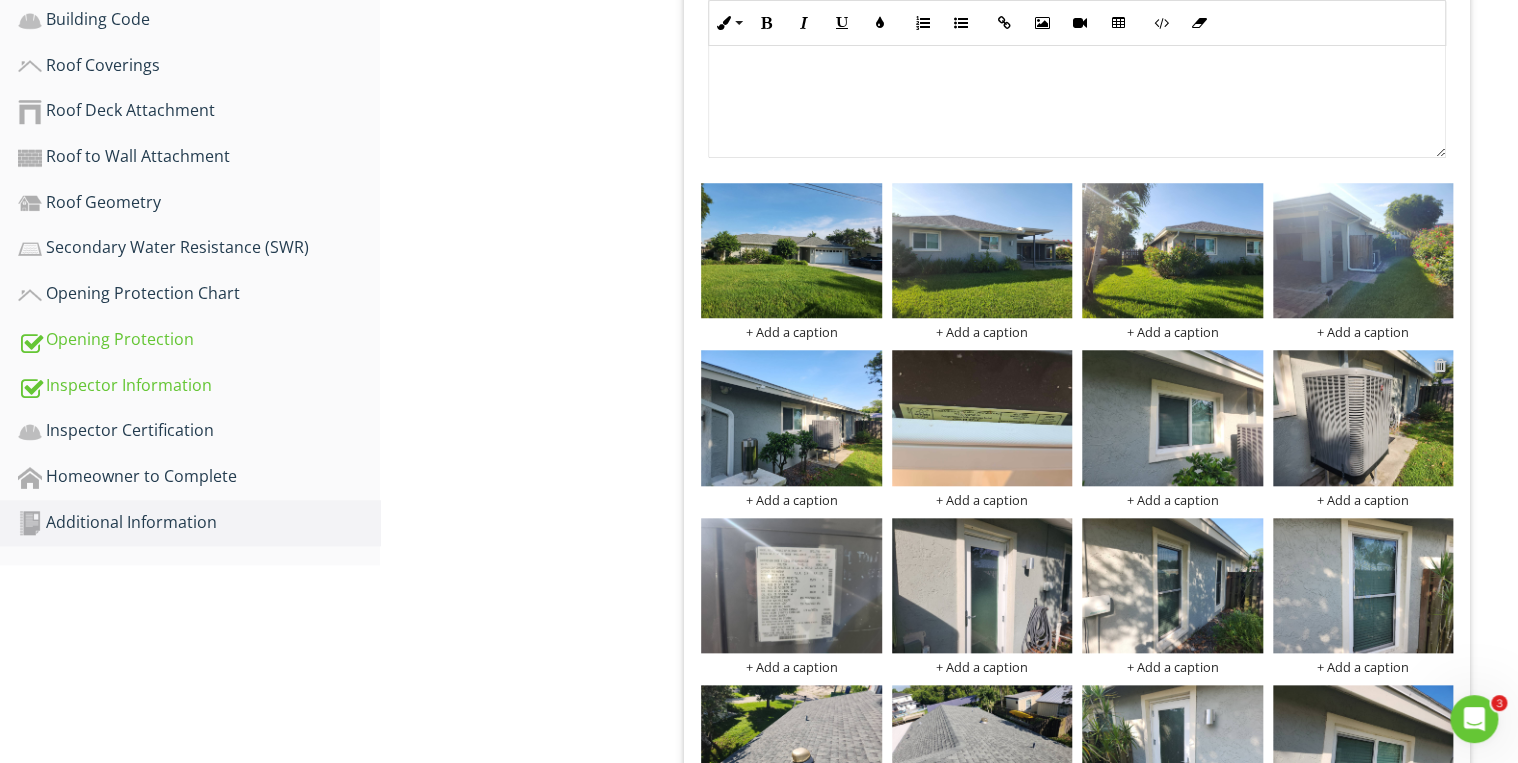 click at bounding box center [1440, 365] 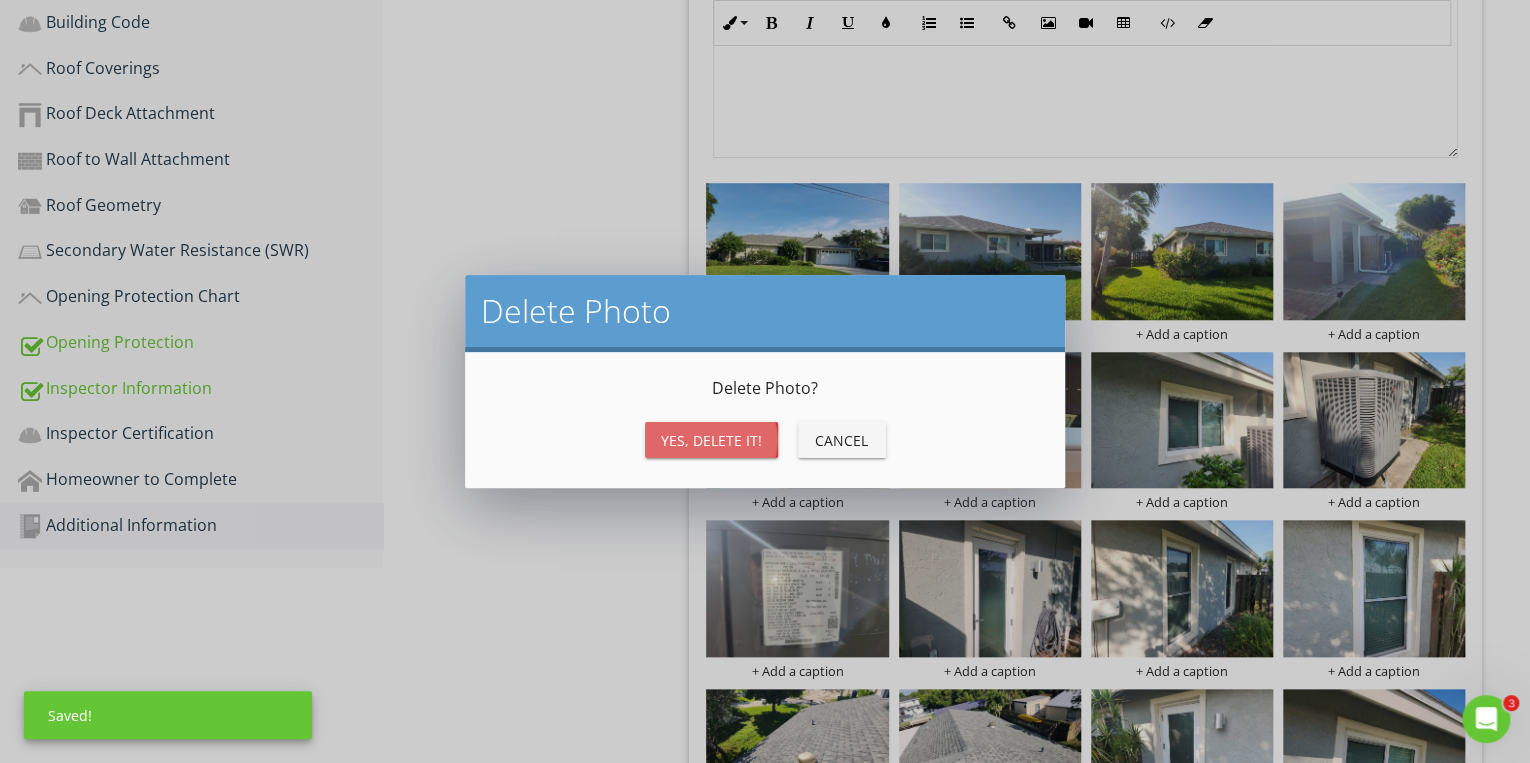 click on "Yes, Delete it!" at bounding box center [711, 440] 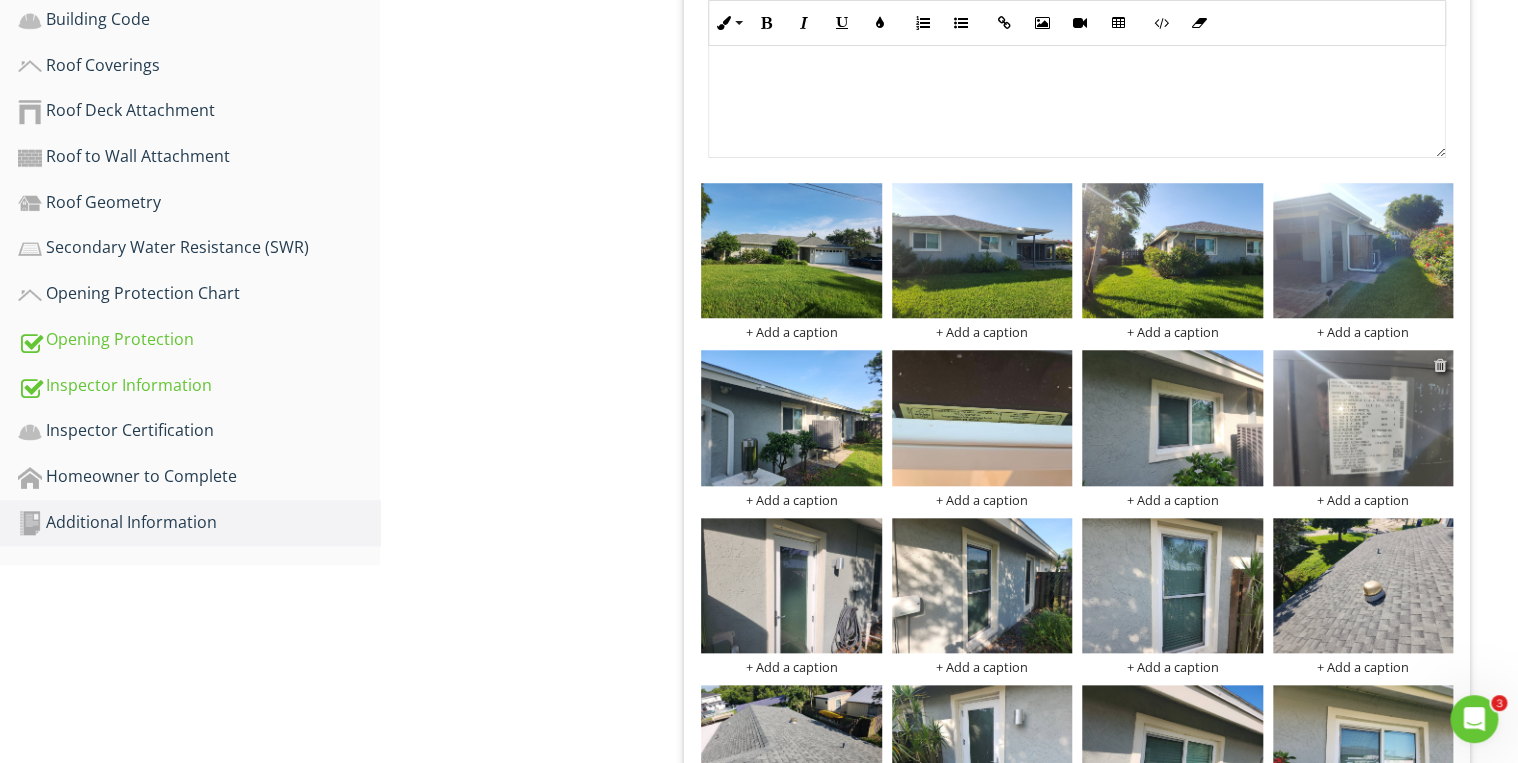 click at bounding box center (1440, 365) 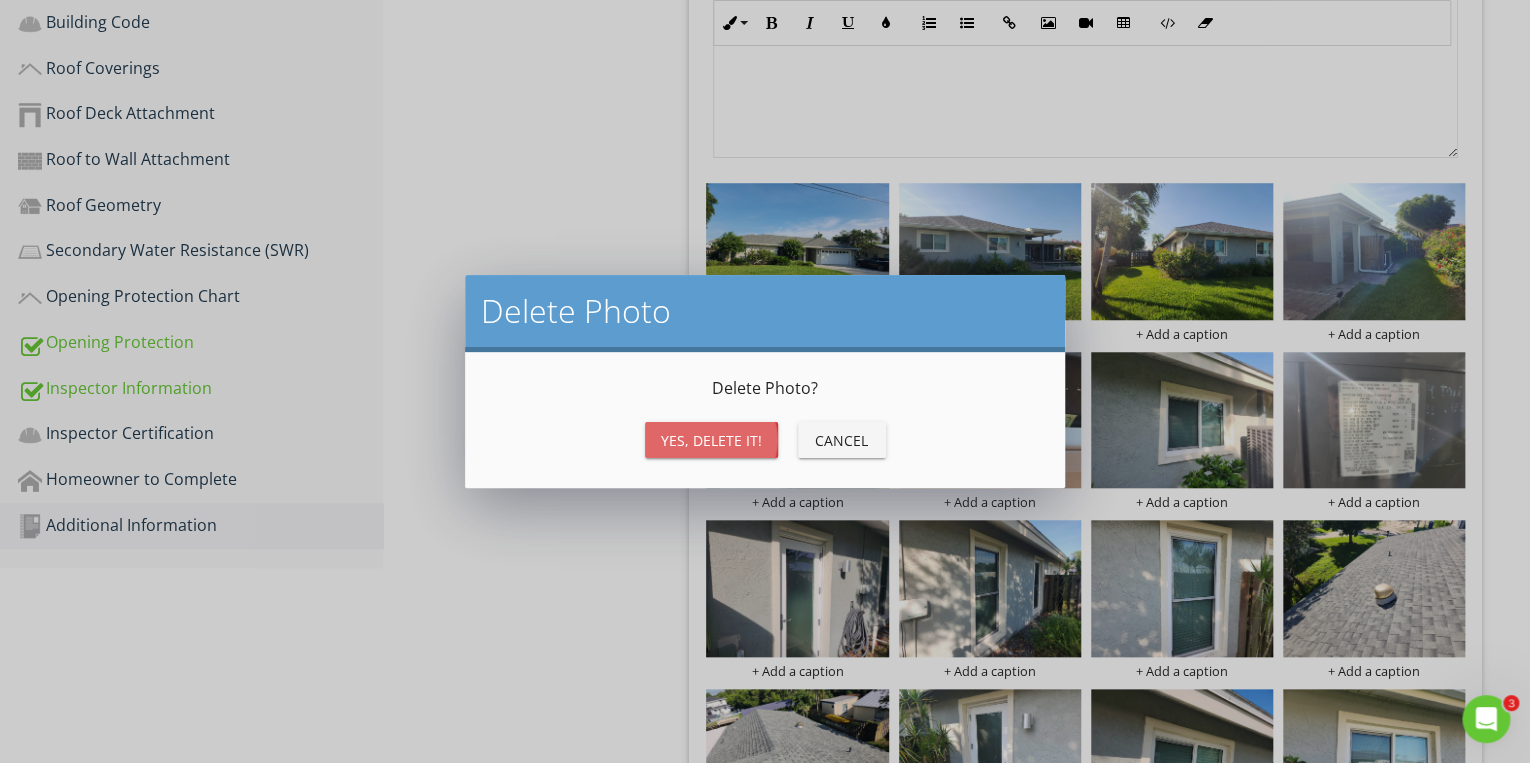 click on "Yes, Delete it!" at bounding box center (711, 440) 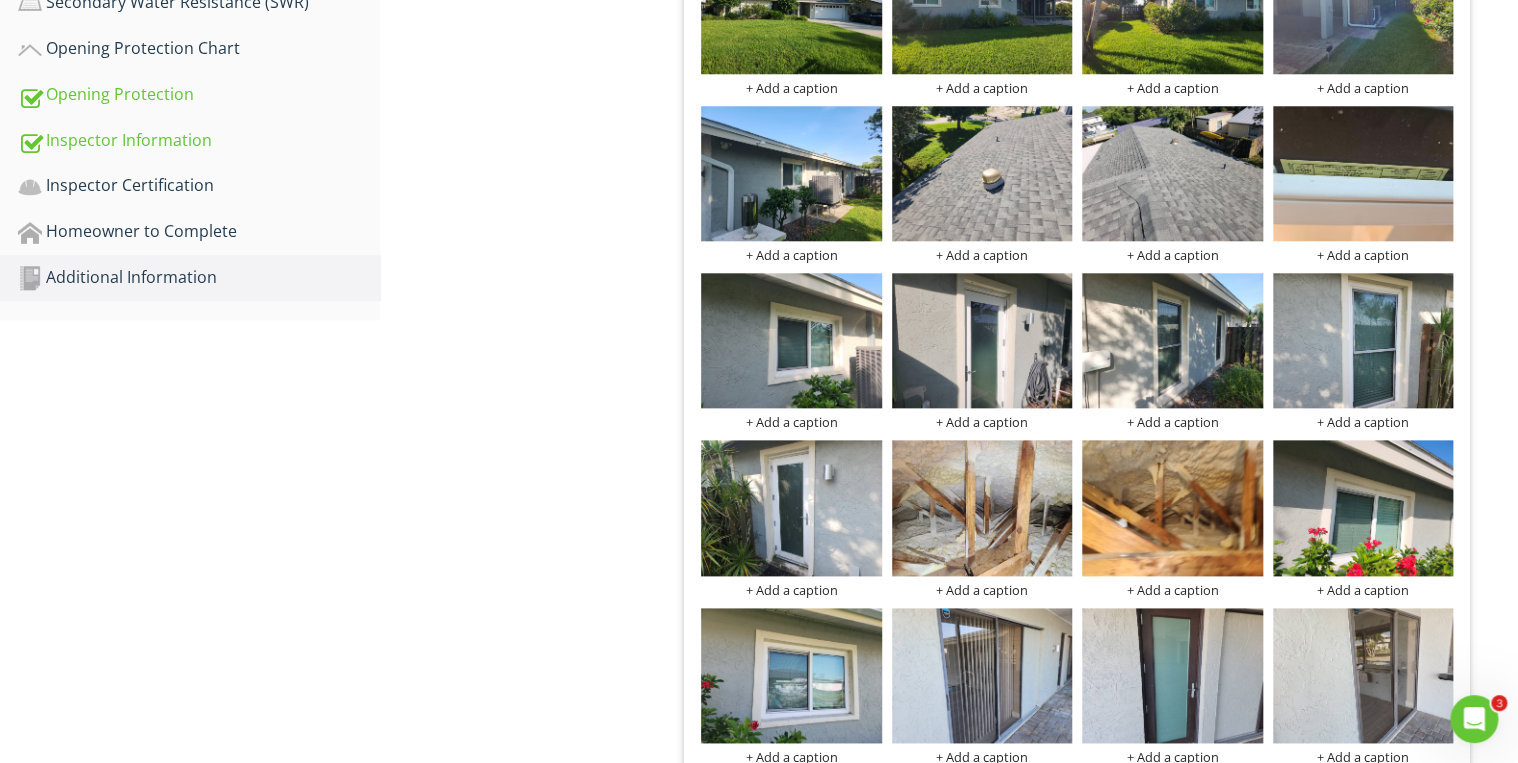 scroll, scrollTop: 941, scrollLeft: 0, axis: vertical 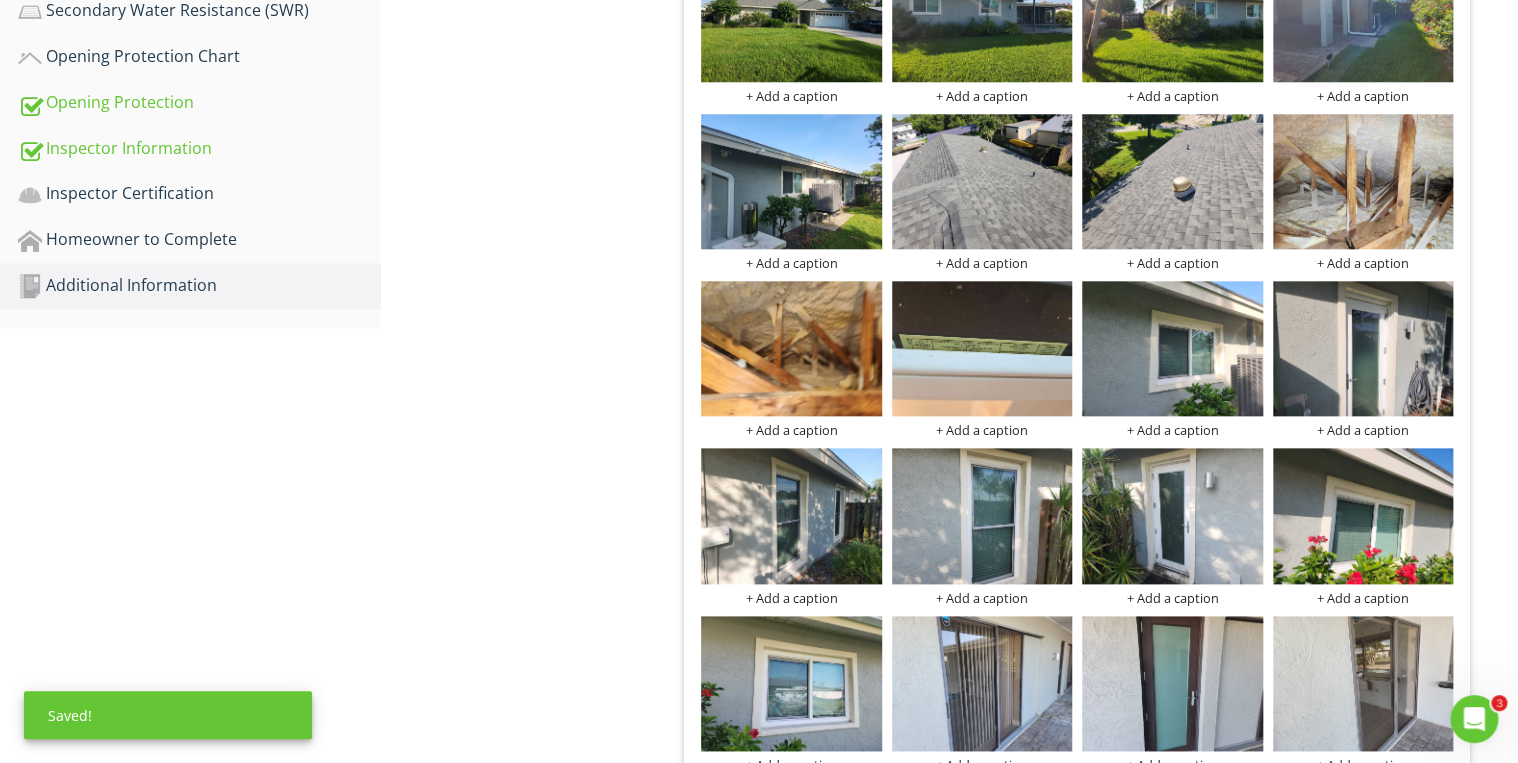 click on "Additional Information
Photos
Information
Photos
Info
Information                 27         check
Photos
Location edit       Inline Style XLarge Large Normal Small Light Small/Light Bold Italic Underline Colors Ordered List Unordered List Insert Link Insert Image Insert Video Insert Table Code View Clear Formatting Enter text here               + Add a caption         + Add a caption         + Add a caption         + Add a caption         + Add a caption         + Add a caption         + Add a caption         + Add a caption         + Add a caption         + Add a caption         + Add a caption         + Add a caption         + Add a caption         + Add a caption         + Add a caption         + Add a caption         + Add a caption" at bounding box center (949, 372) 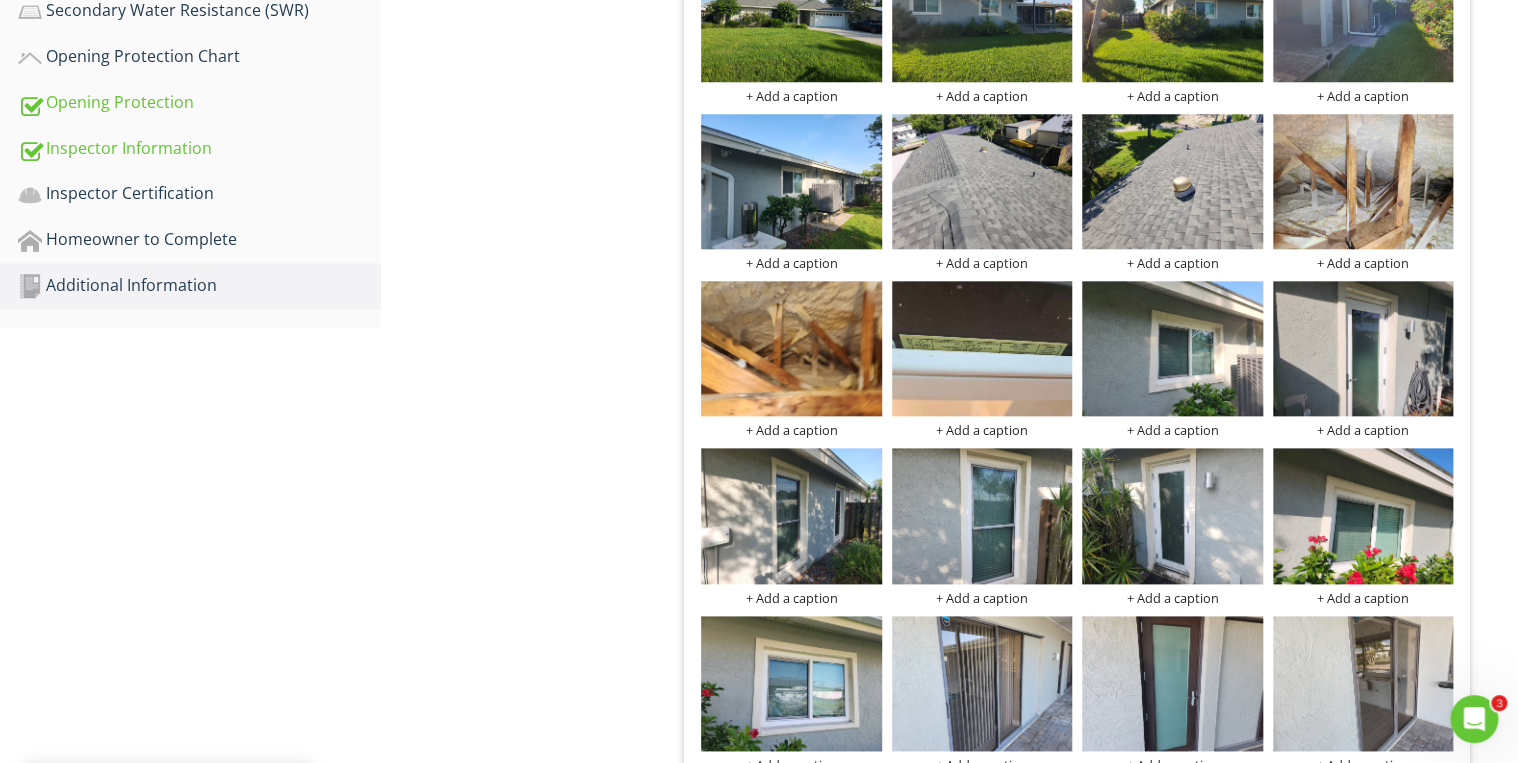 click on "Additional Information
Photos
Information
Photos
Info
Information                 27         check
Photos
Location edit       Inline Style XLarge Large Normal Small Light Small/Light Bold Italic Underline Colors Ordered List Unordered List Insert Link Insert Image Insert Video Insert Table Code View Clear Formatting Enter text here               + Add a caption         + Add a caption         + Add a caption         + Add a caption         + Add a caption         + Add a caption         + Add a caption         + Add a caption         + Add a caption         + Add a caption         + Add a caption         + Add a caption         + Add a caption         + Add a caption         + Add a caption         + Add a caption         + Add a caption" at bounding box center [949, 372] 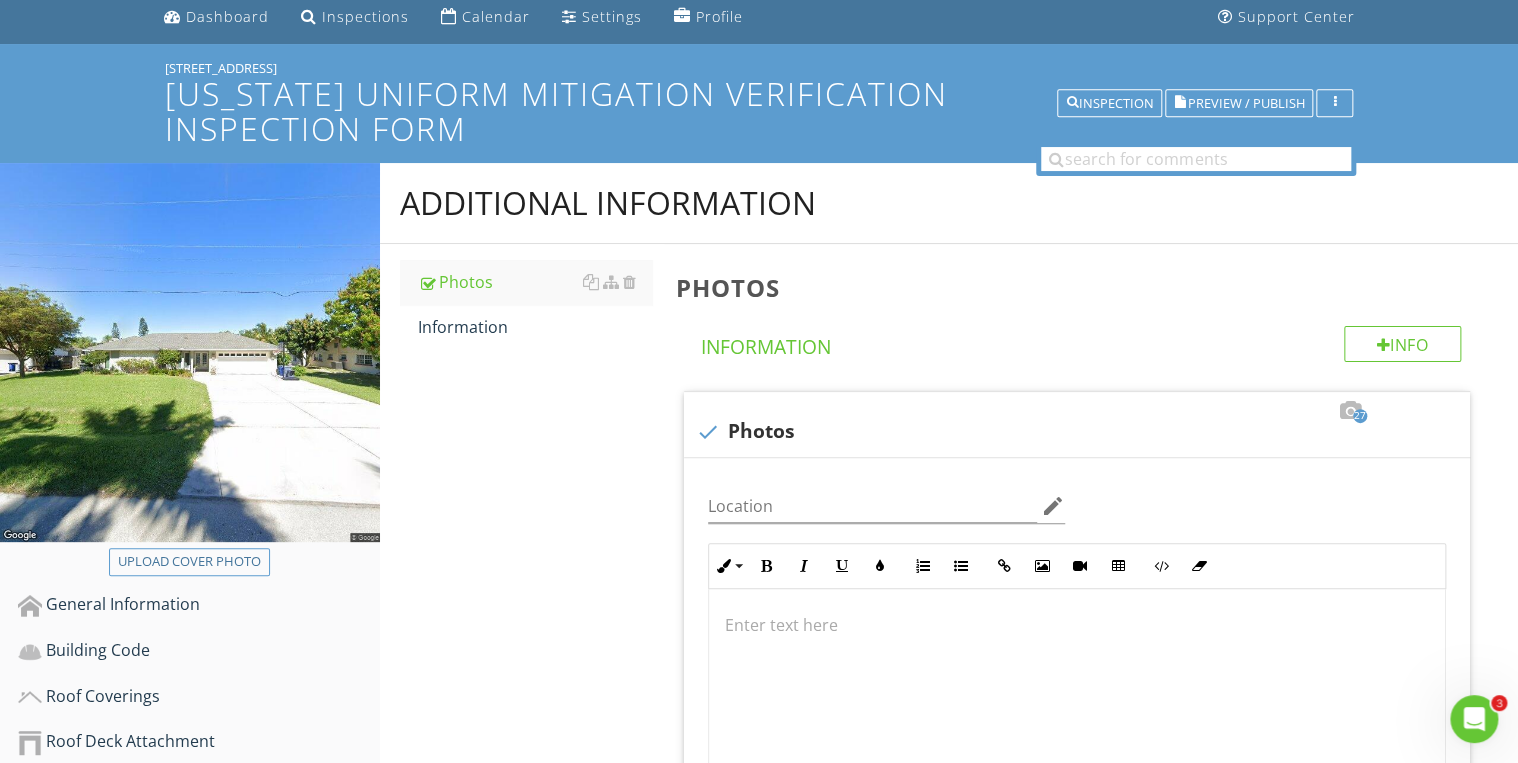 scroll, scrollTop: 68, scrollLeft: 0, axis: vertical 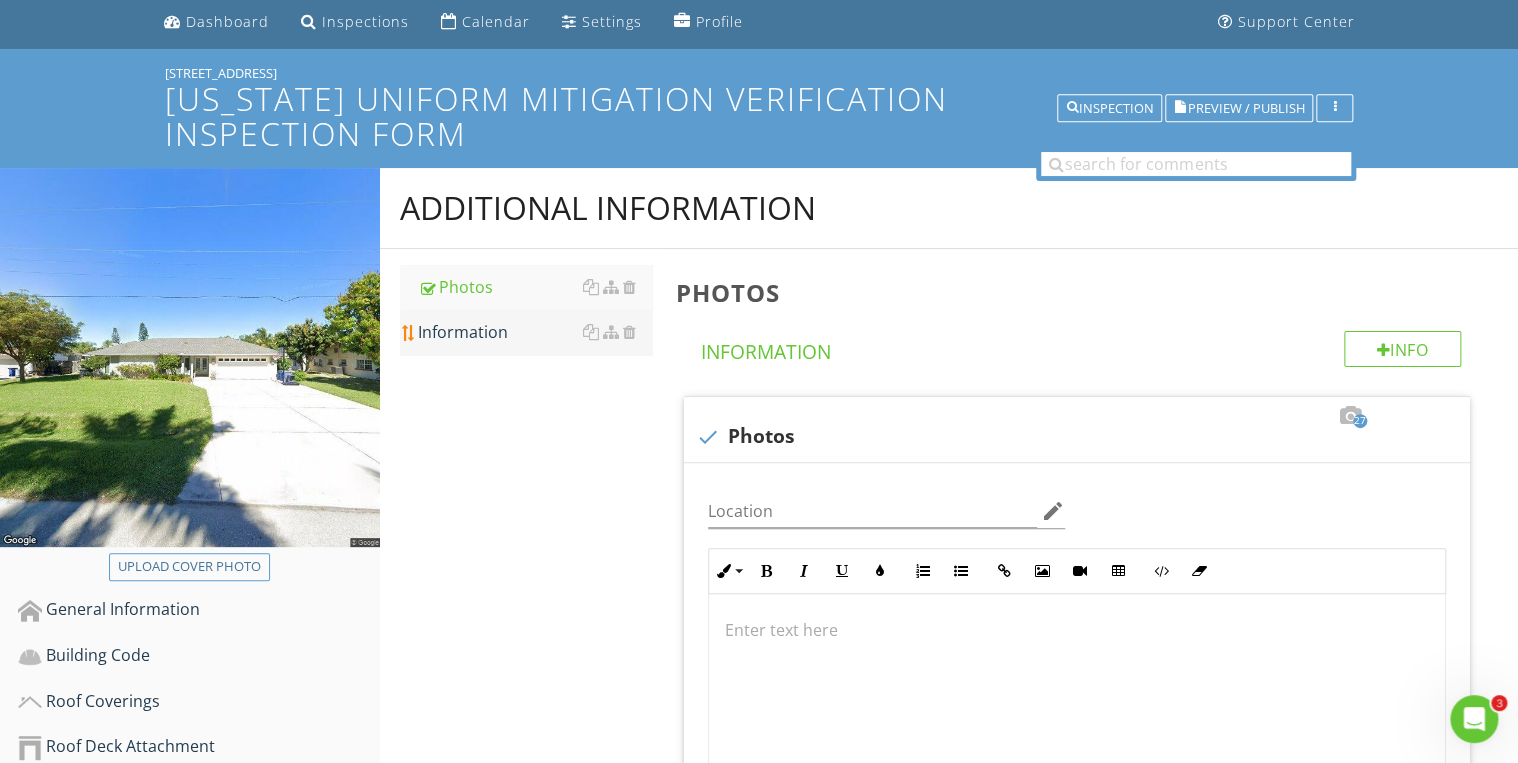 click on "Information" at bounding box center (535, 332) 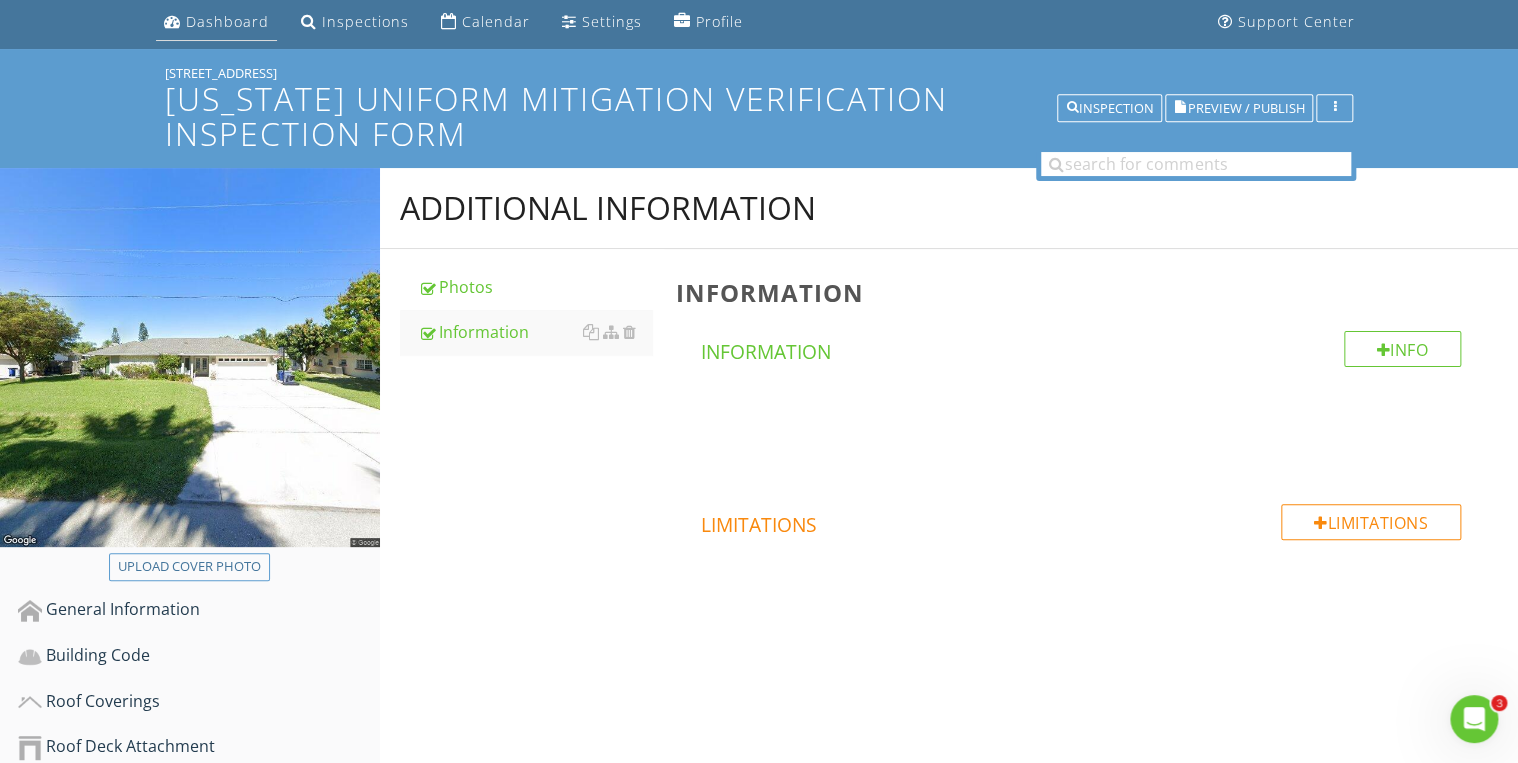 click on "Dashboard" at bounding box center [227, 21] 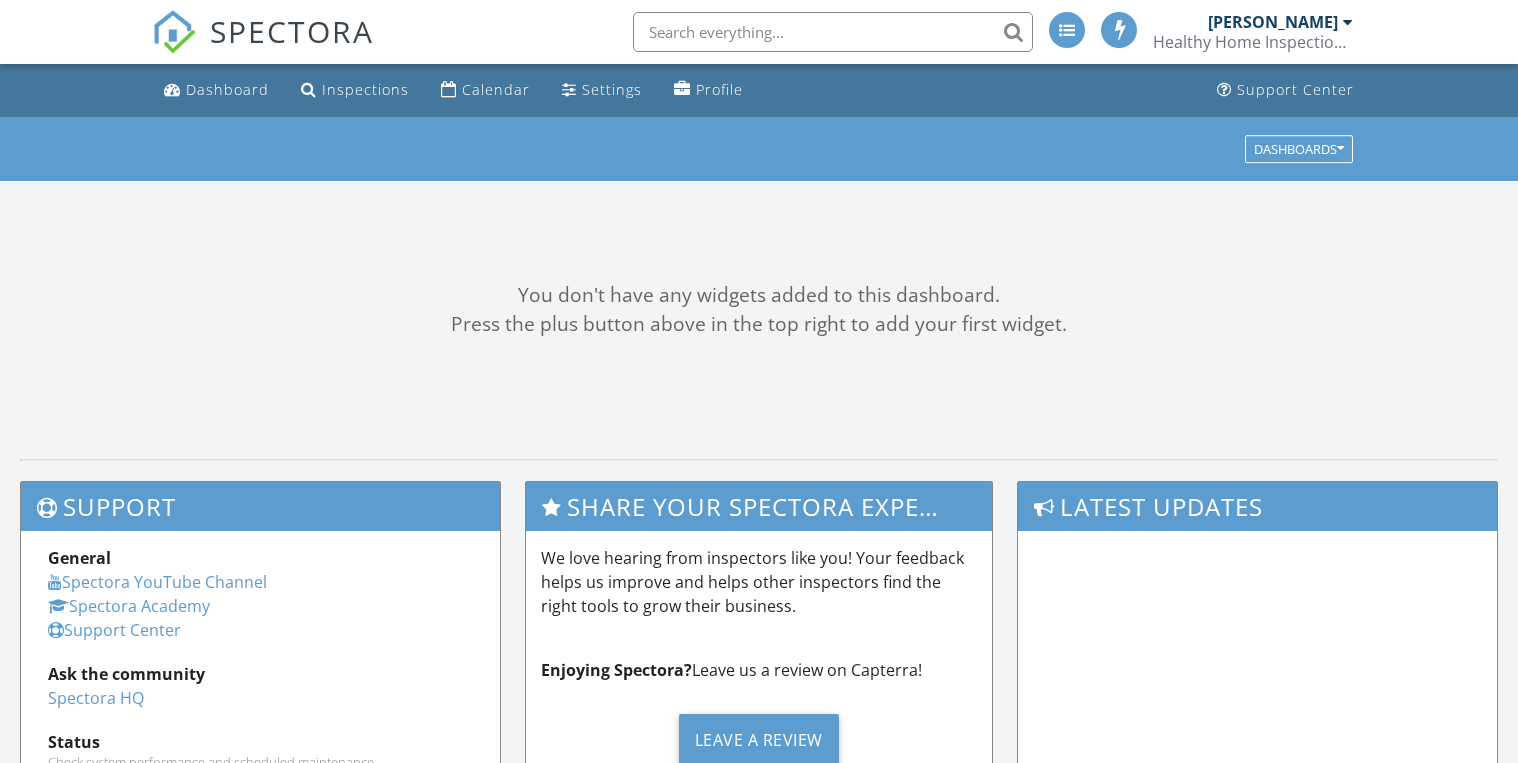 scroll, scrollTop: 0, scrollLeft: 0, axis: both 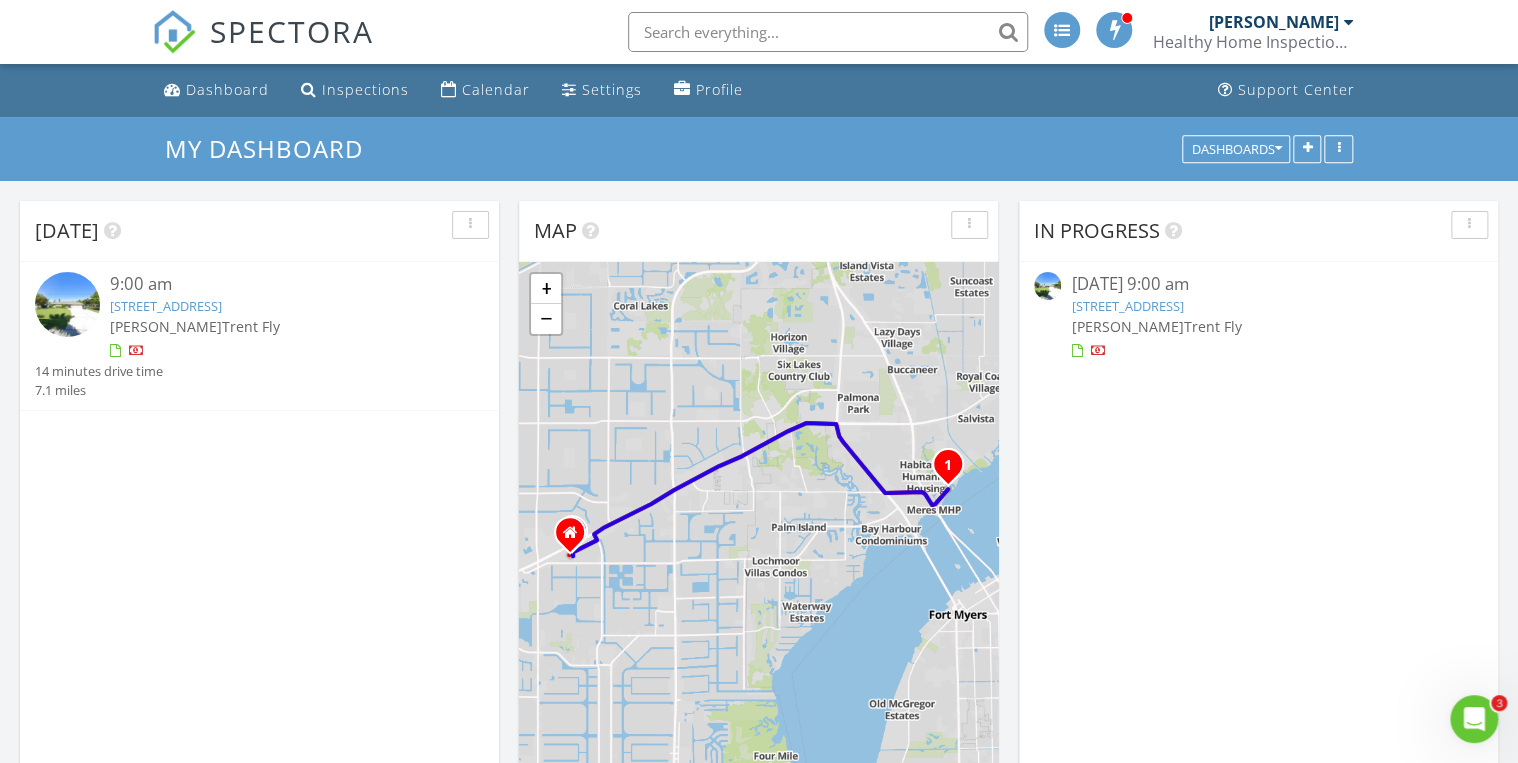 click on "124 E North Shore Avenue, North Fort Myers, FL 33917" at bounding box center (166, 306) 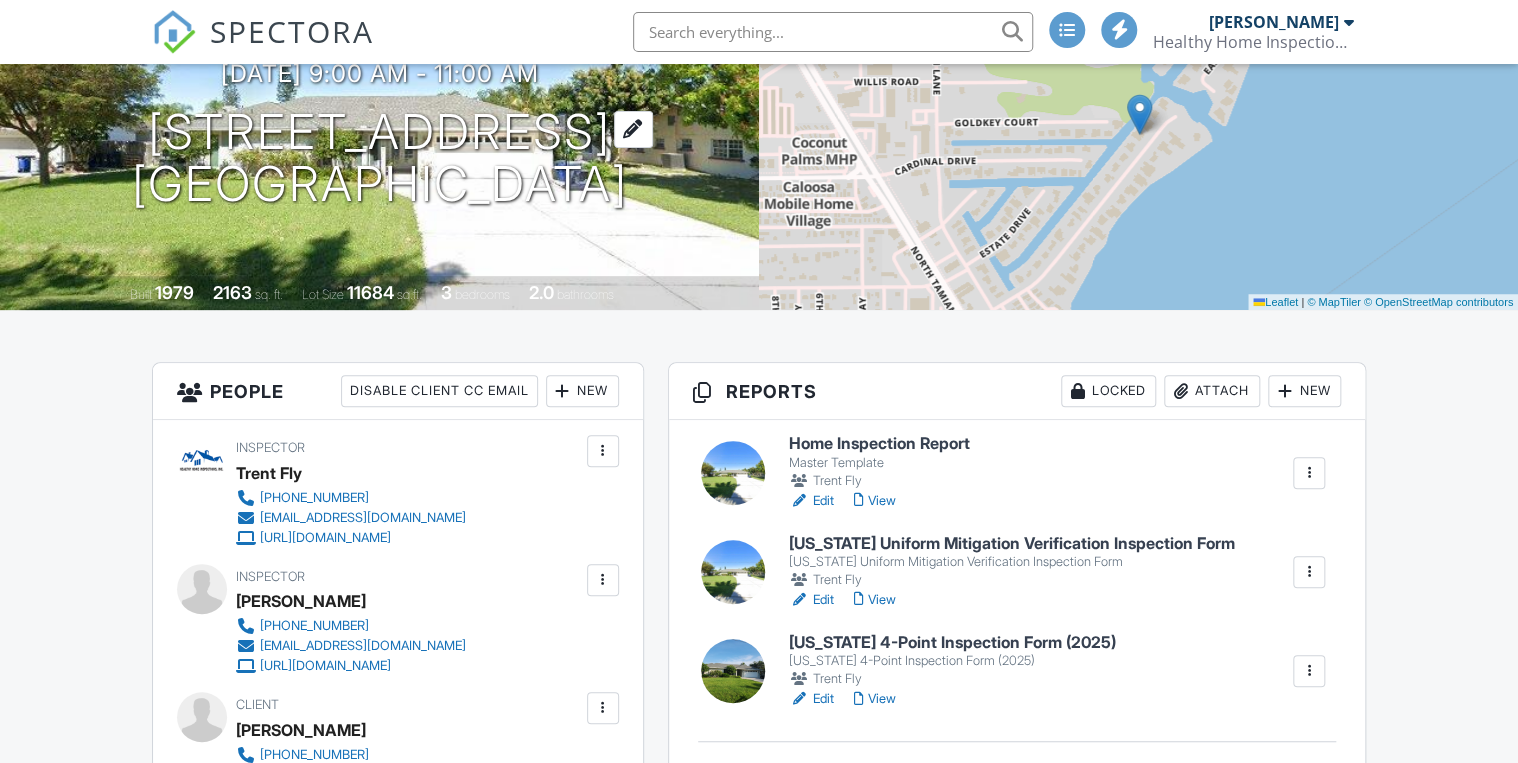 scroll, scrollTop: 255, scrollLeft: 0, axis: vertical 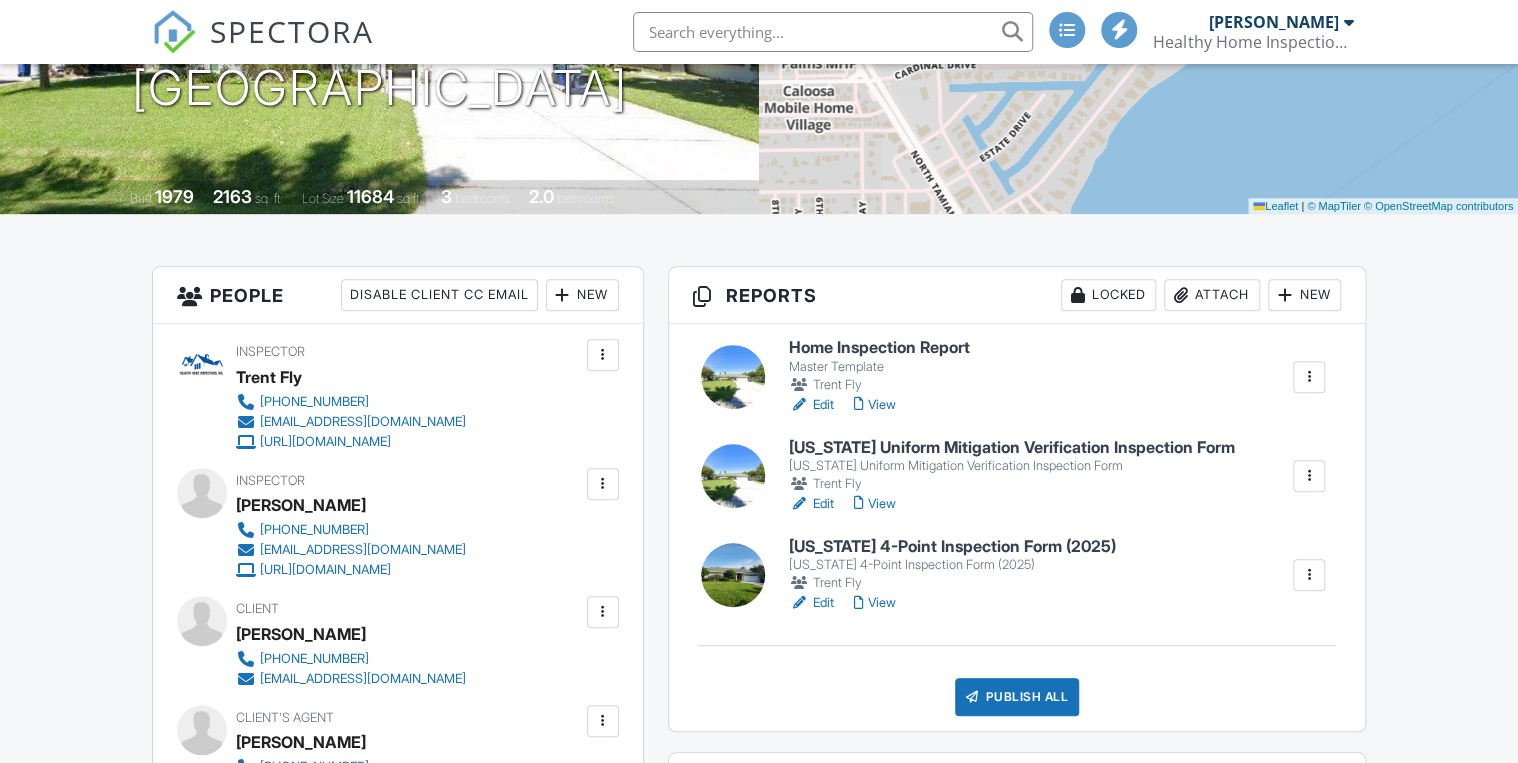 click on "Edit" at bounding box center (811, 405) 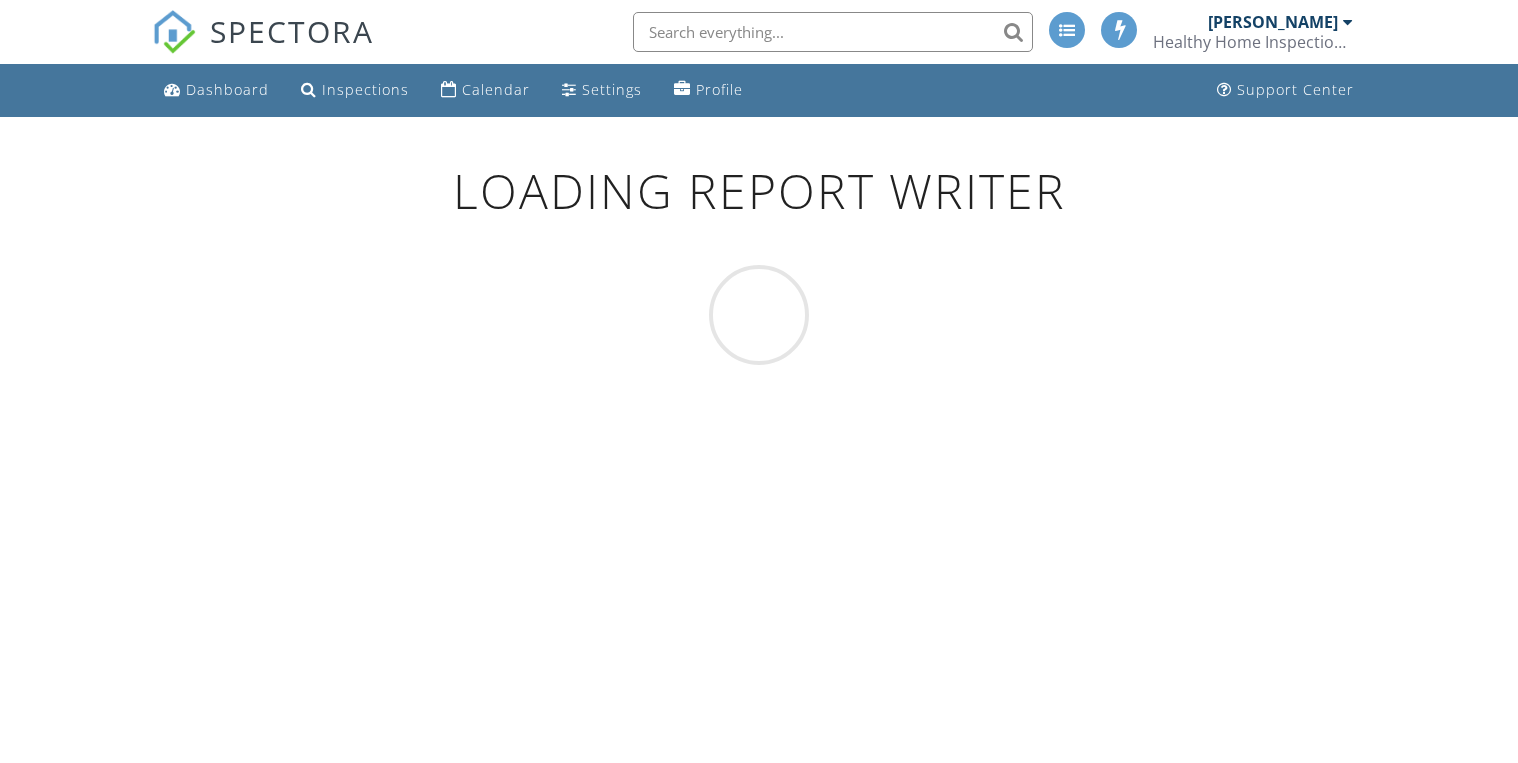scroll, scrollTop: 0, scrollLeft: 0, axis: both 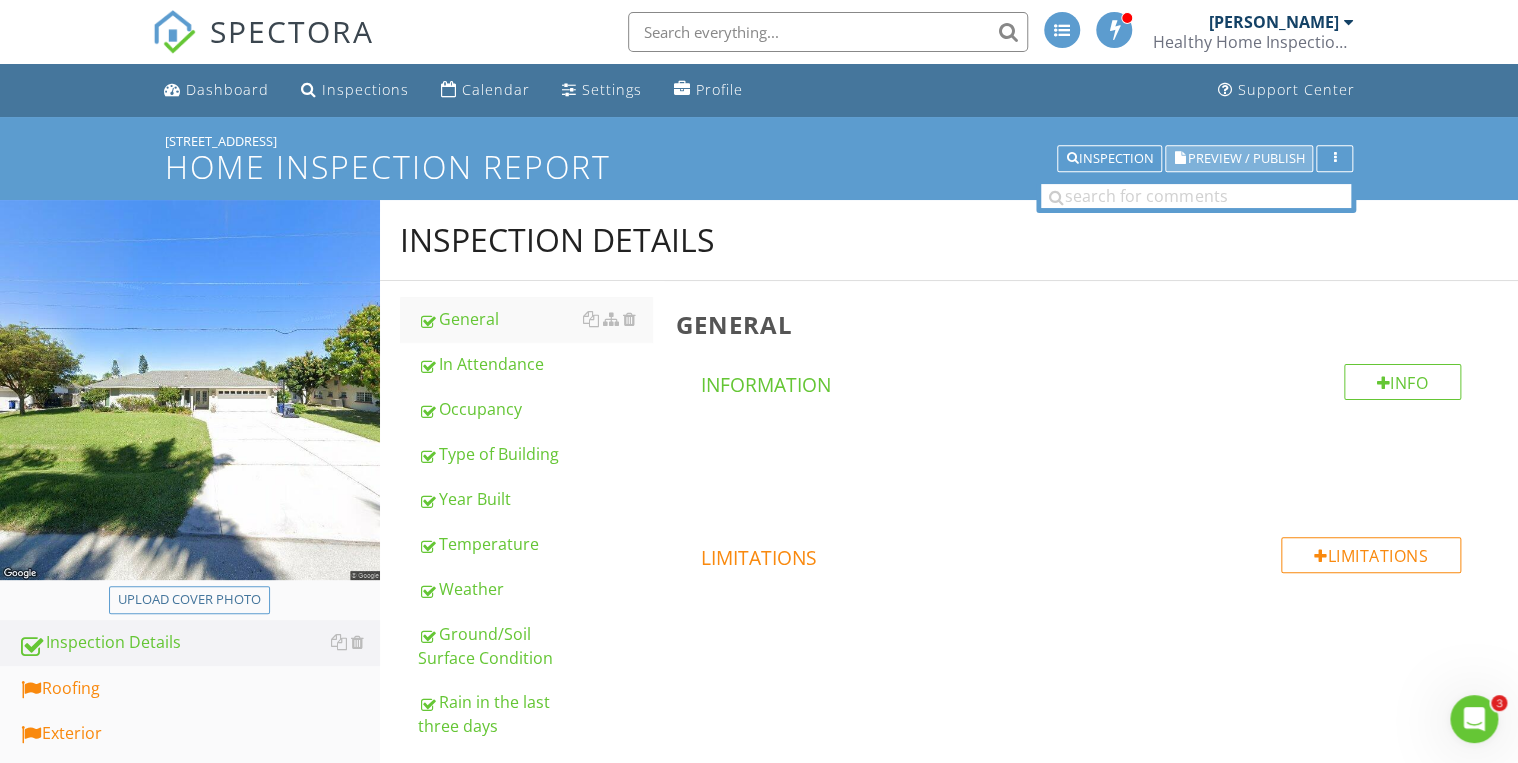 type 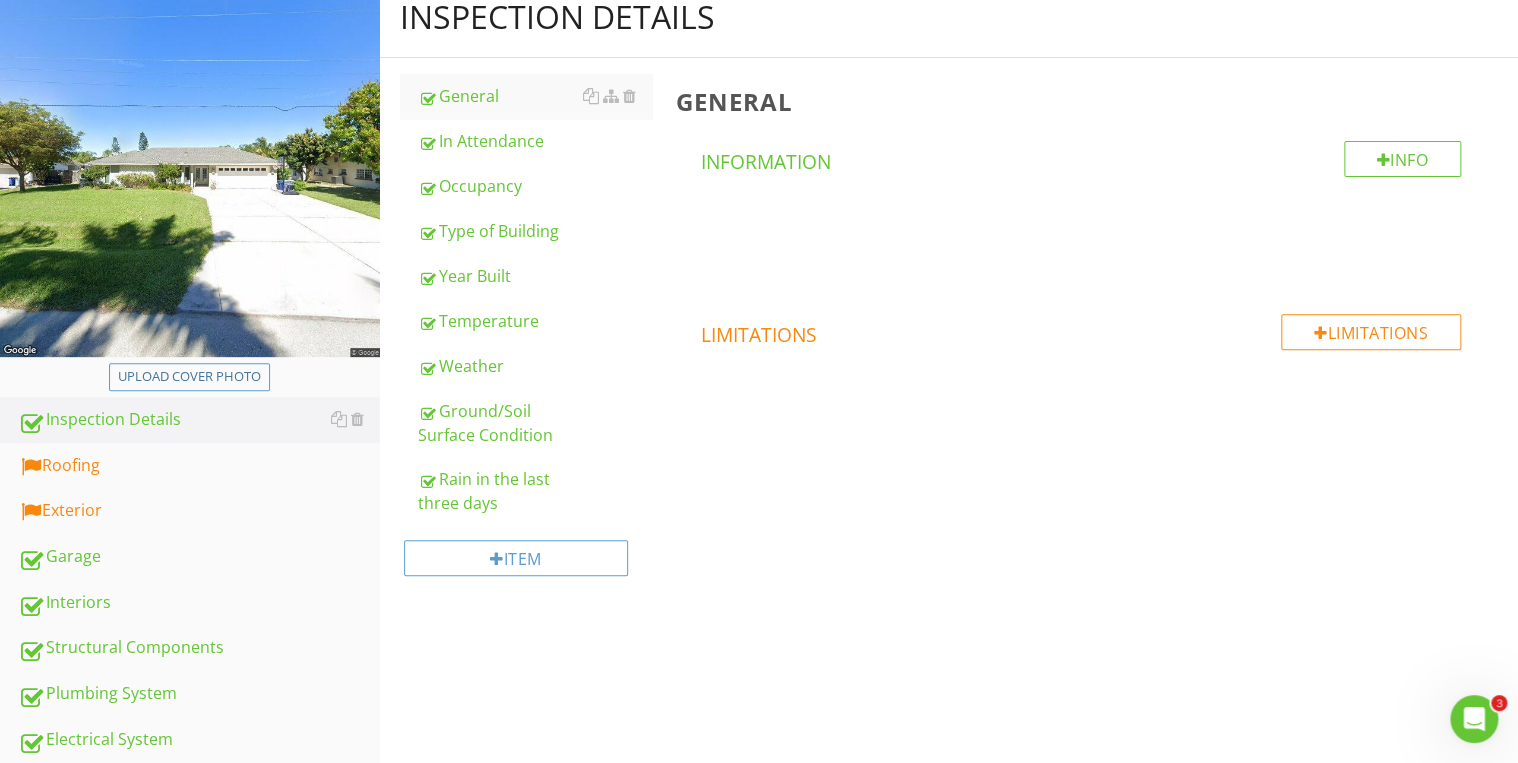 scroll, scrollTop: 256, scrollLeft: 0, axis: vertical 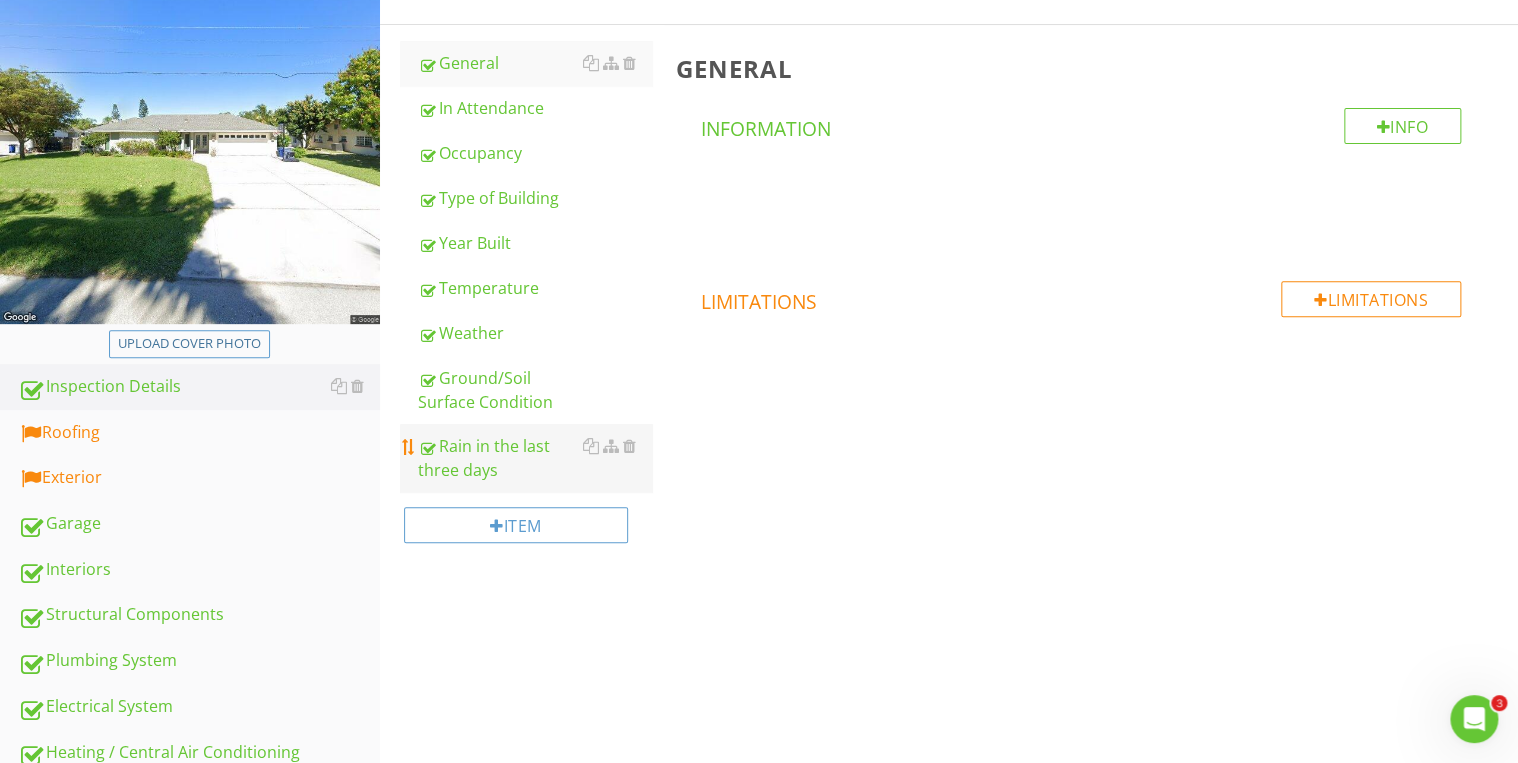 click on "Rain in the last three days" at bounding box center [535, 458] 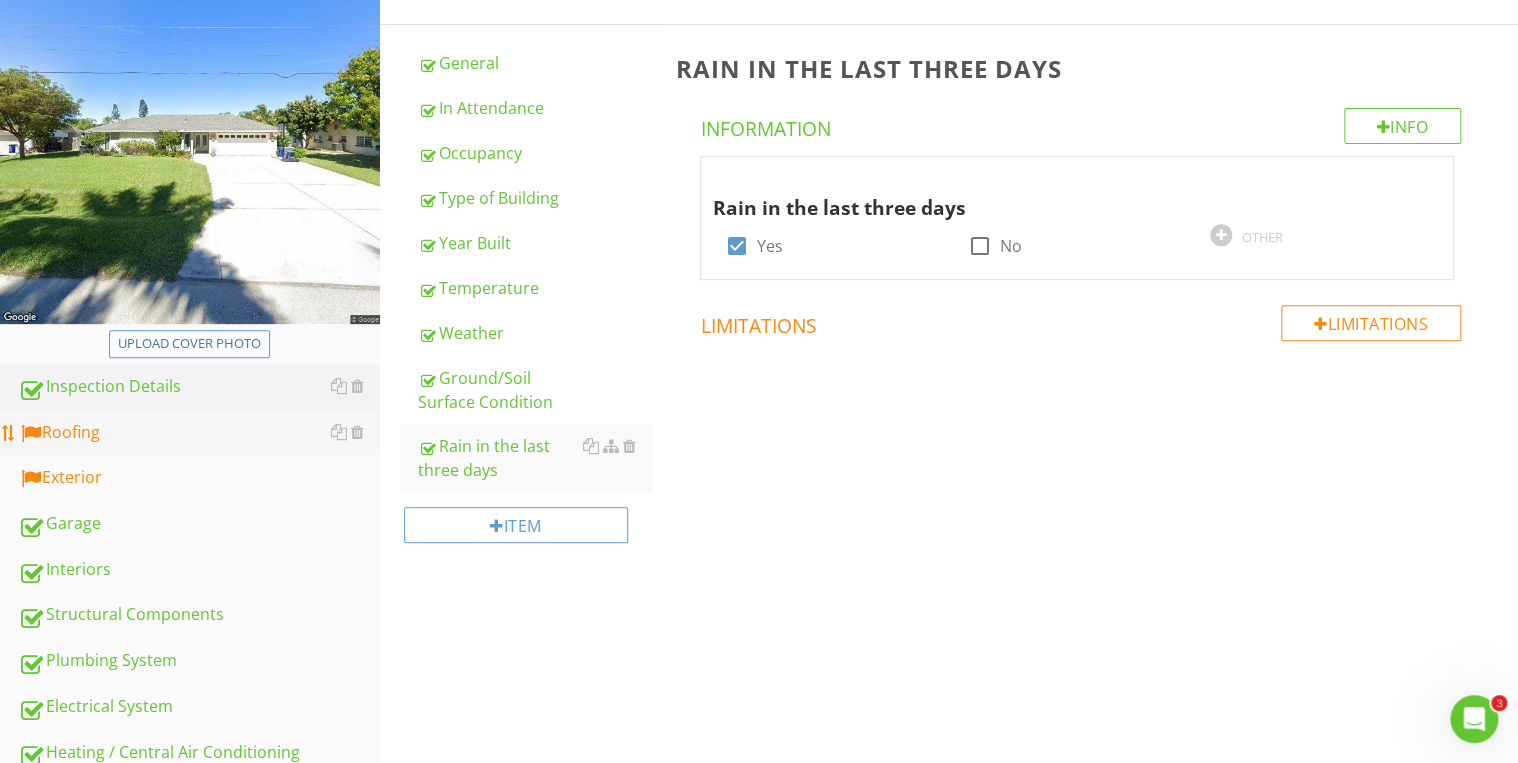 click on "Roofing" at bounding box center (199, 433) 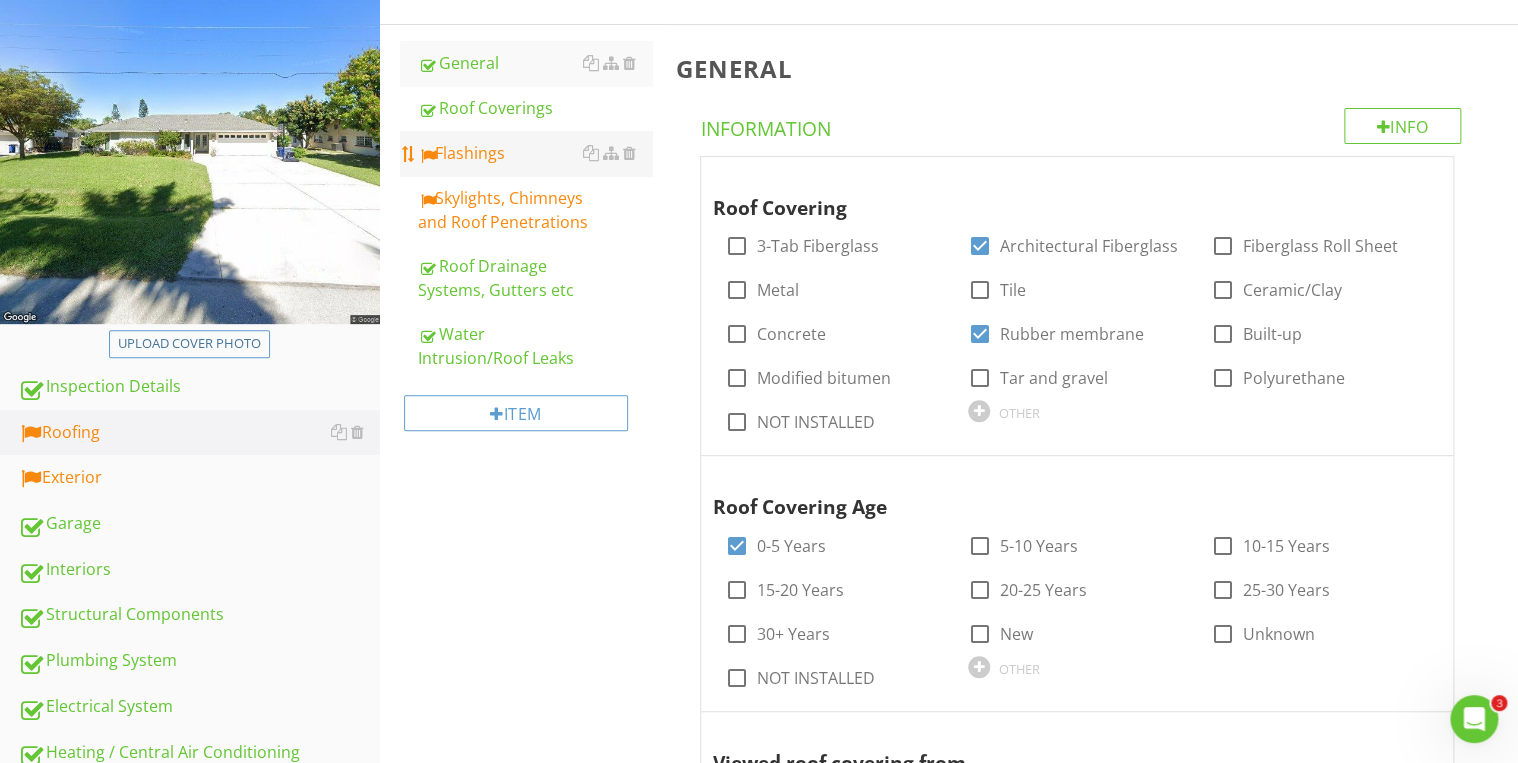 click on "Flashings" at bounding box center [535, 153] 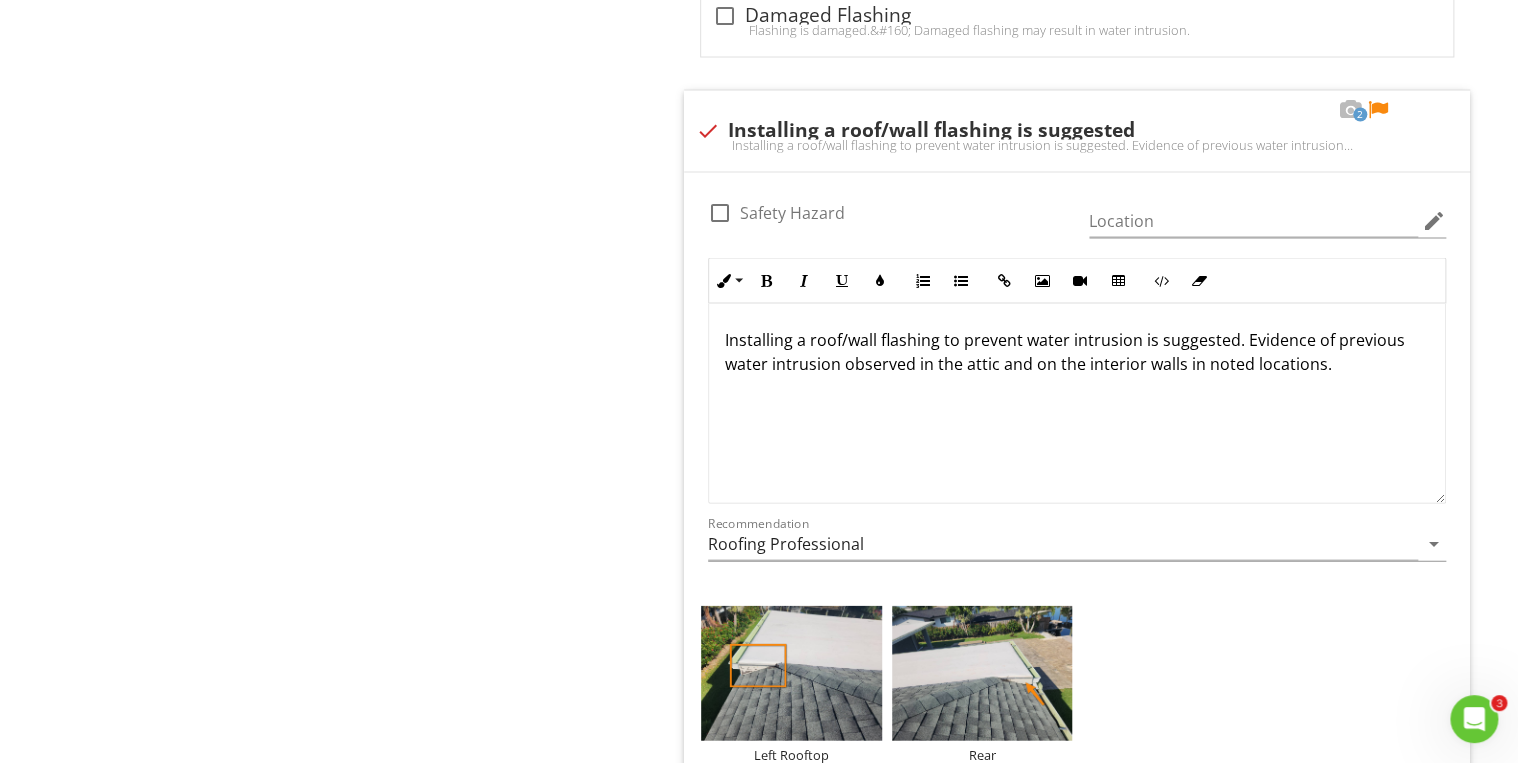 scroll, scrollTop: 1938, scrollLeft: 0, axis: vertical 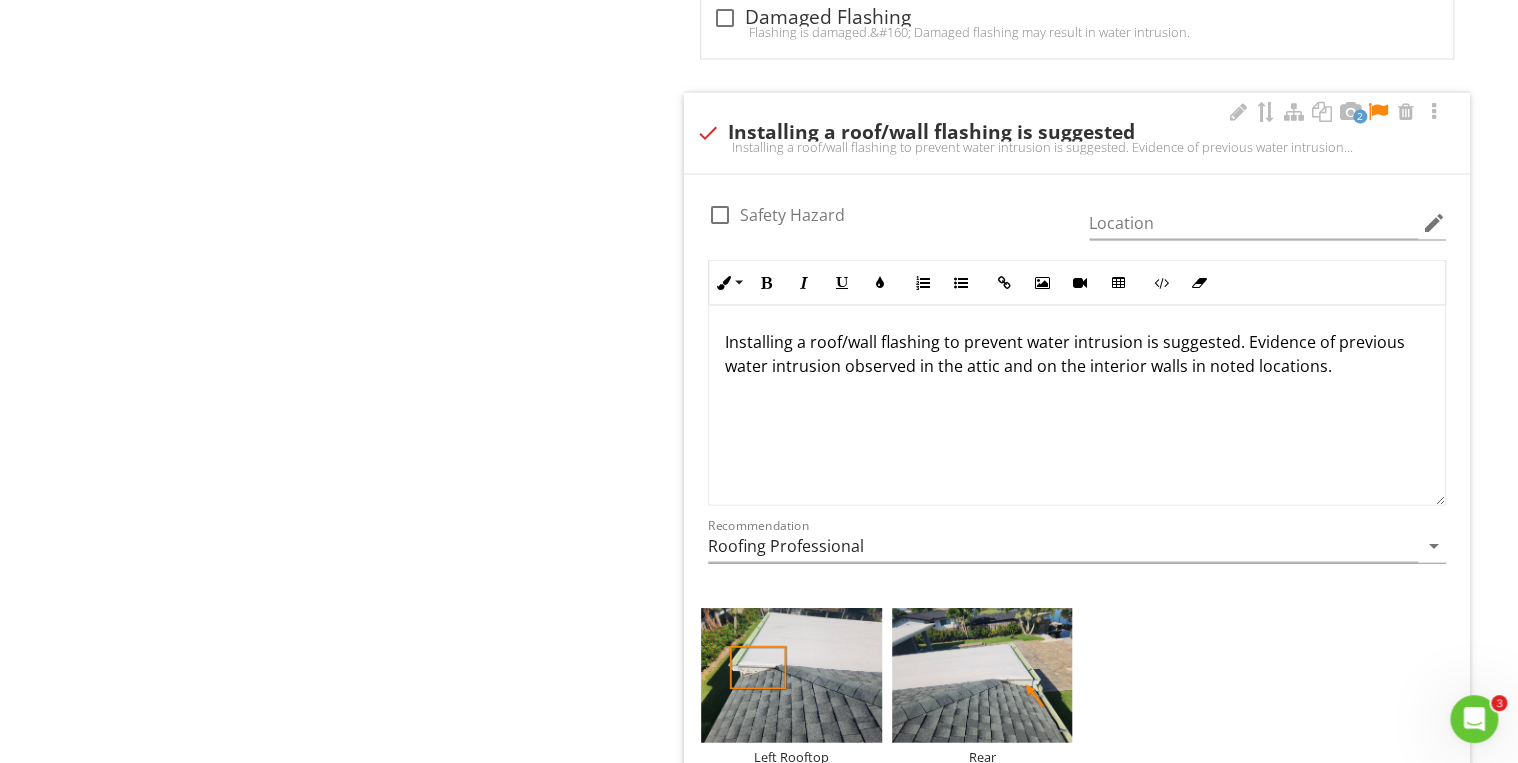 click on "Installing a roof/wall flashing to prevent water intrusion is suggested. Evidence of previous water intrusion observed in the attic and on the interior walls in noted locations." at bounding box center [1077, 354] 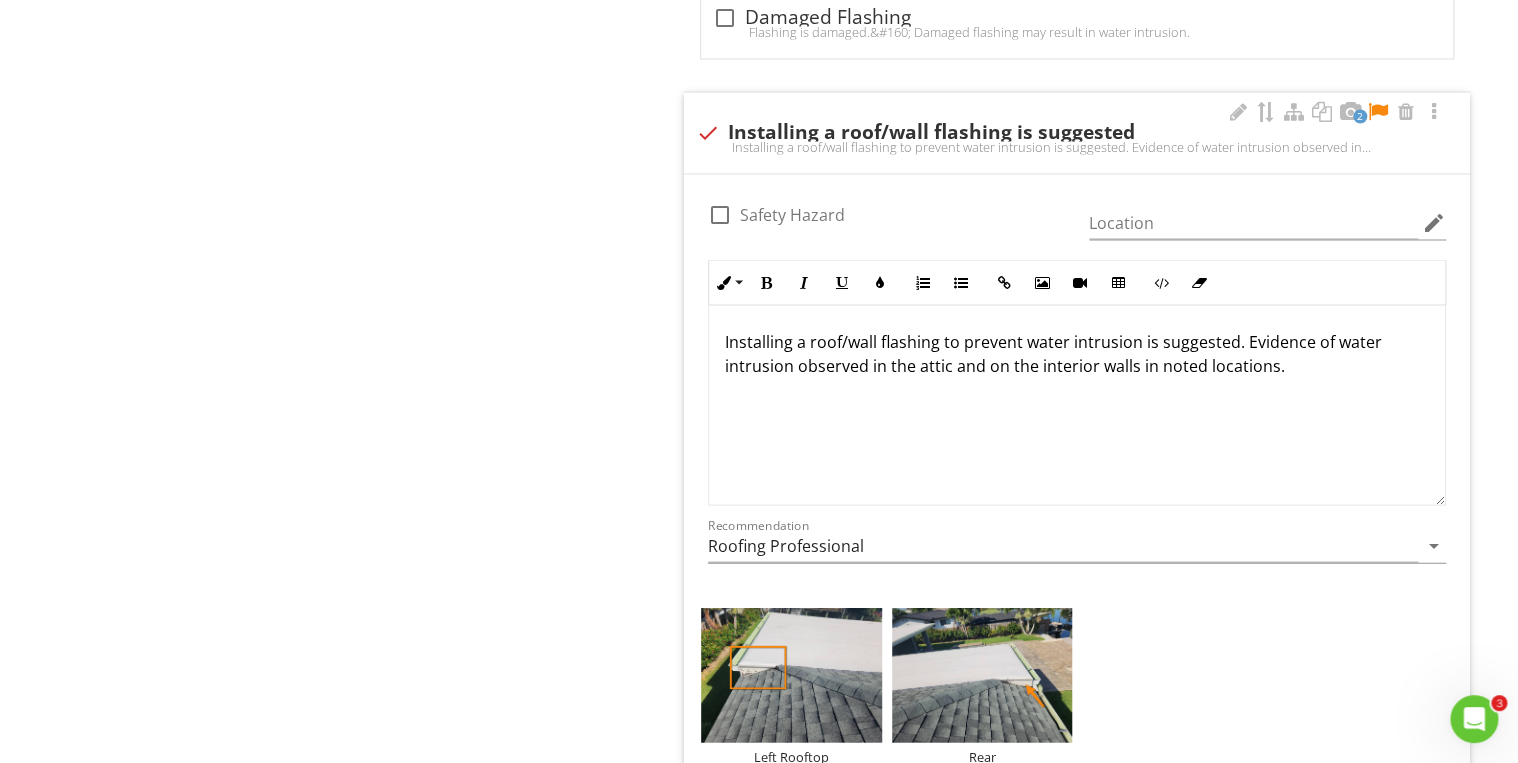 click on "Installing a roof/wall flashing to prevent water intrusion is suggested. Evidence of water intrusion observed in the attic and on the interior walls in noted locations." at bounding box center (1077, 354) 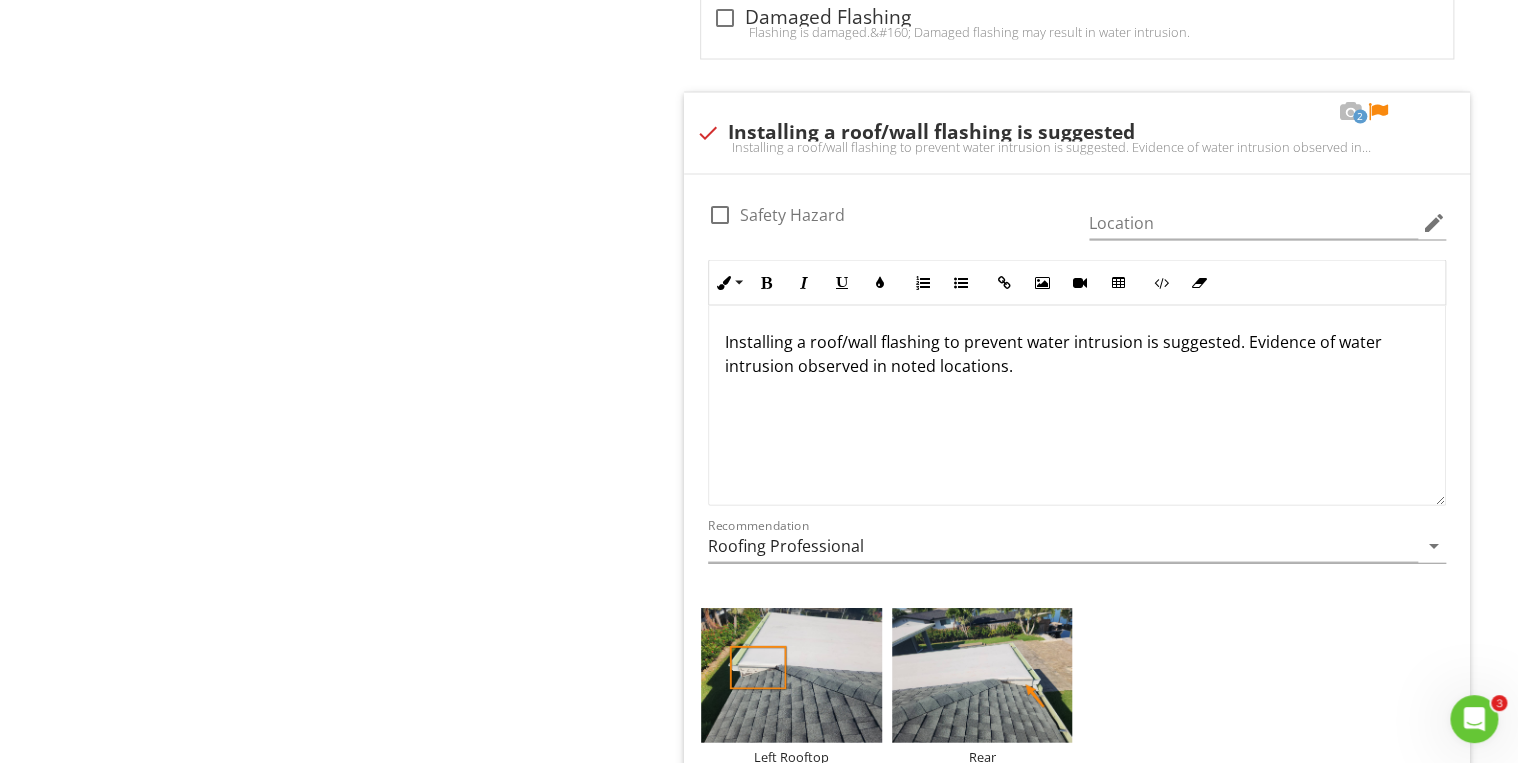 click on "Roofing
General
Roof Coverings
Flashings
Skylights, Chimneys and Roof Penetrations
Roof Drainage Systems, Gutters etc
Water Intrusion/Roof Leaks
Item
Flashings
IN   Inspected NI   Not Inspected NP   None Present R   Recommendation
Info
Information
Limitations
Limitations
Observation
Observations
check_box_outline_blank
Flashing lifted
Flashing is not laying flat as intended. This may result in water leakage.&#160; Repair suggested." at bounding box center [949, -390] 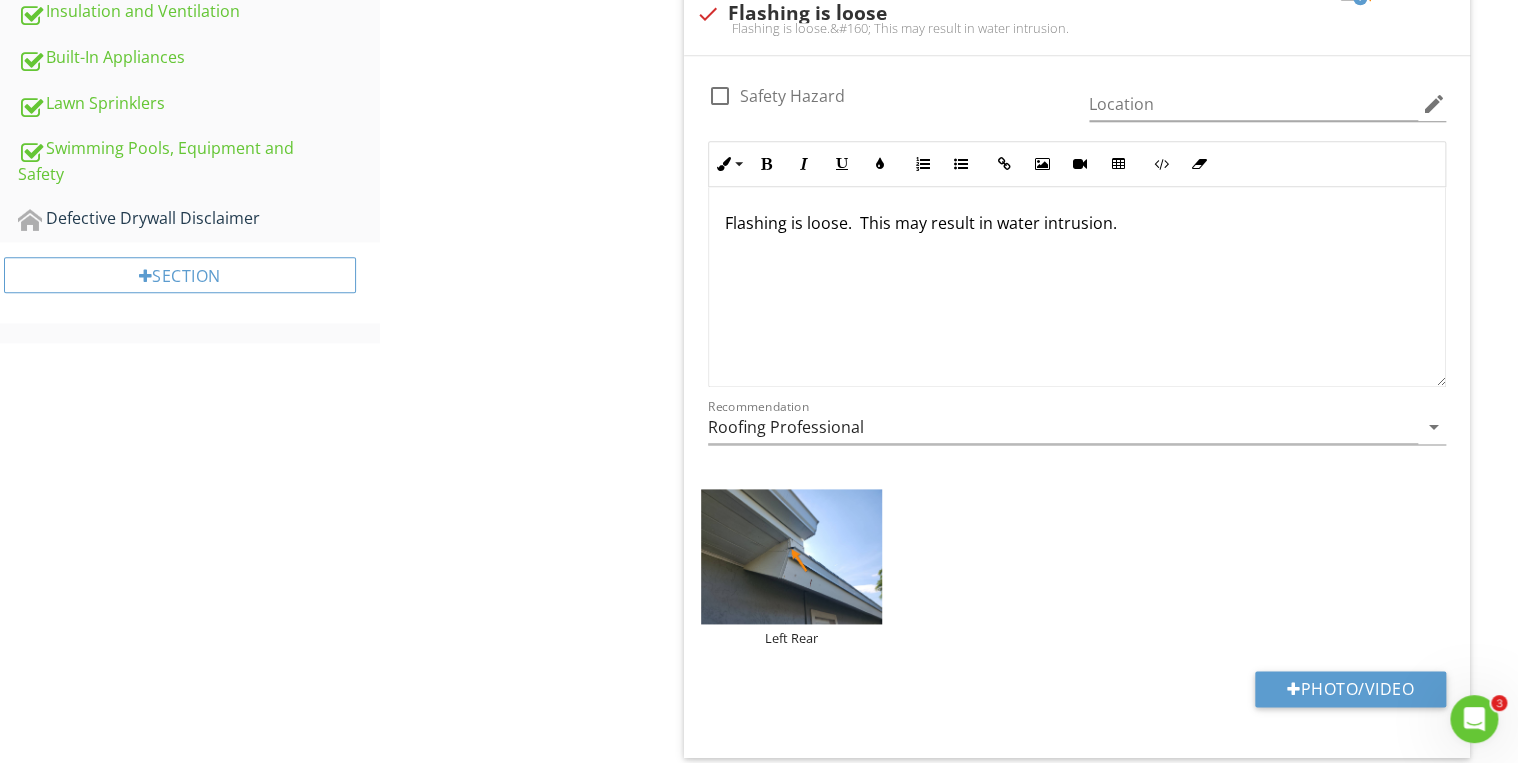 scroll, scrollTop: 1010, scrollLeft: 0, axis: vertical 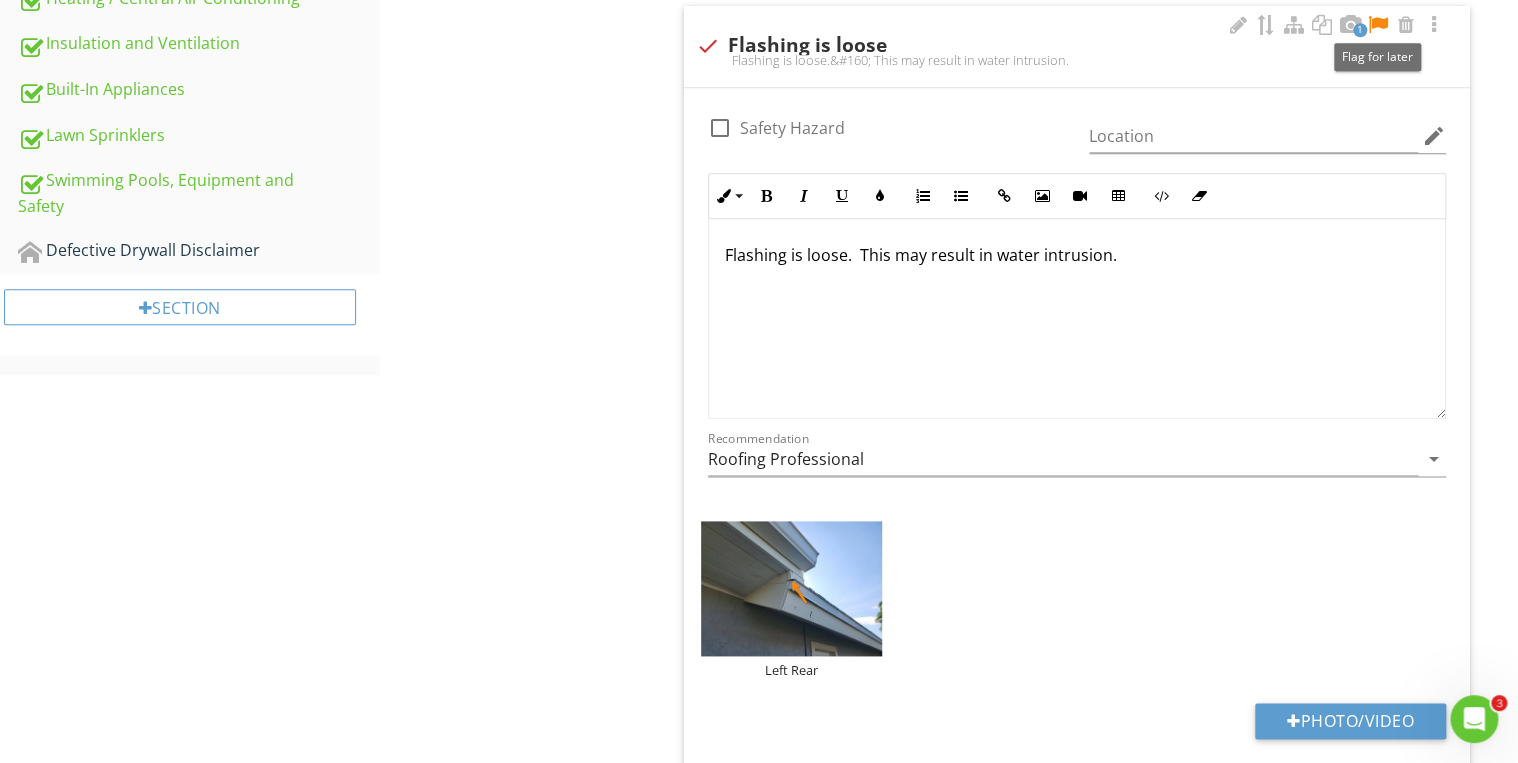 click at bounding box center [1378, 25] 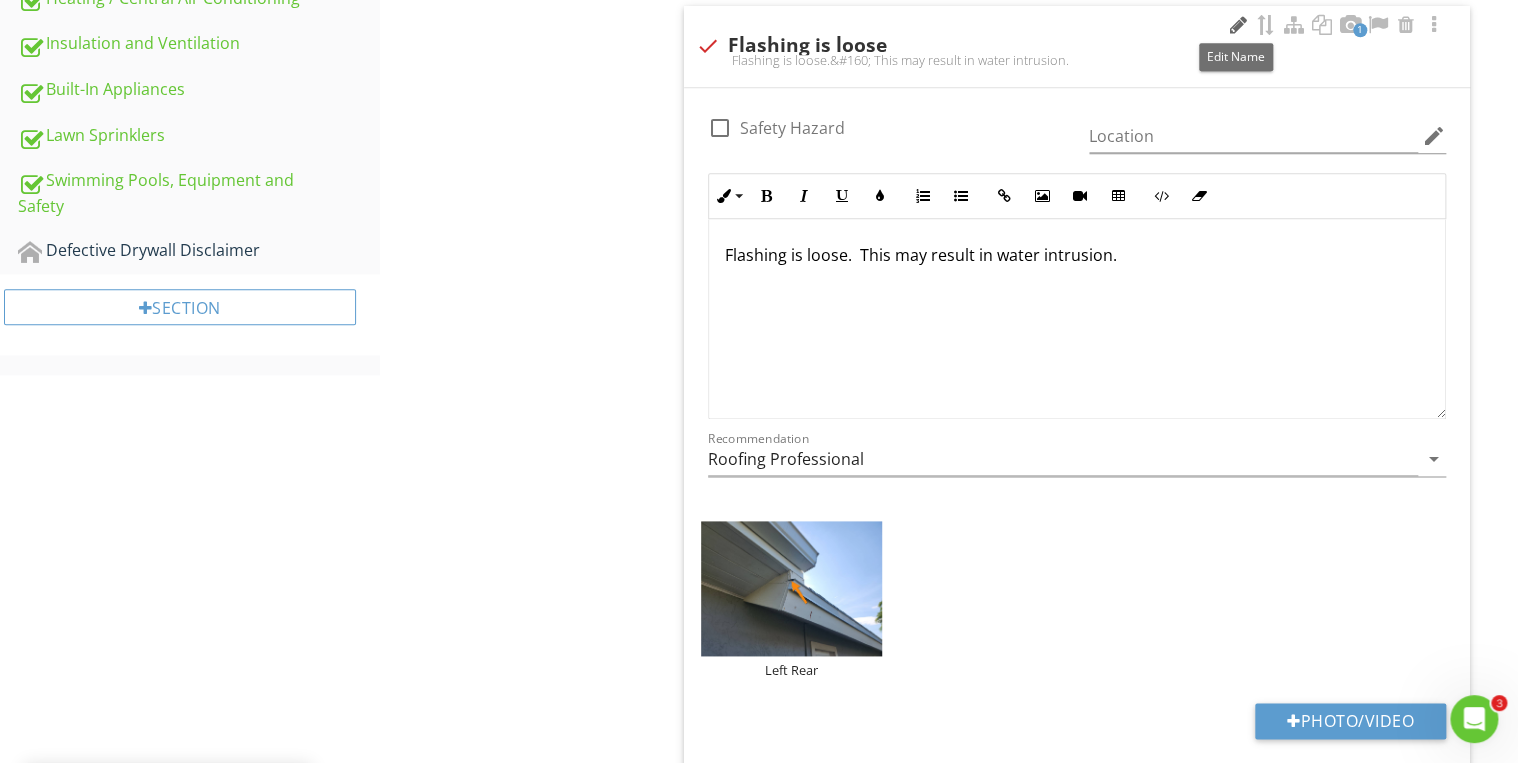 click at bounding box center [1238, 25] 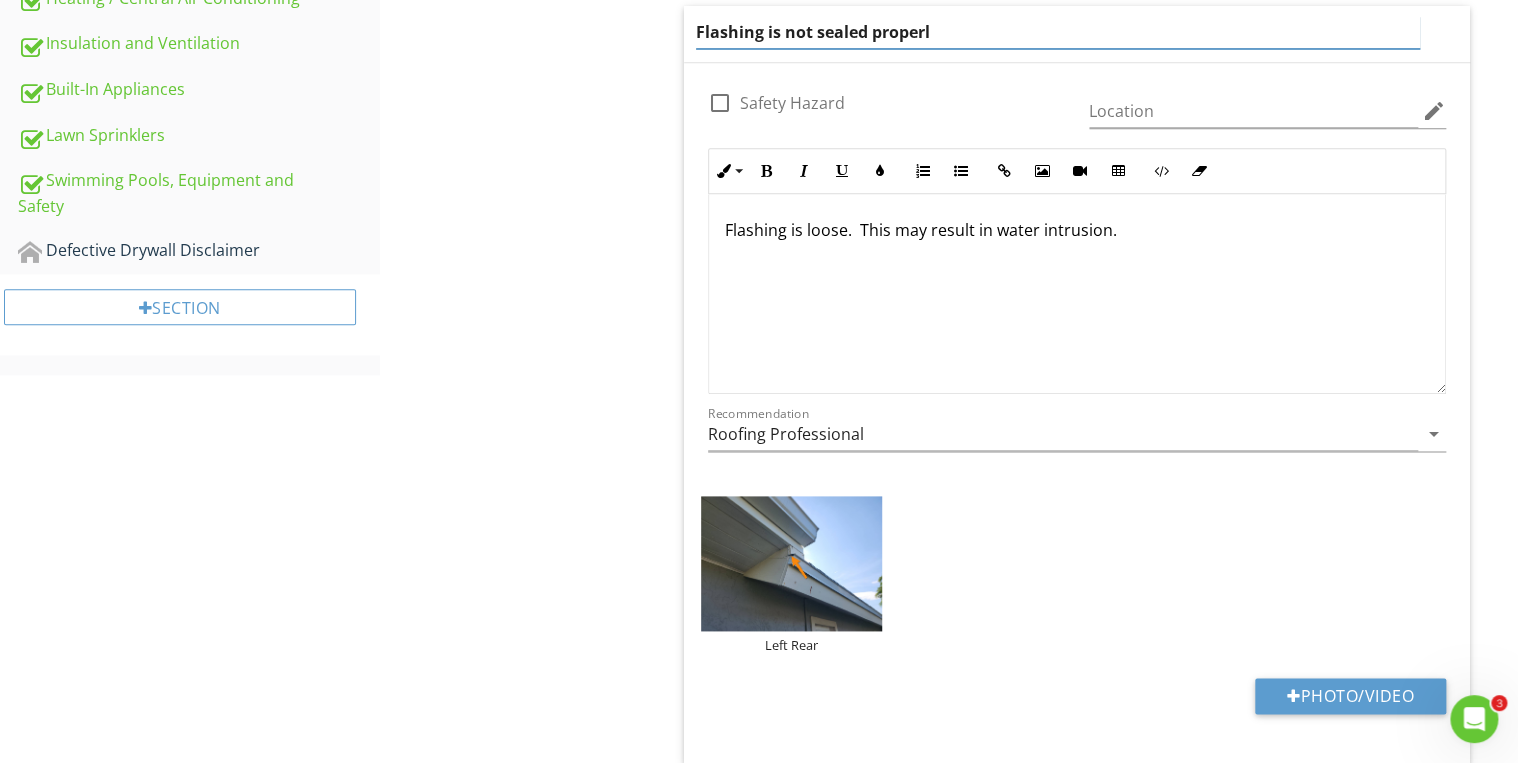 type on "Flashing is not sealed properly" 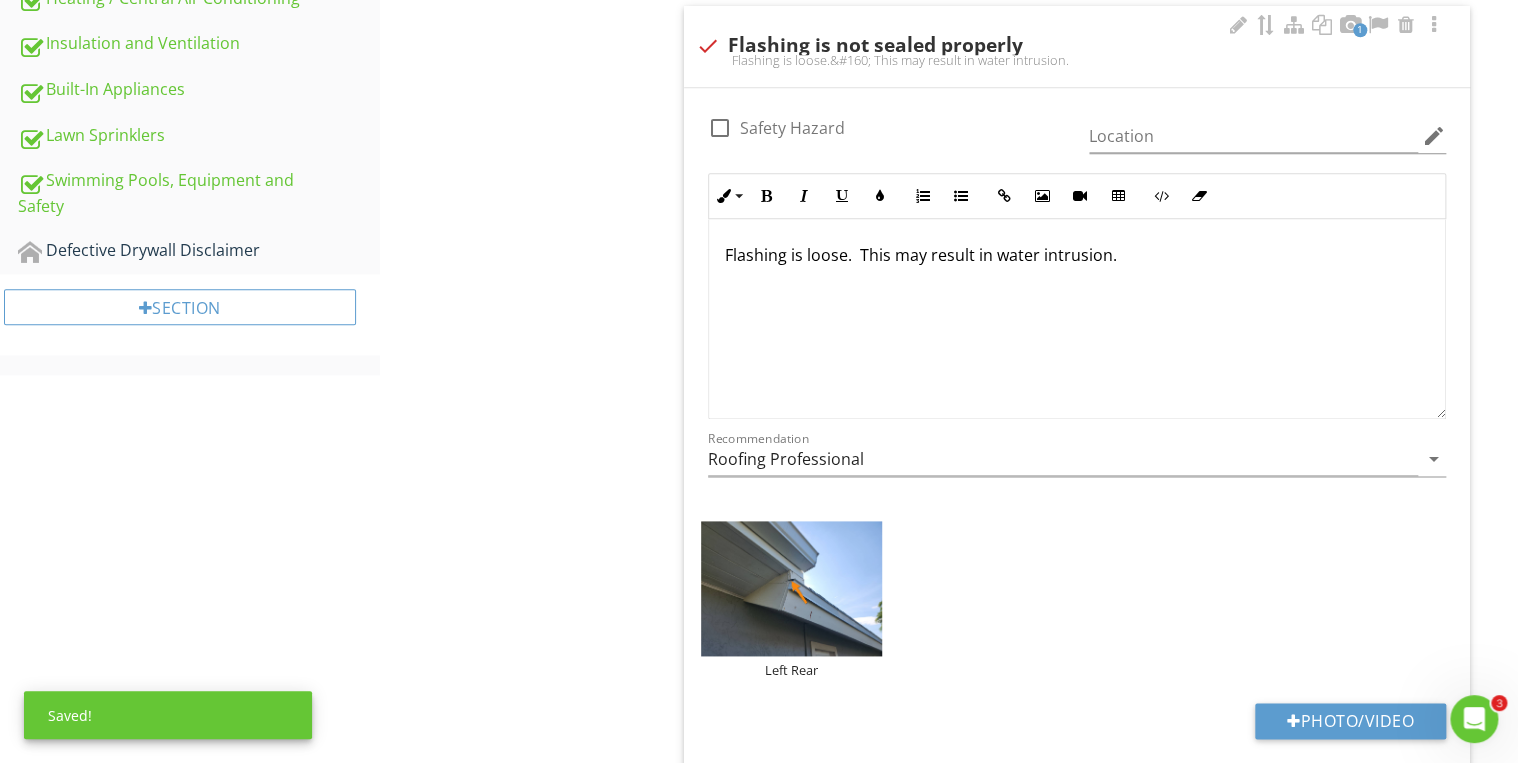 click on "Flashing is loose.  This may result in water intrusion." at bounding box center (1077, 319) 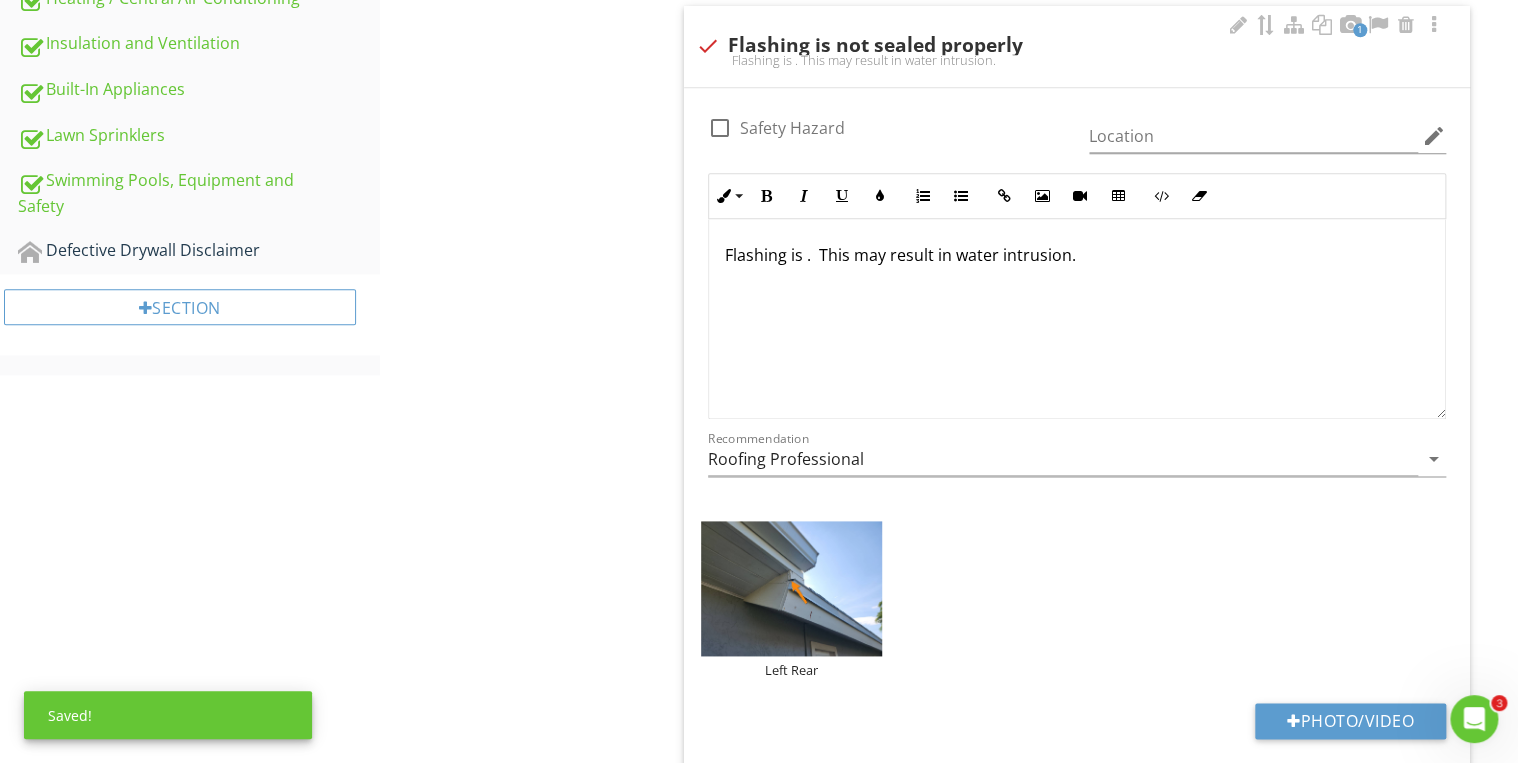 type 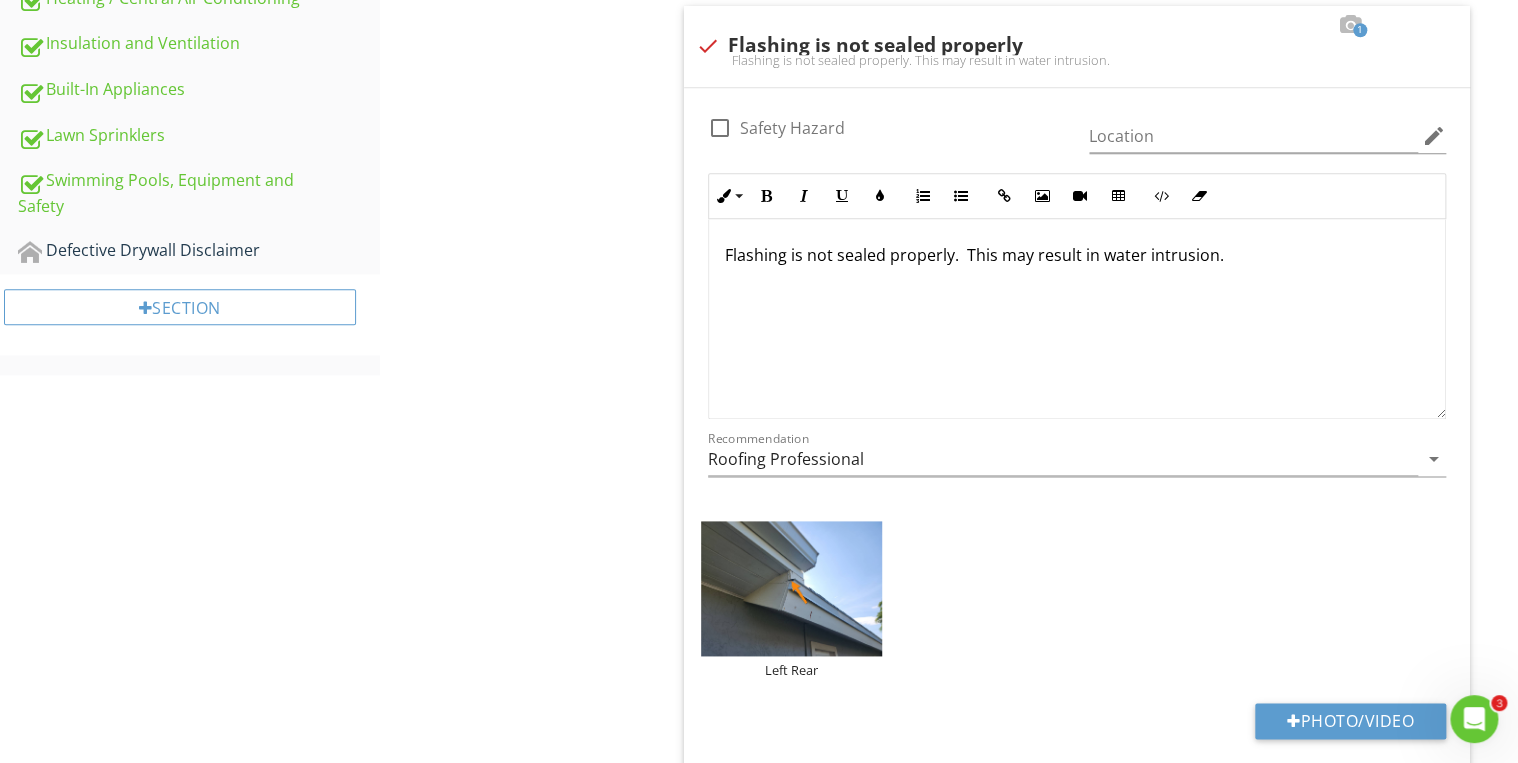 click on "Roofing
General
Roof Coverings
Flashings
Skylights, Chimneys and Roof Penetrations
Roof Drainage Systems, Gutters etc
Water Intrusion/Roof Leaks
Item
Flashings
IN   Inspected NI   Not Inspected NP   None Present R   Recommendation
Info
Information
Limitations
Limitations
Observation
Observations
check_box_outline_blank
Flashing lifted
Flashing is not laying flat as intended. This may result in water leakage.&#160; Repair suggested." at bounding box center (949, 538) 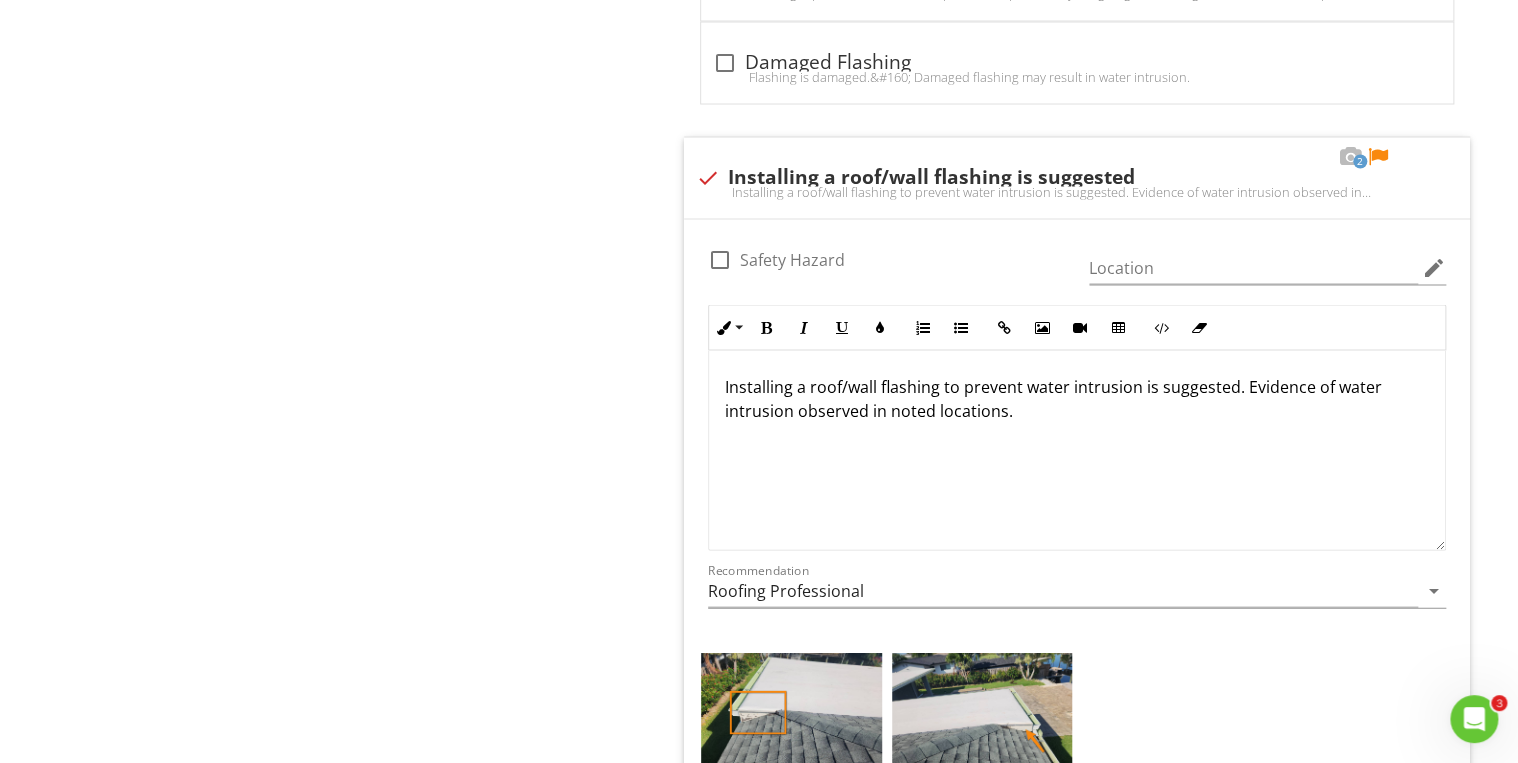 scroll, scrollTop: 1970, scrollLeft: 0, axis: vertical 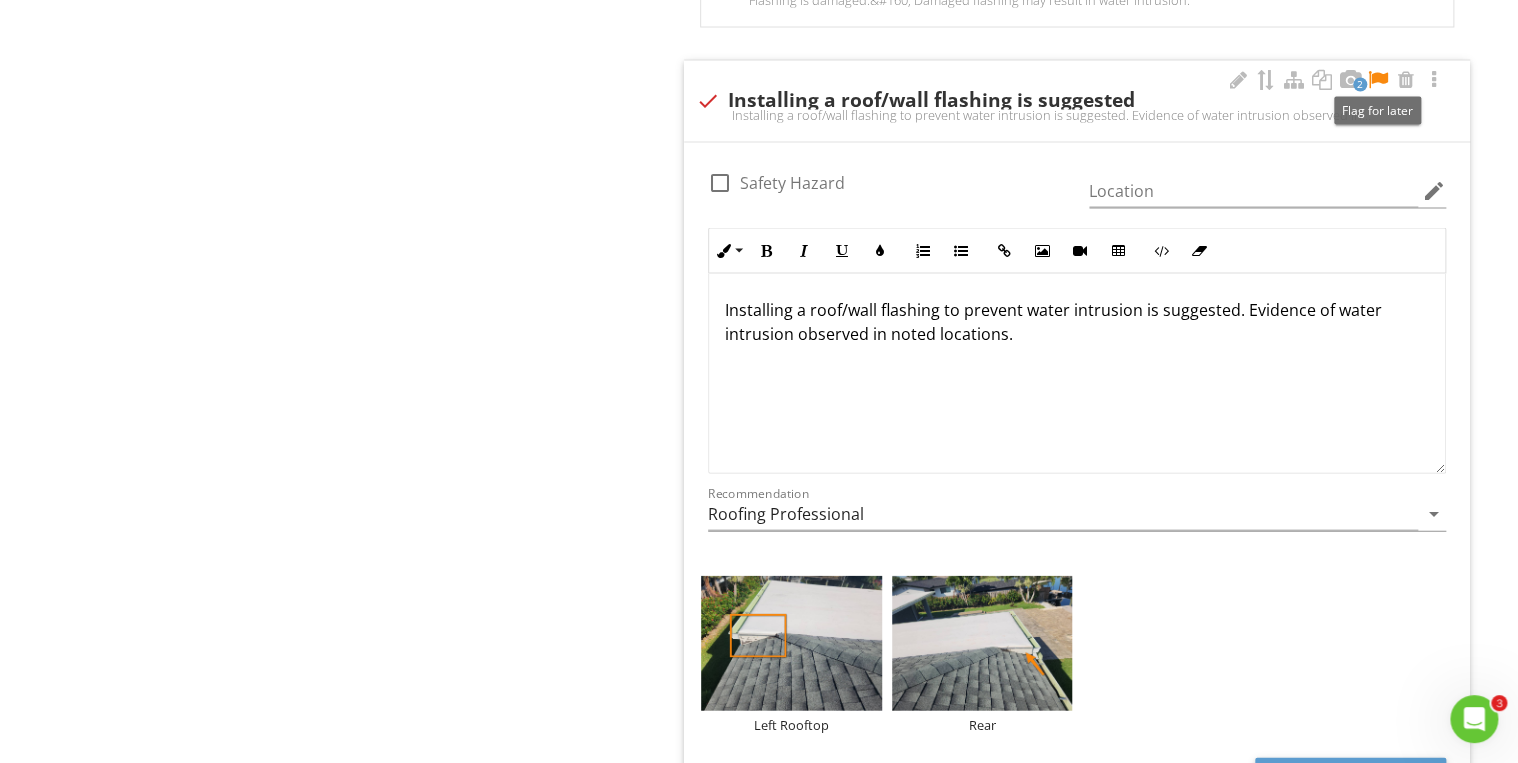 click at bounding box center [1378, 80] 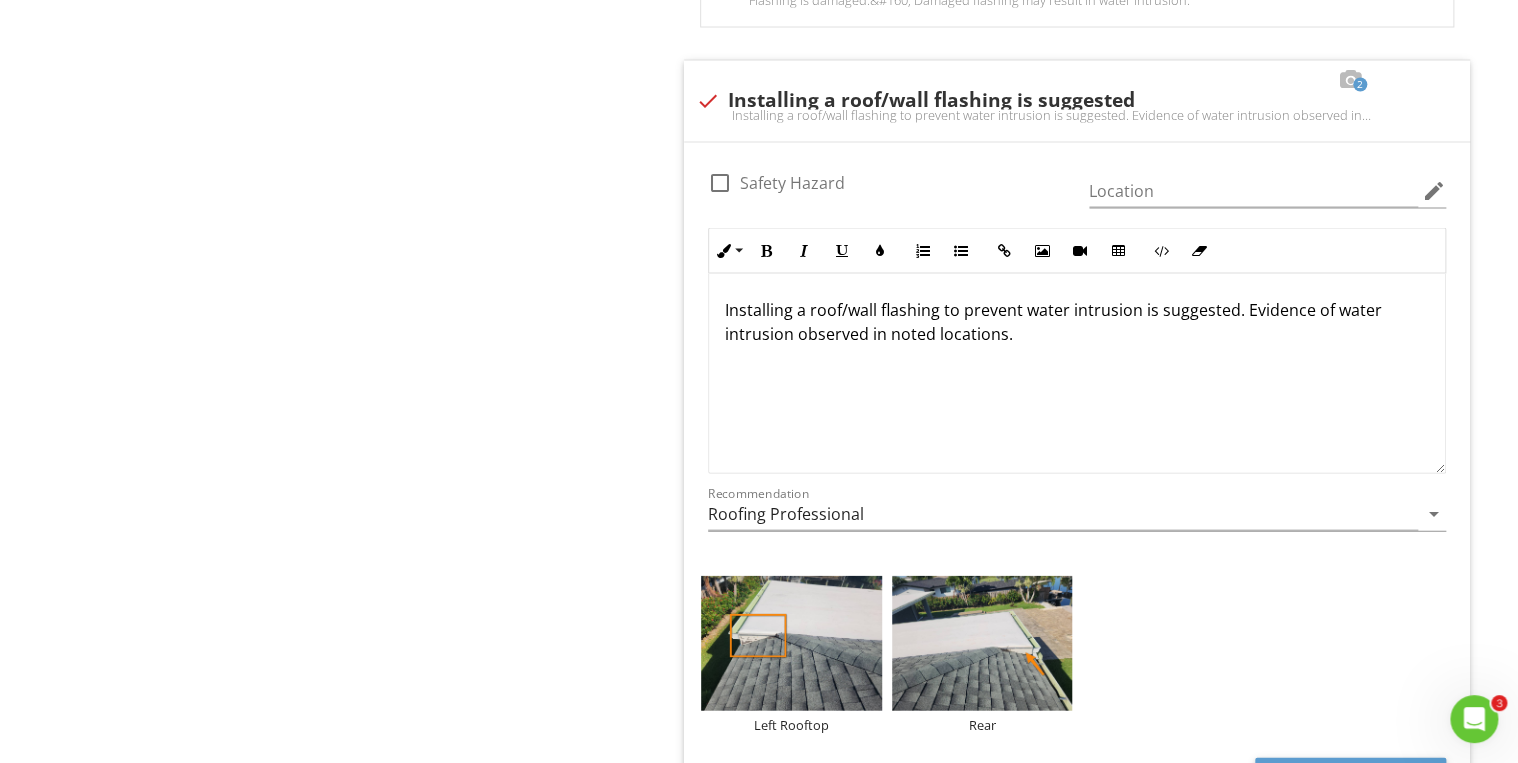 click on "Roofing
General
Roof Coverings
Flashings
Skylights, Chimneys and Roof Penetrations
Roof Drainage Systems, Gutters etc
Water Intrusion/Roof Leaks
Item
Flashings
IN   Inspected NI   Not Inspected NP   None Present R   Recommendation
Info
Information
Limitations
Limitations
Observation
Observations
check_box_outline_blank
Flashing lifted
Flashing is not laying flat as intended. This may result in water leakage.&#160; Repair suggested." at bounding box center [949, -422] 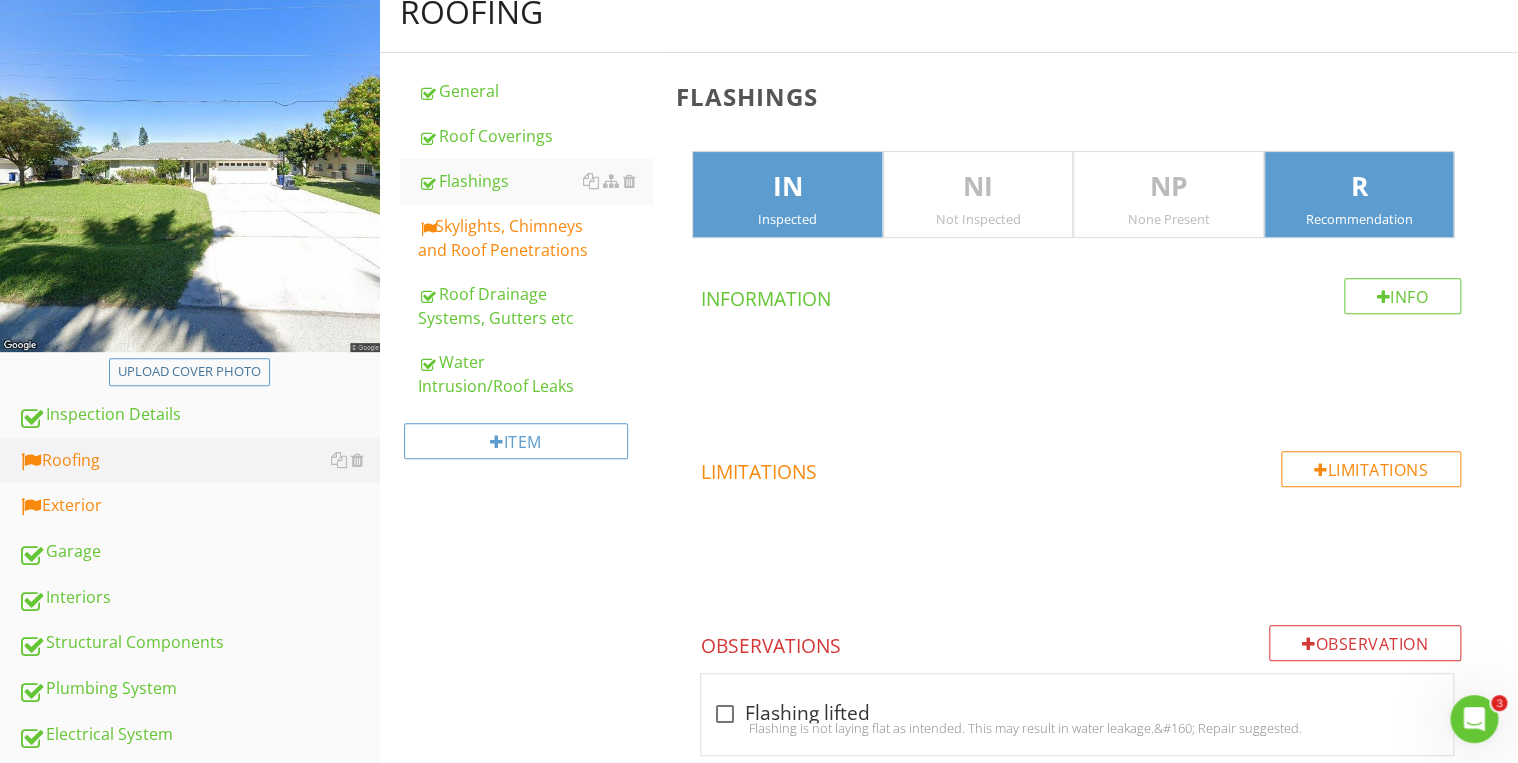 scroll, scrollTop: 210, scrollLeft: 0, axis: vertical 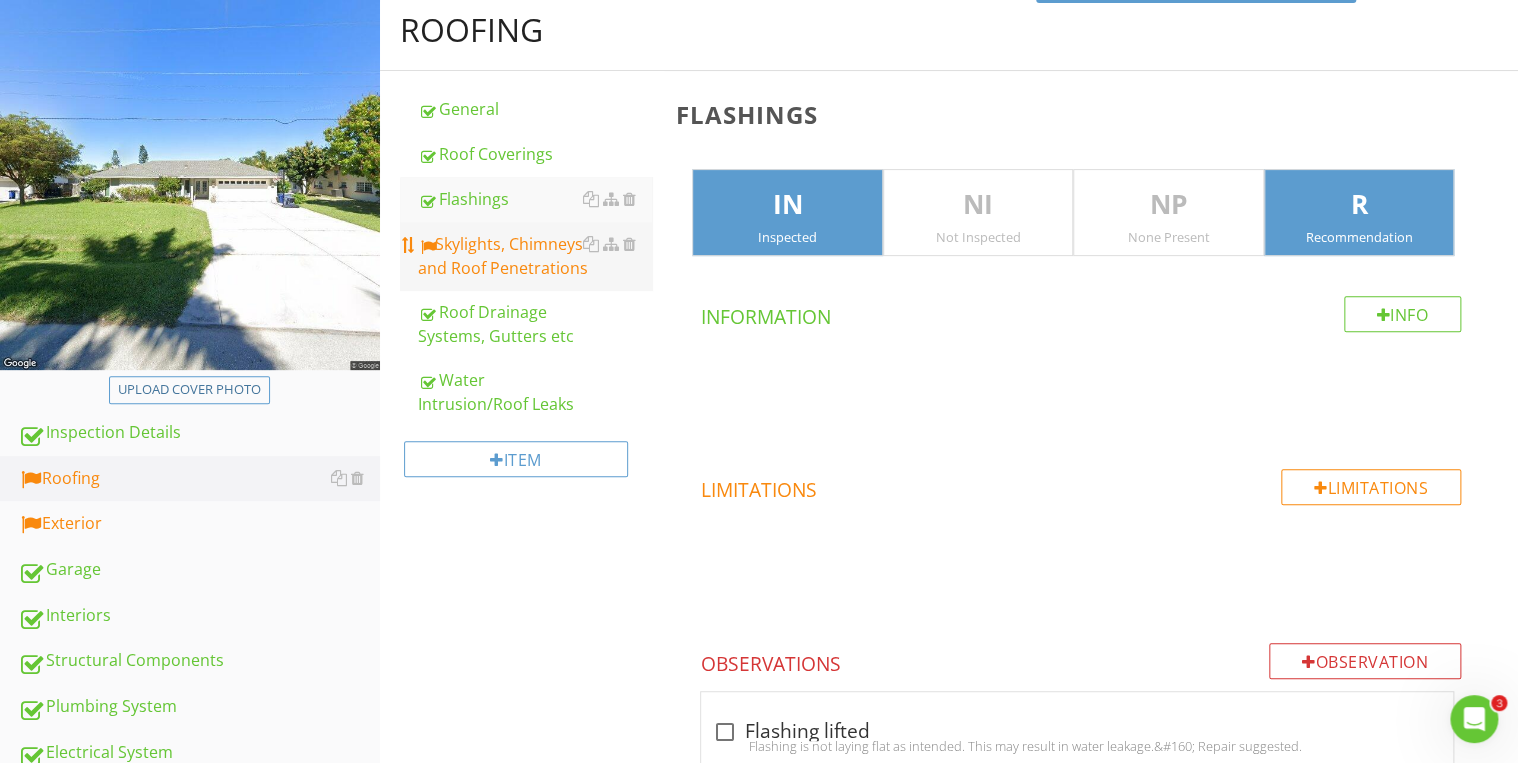 click on "Skylights, Chimneys and Roof Penetrations" at bounding box center (535, 256) 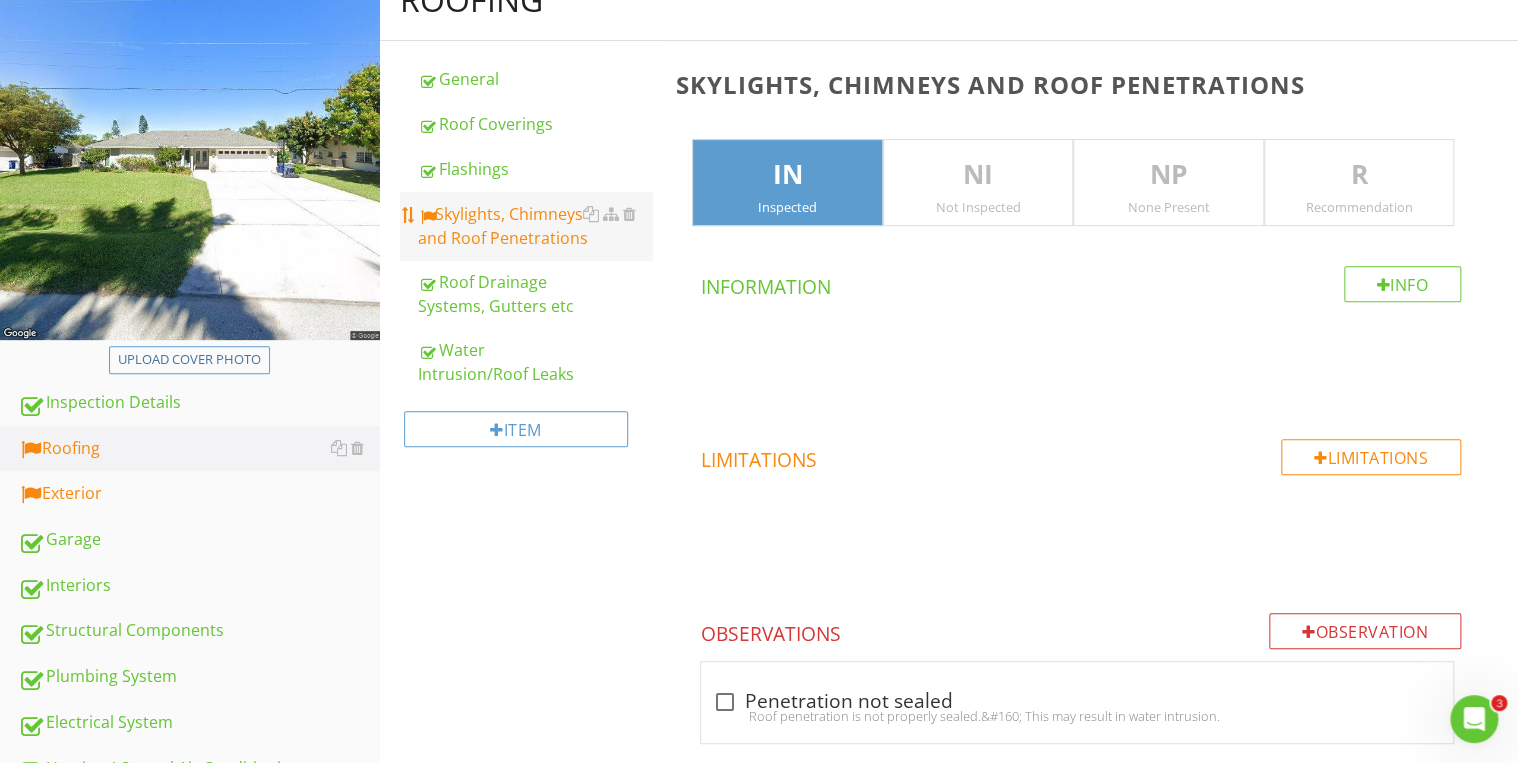 scroll, scrollTop: 242, scrollLeft: 0, axis: vertical 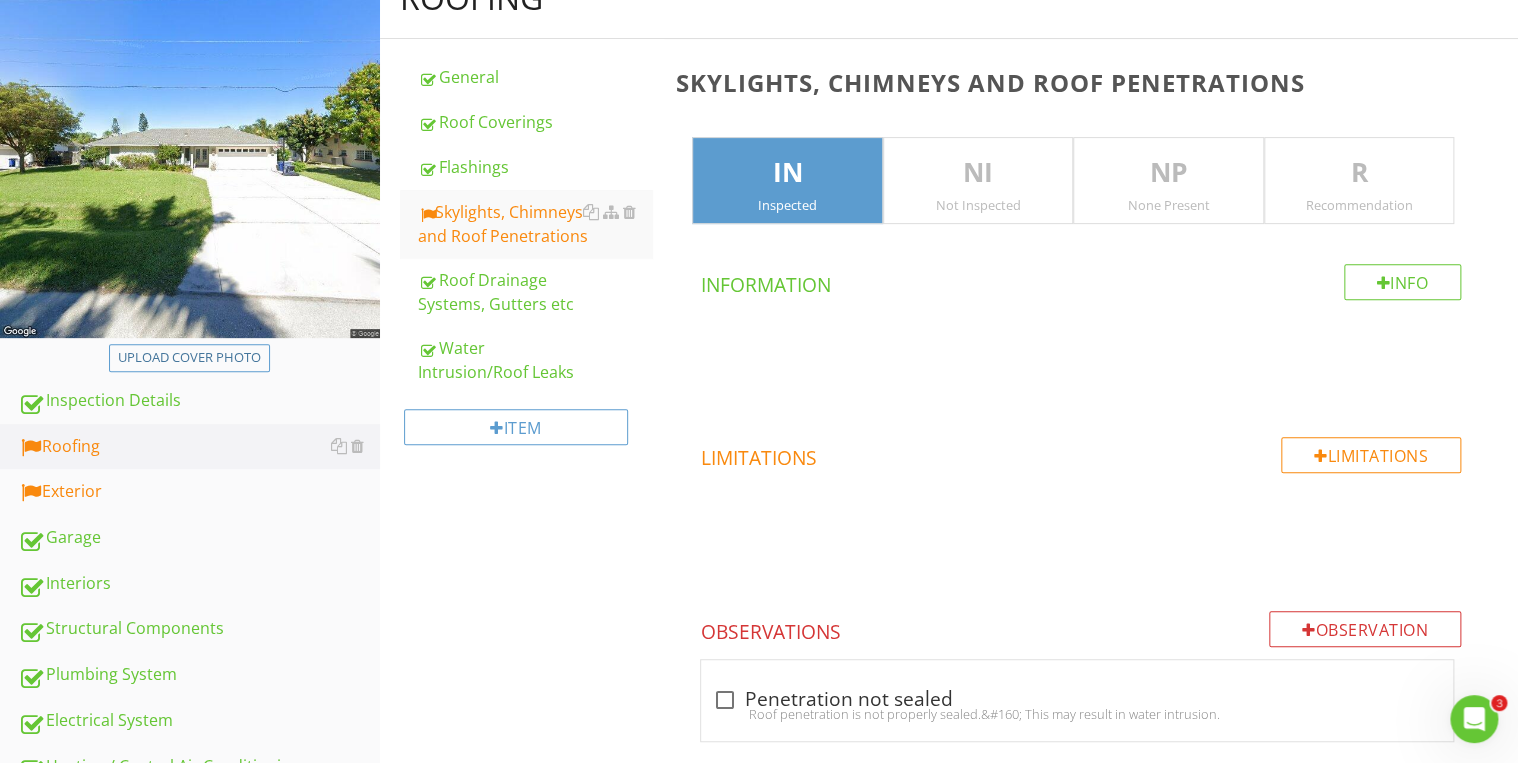 click on "R" at bounding box center [1359, 173] 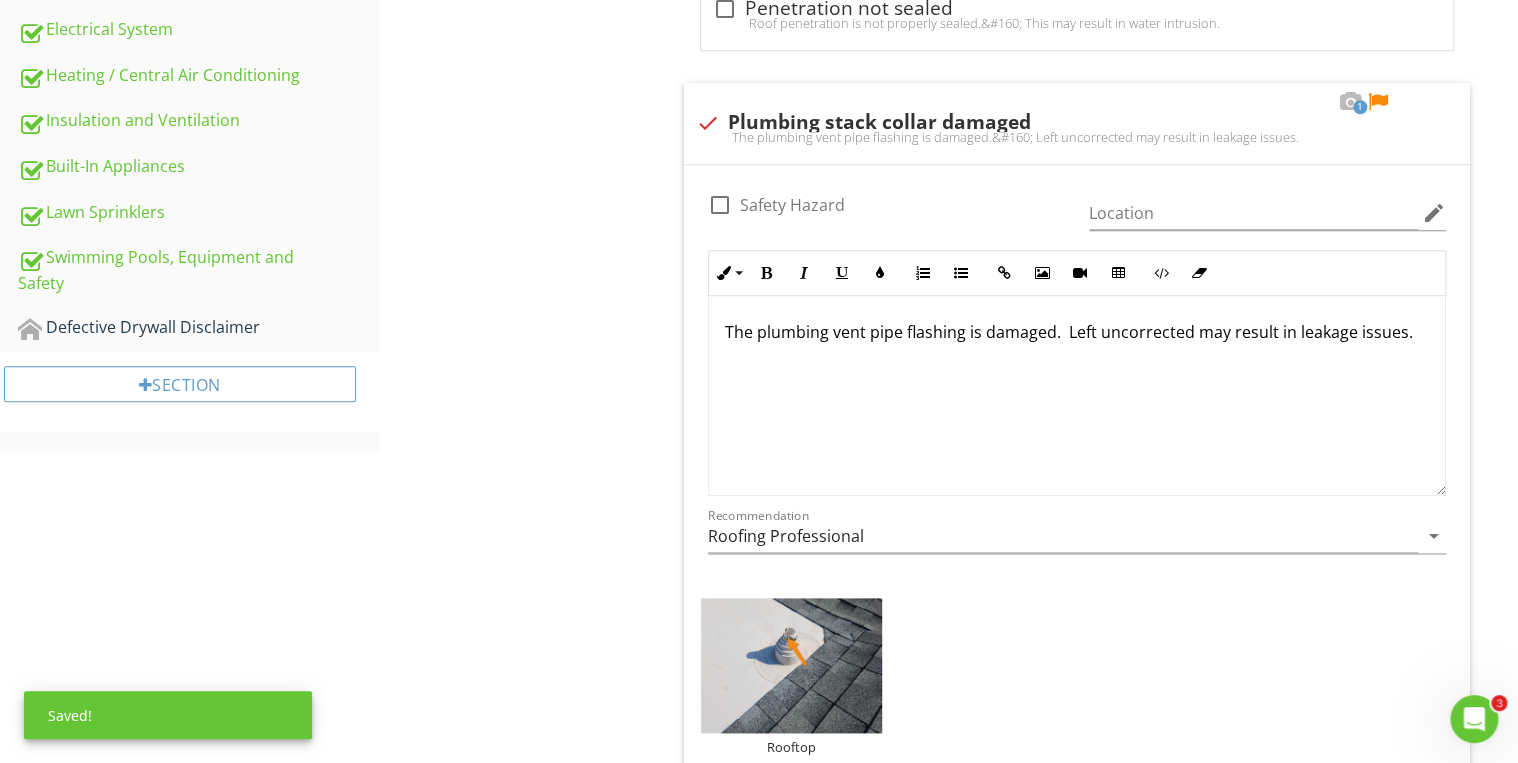 scroll, scrollTop: 946, scrollLeft: 0, axis: vertical 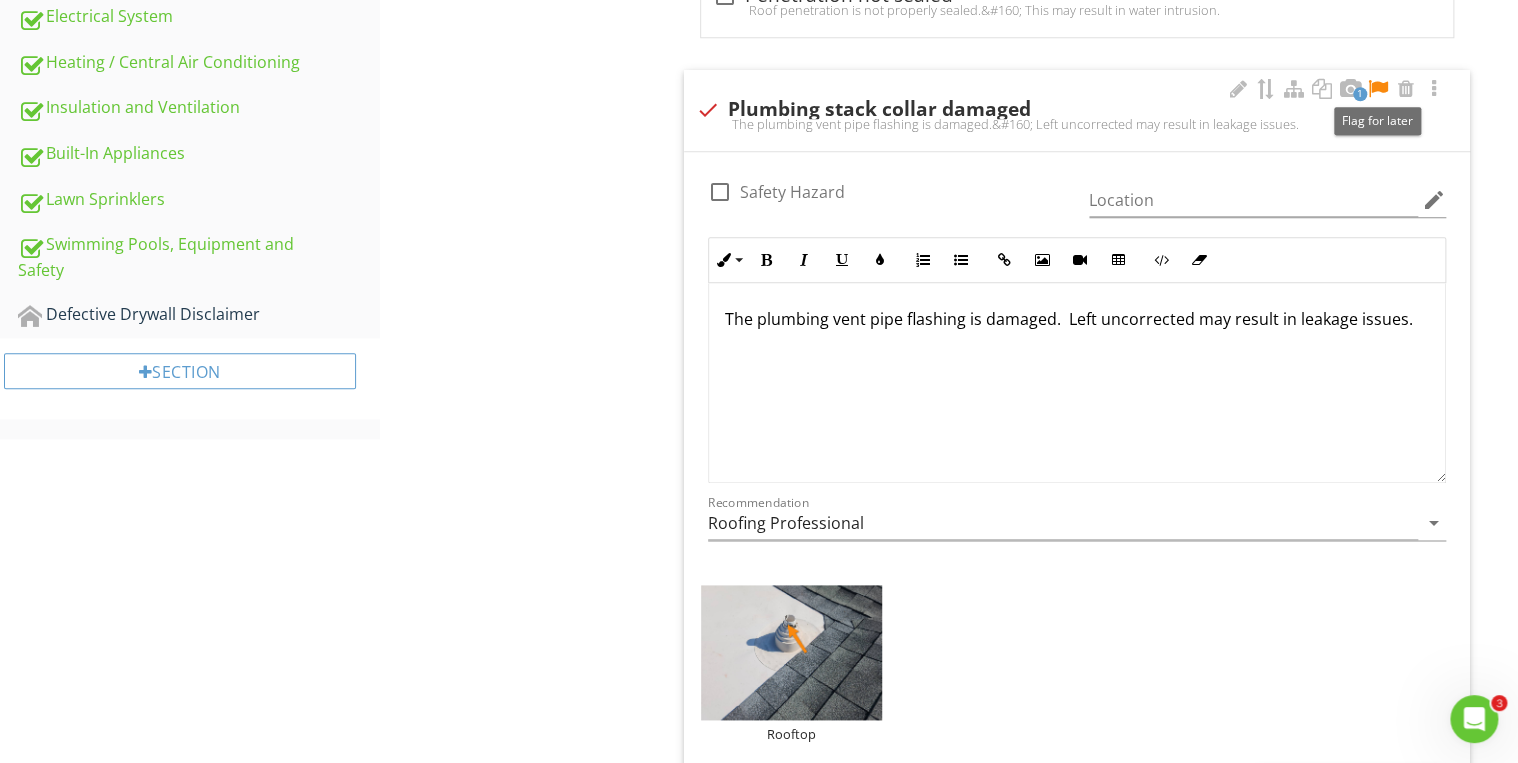 click at bounding box center [1378, 89] 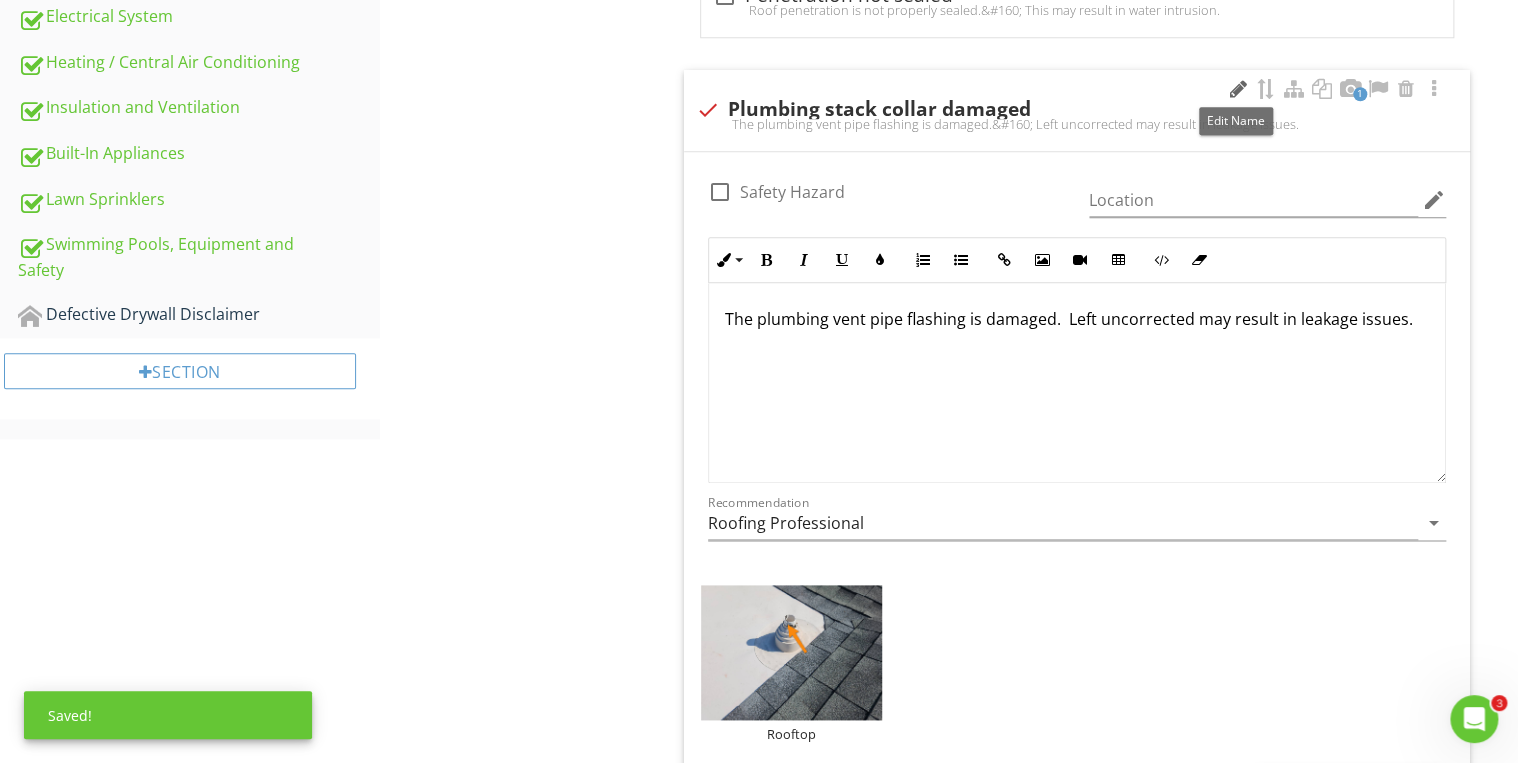 click at bounding box center [1238, 89] 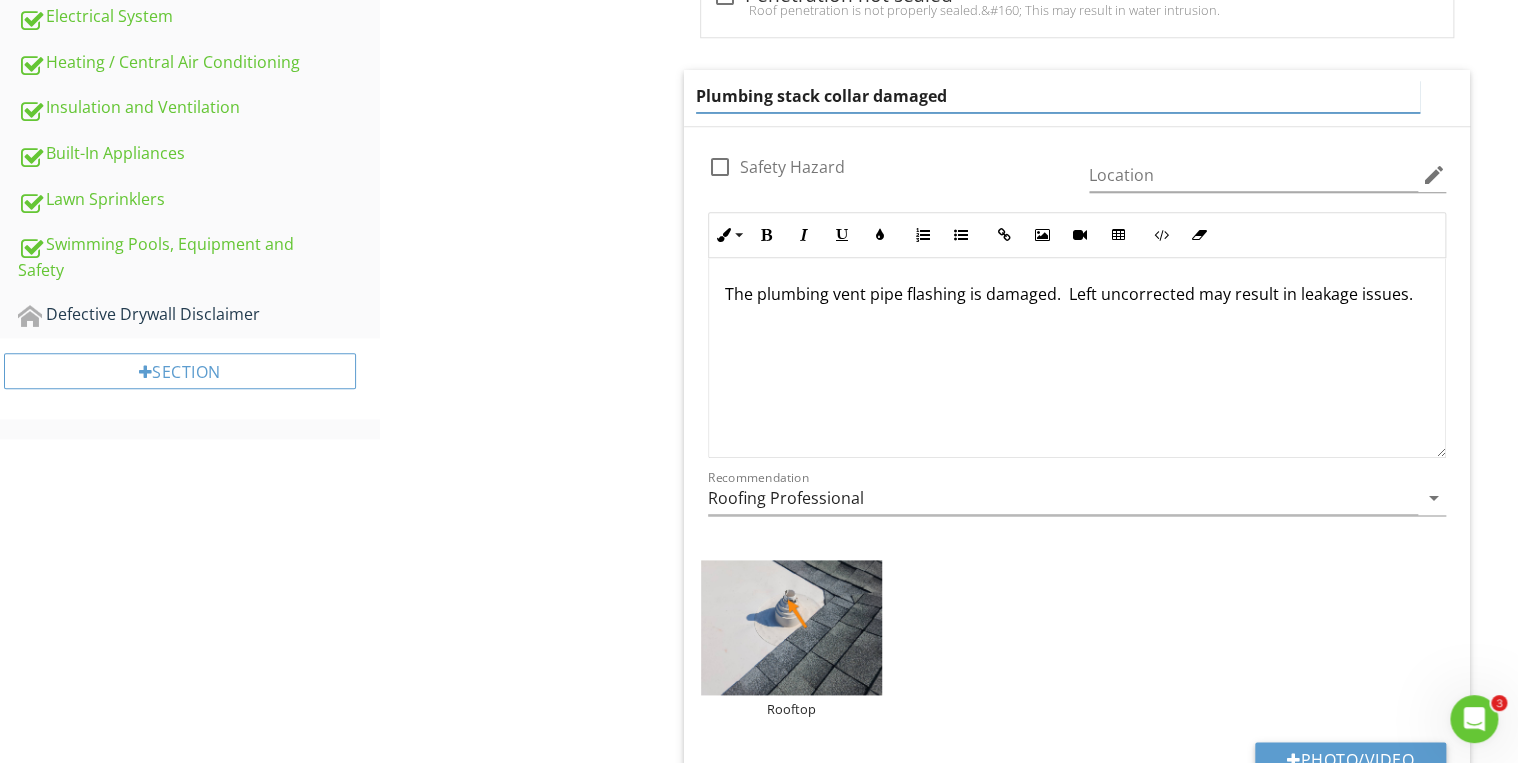 click on "Plumbing stack collar damaged" at bounding box center (1058, 96) 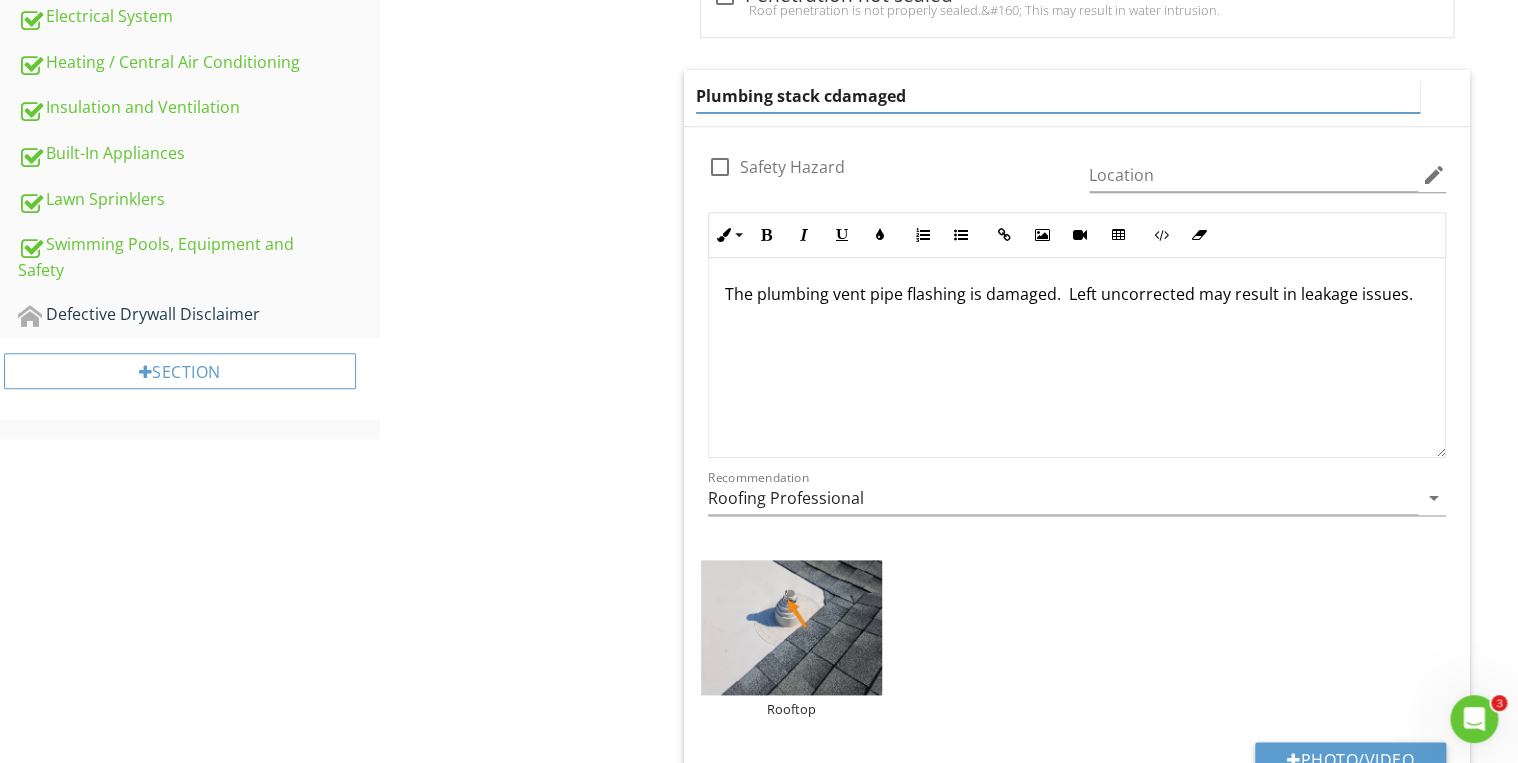 type on "Plumbing stack damaged" 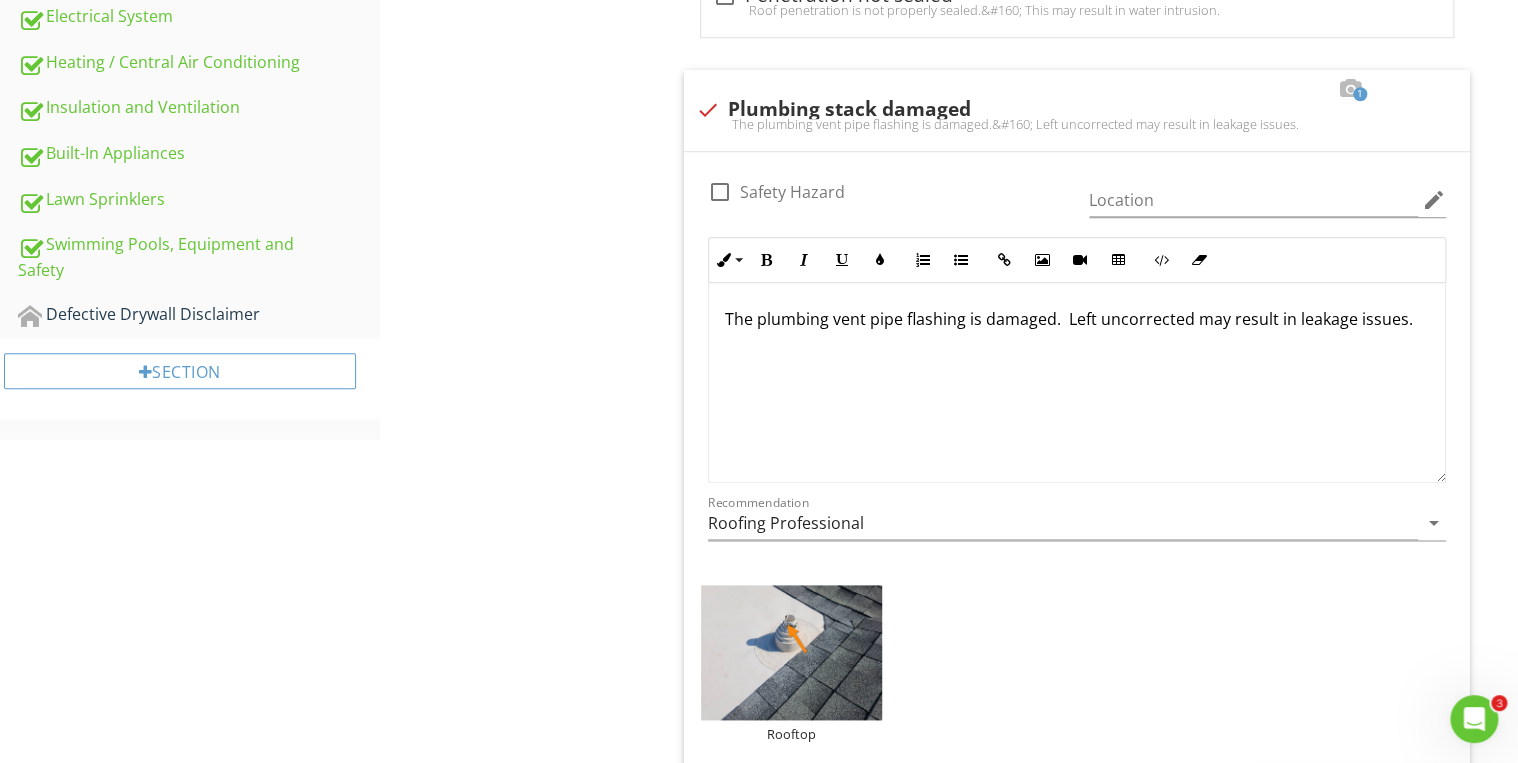 click on "The plumbing vent pipe flashing is damaged.  Left uncorrected may result in leakage issues." at bounding box center [1077, 383] 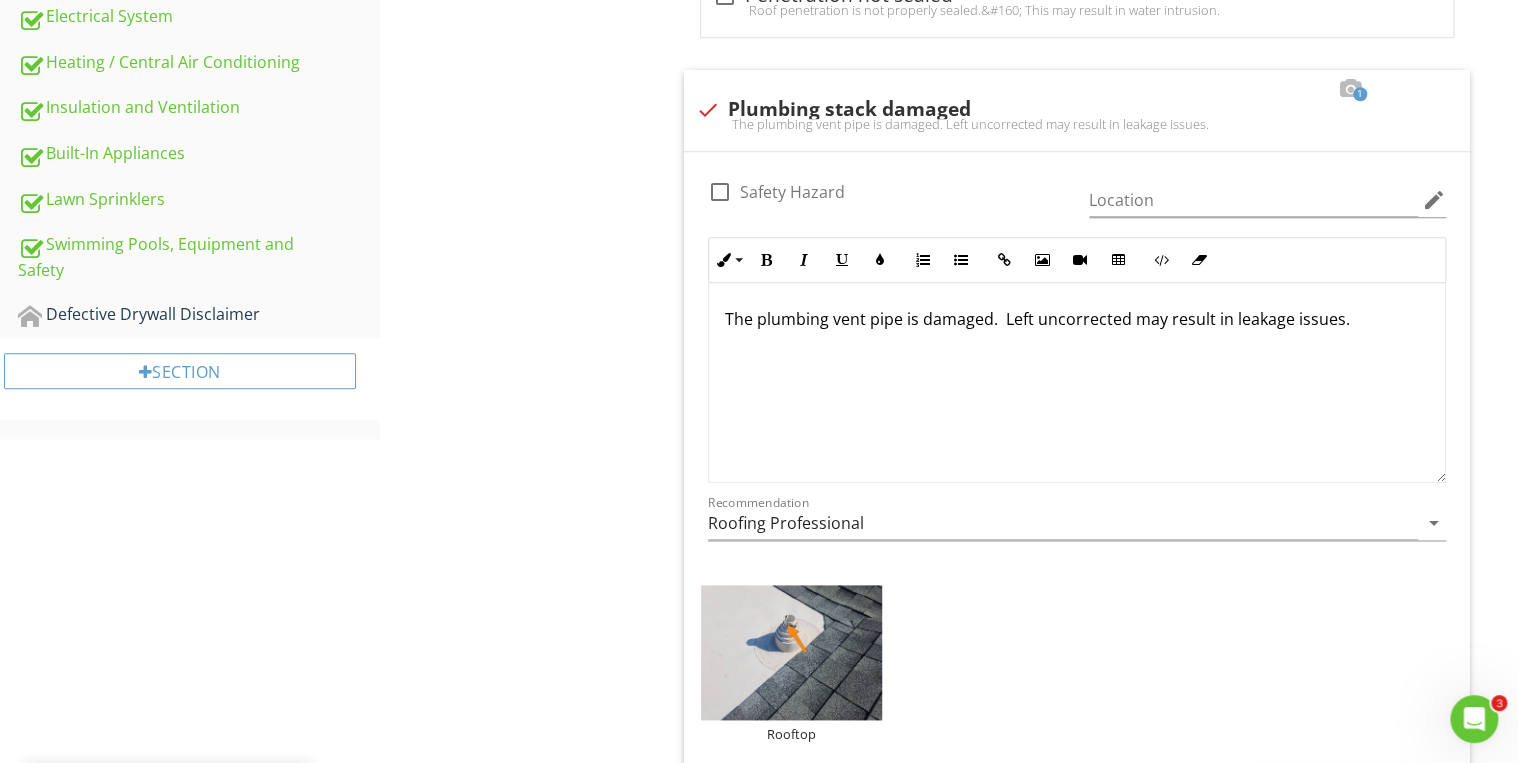 click on "The plumbing vent pipe is damaged.  Left uncorrected may result in leakage issues." at bounding box center [1077, 319] 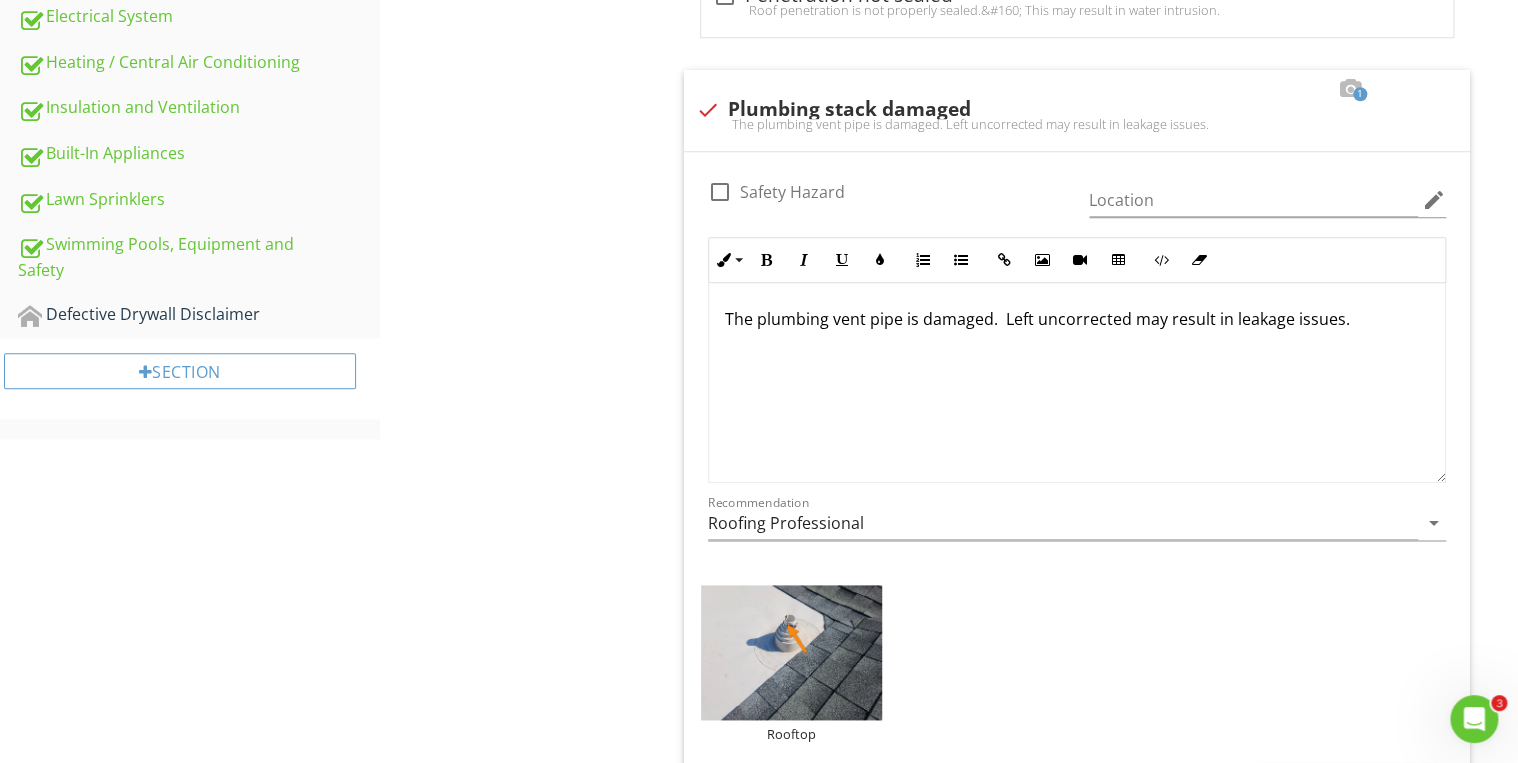 type 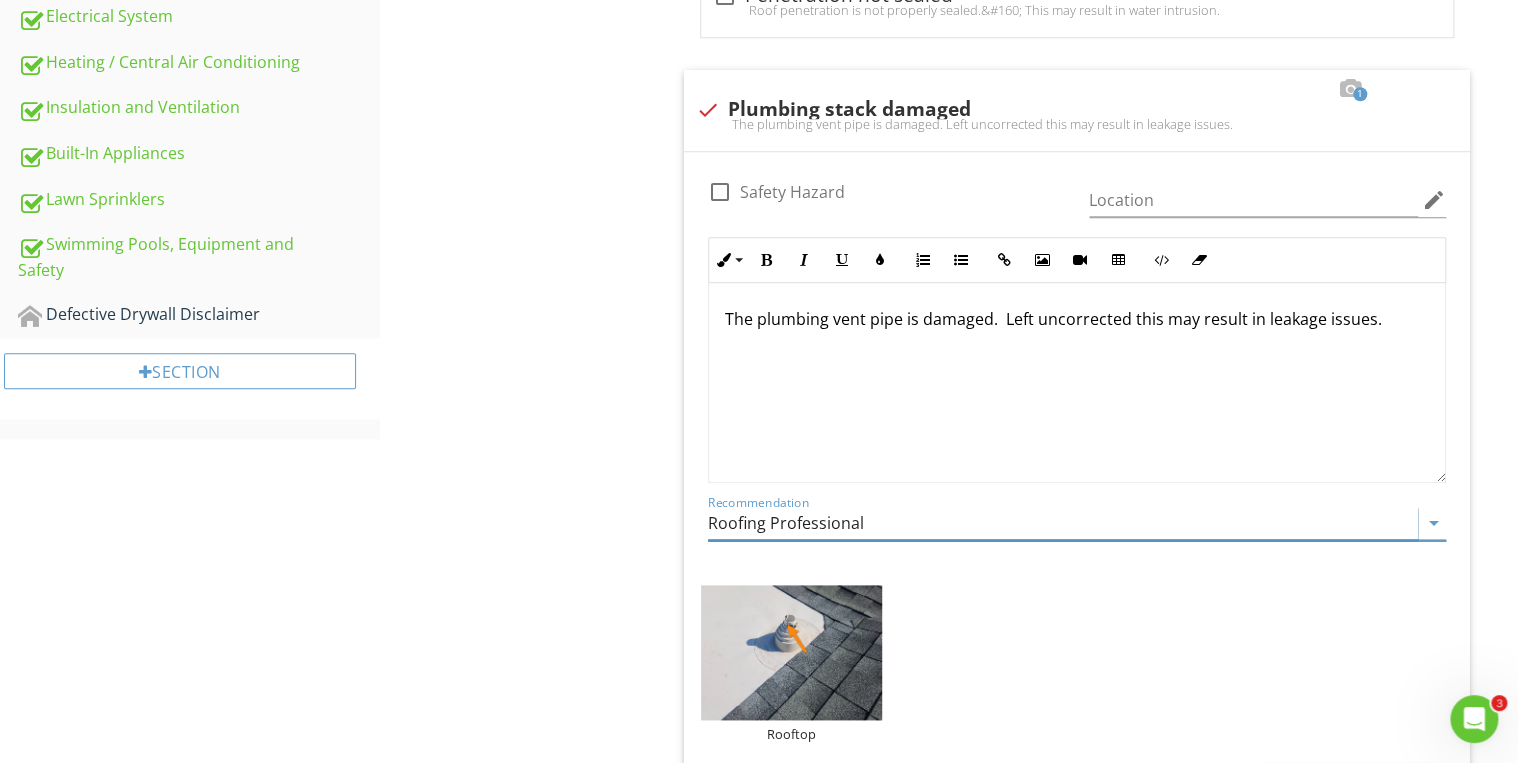 click on "Roofing Professional" at bounding box center [1063, 523] 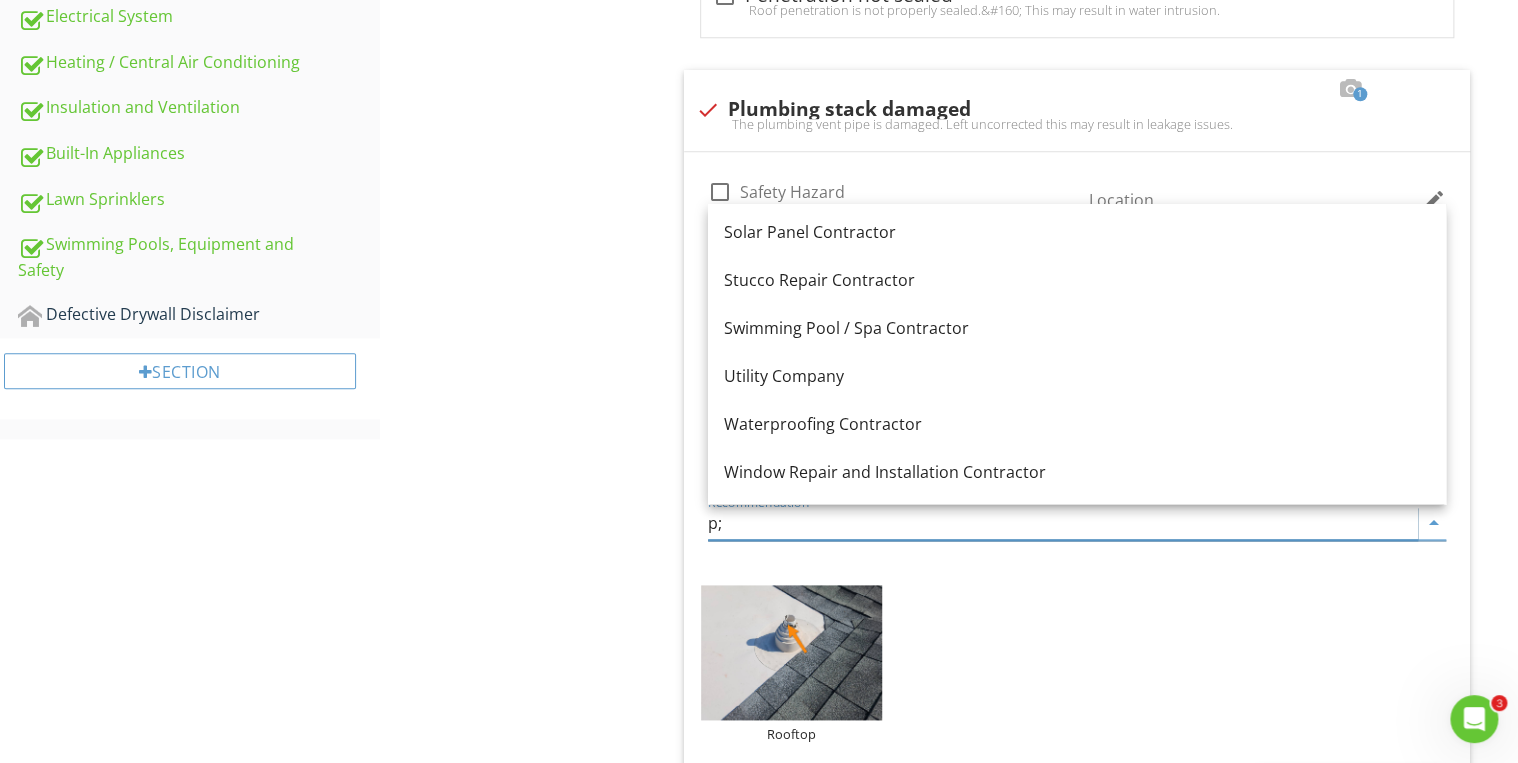 scroll, scrollTop: 0, scrollLeft: 0, axis: both 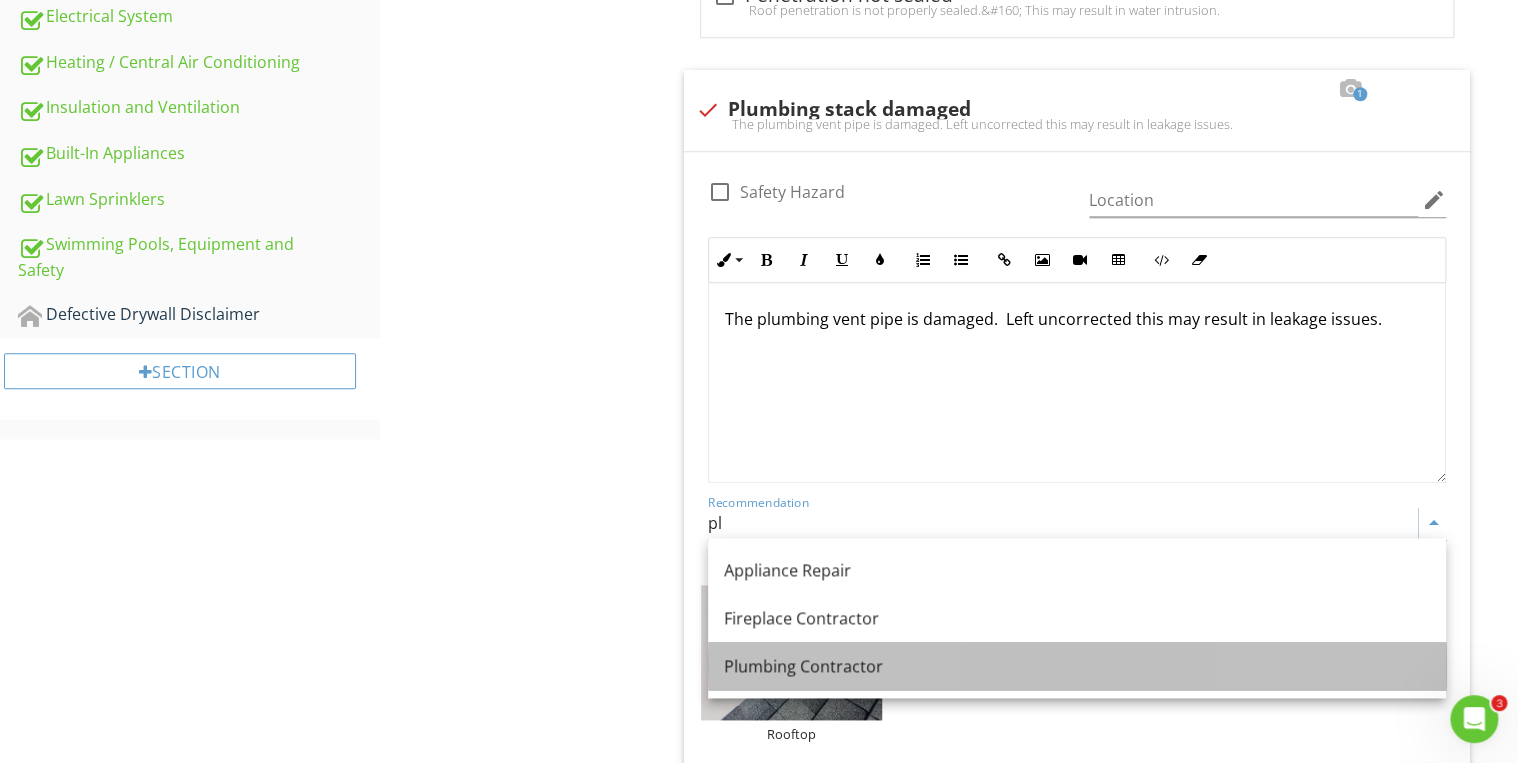 click on "Plumbing Contractor" at bounding box center [1077, 666] 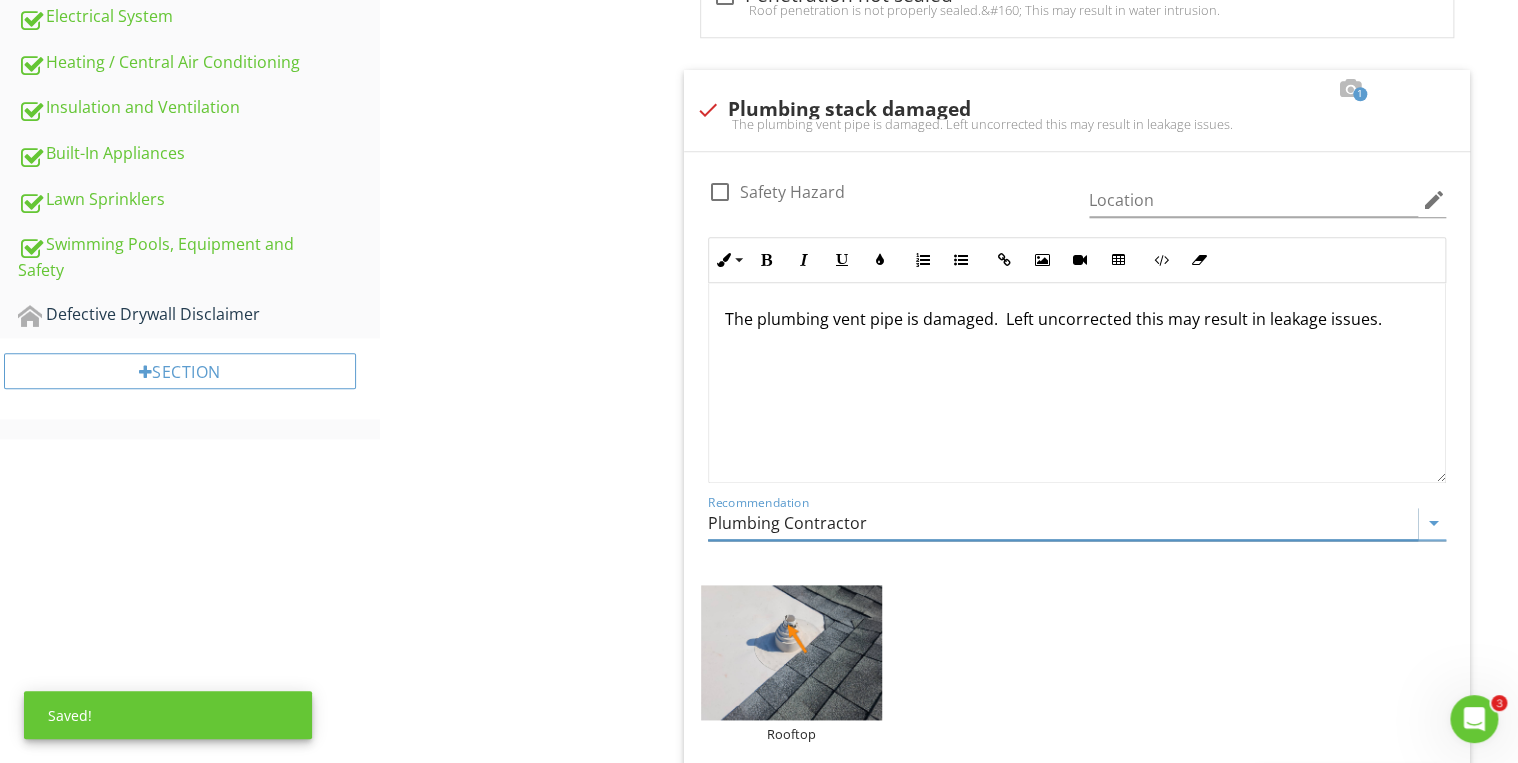 type on "Plumbing Contractor" 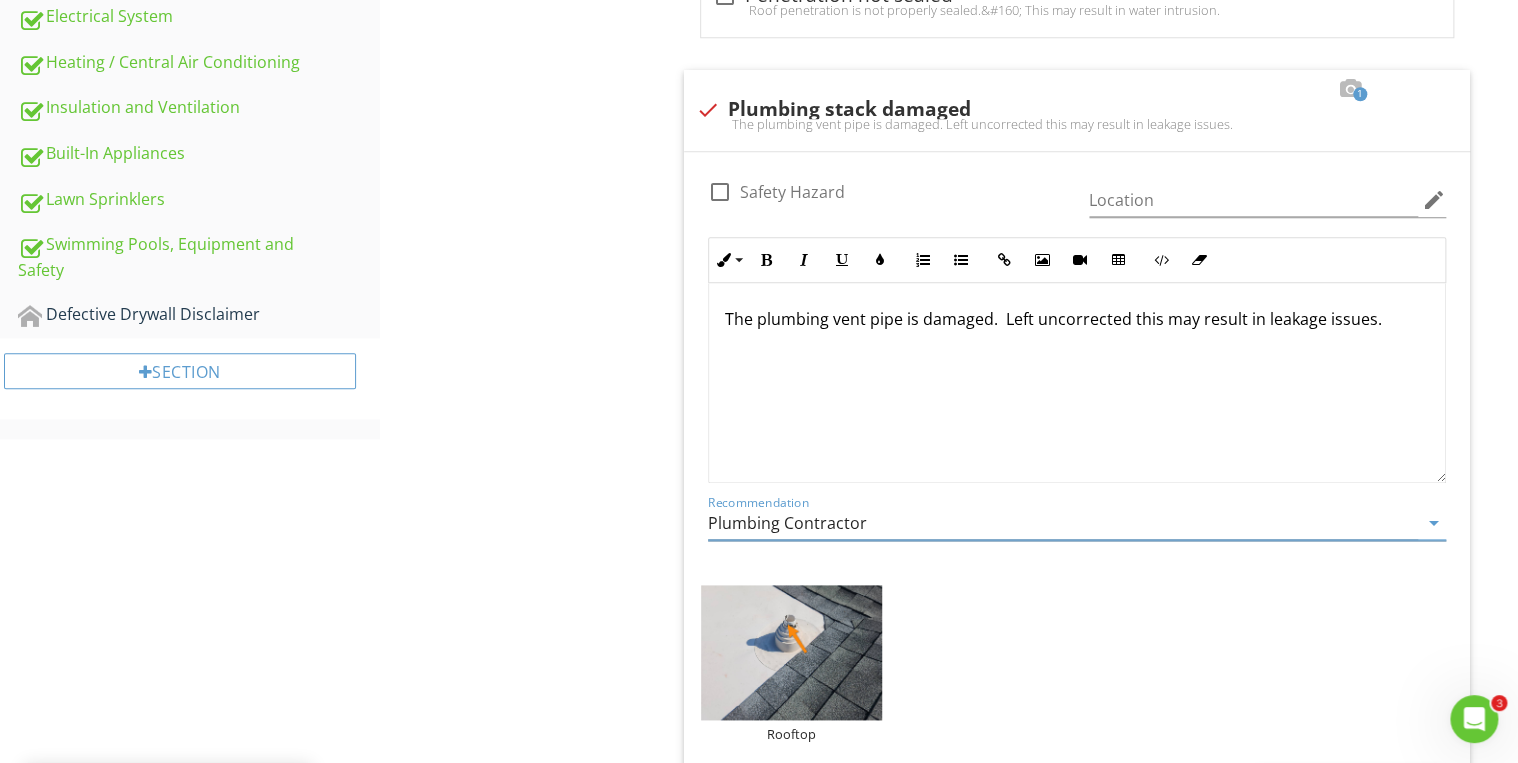click on "Roofing
General
Roof Coverings
Flashings
Skylights, Chimneys and Roof Penetrations
Roof Drainage Systems, Gutters etc
Water Intrusion/Roof Leaks
Item
Skylights, Chimneys and Roof Penetrations
IN   Inspected NI   Not Inspected NP   None Present R   Recommendation
Info
Information
Limitations
Limitations
Observation
Observations
check_box_outline_blank
Penetration not sealed
1         check
Plumbing stack damaged" at bounding box center [949, 344] 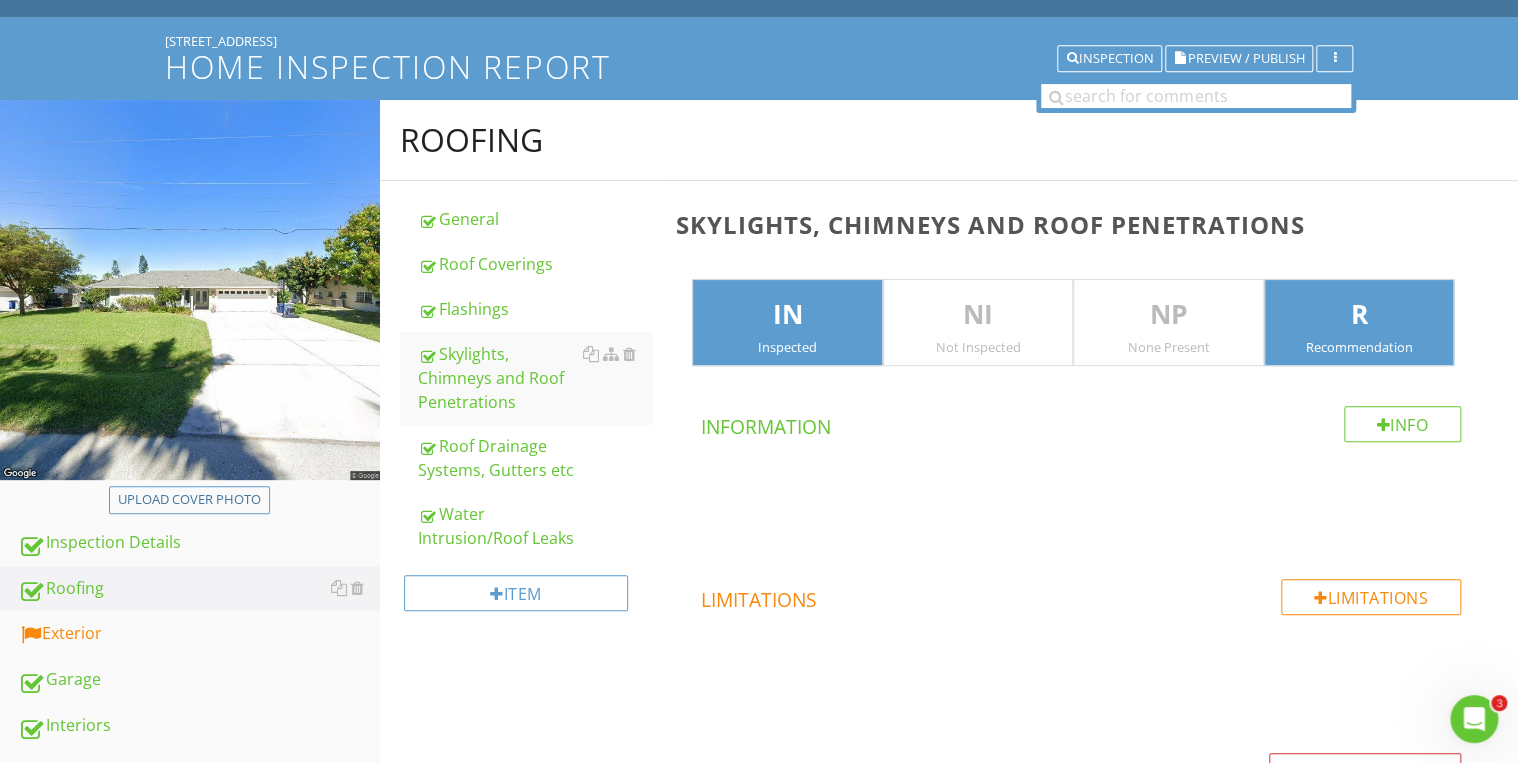 scroll, scrollTop: 128, scrollLeft: 0, axis: vertical 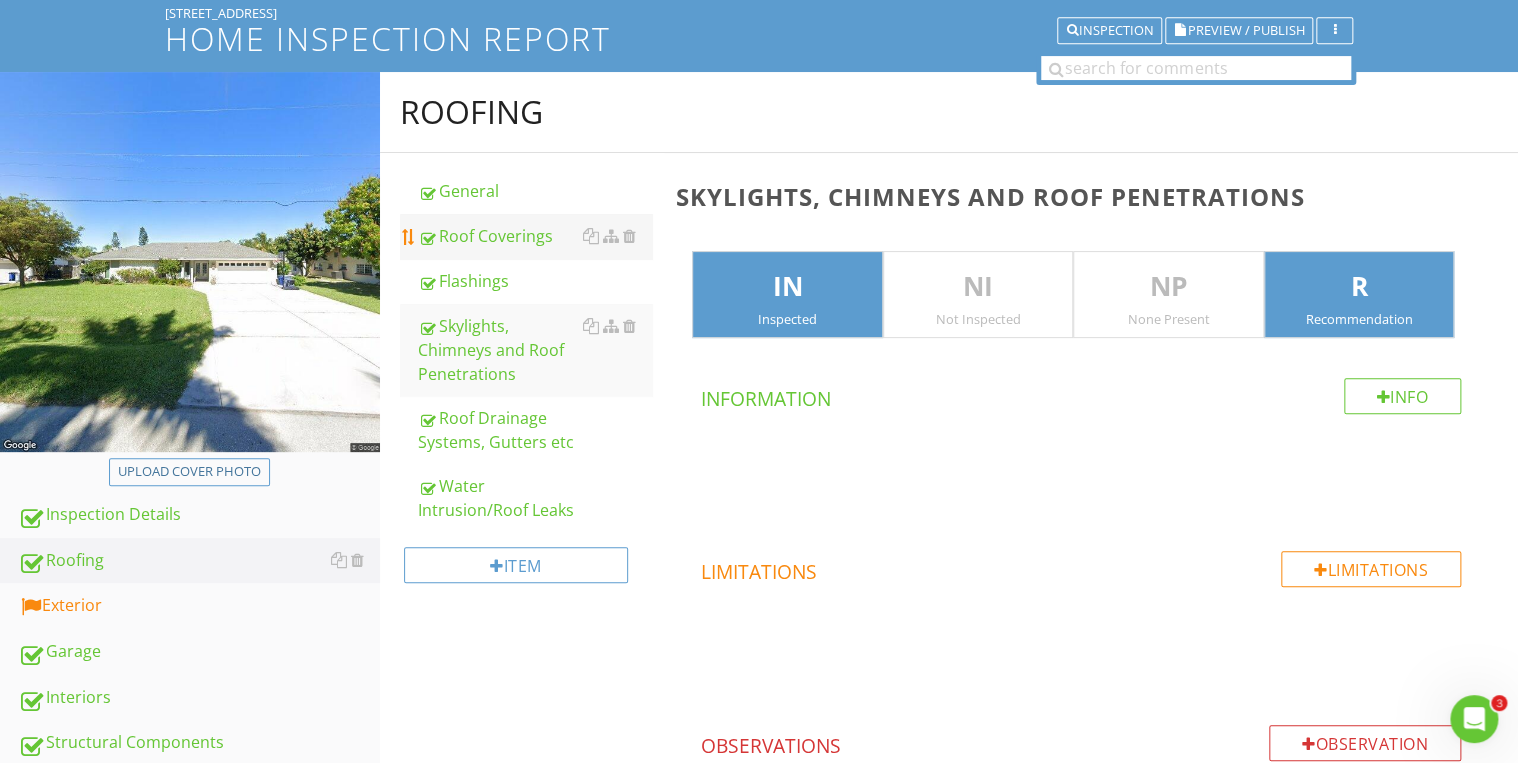 click on "Roof Coverings" at bounding box center [535, 236] 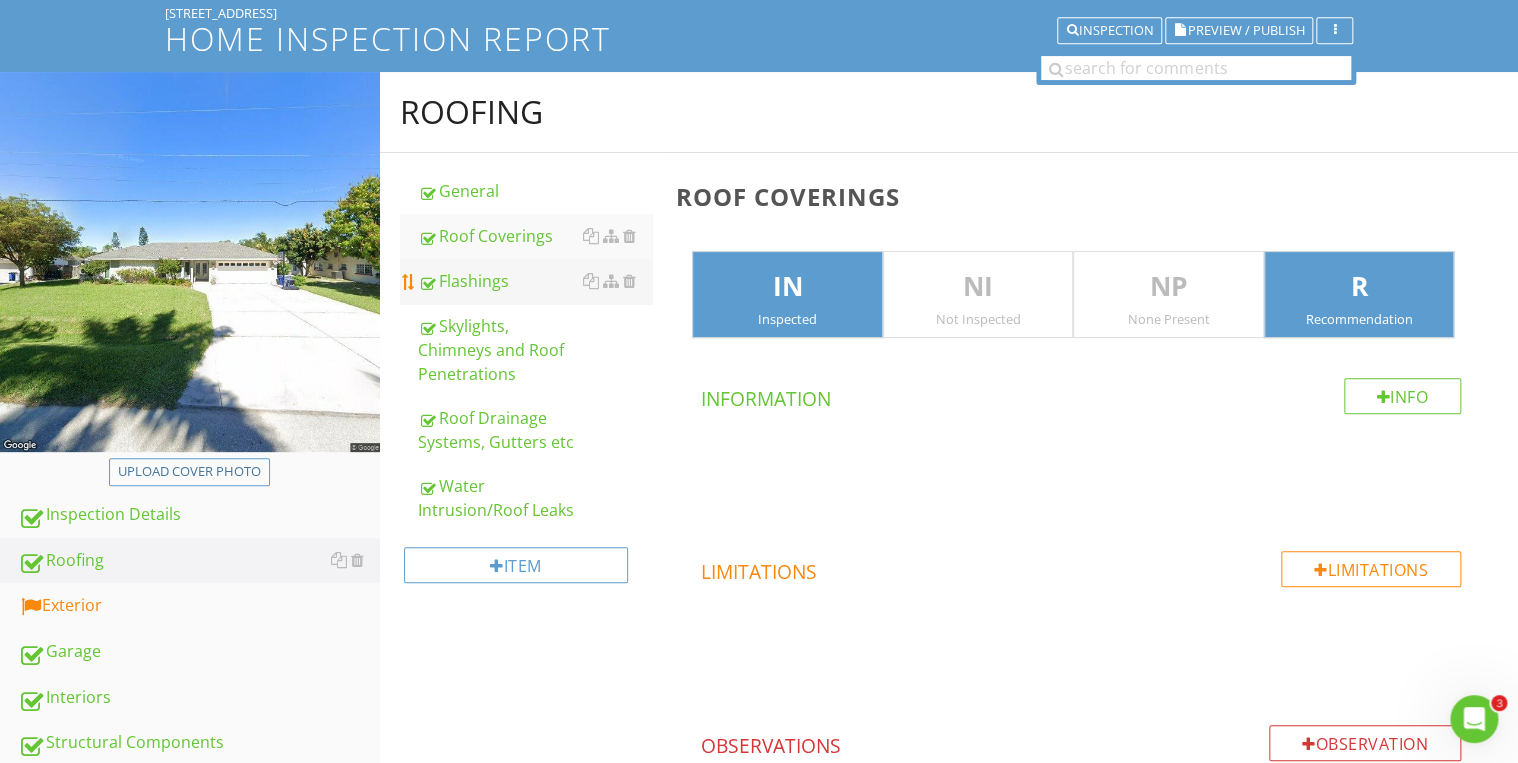 click on "Flashings" at bounding box center [535, 281] 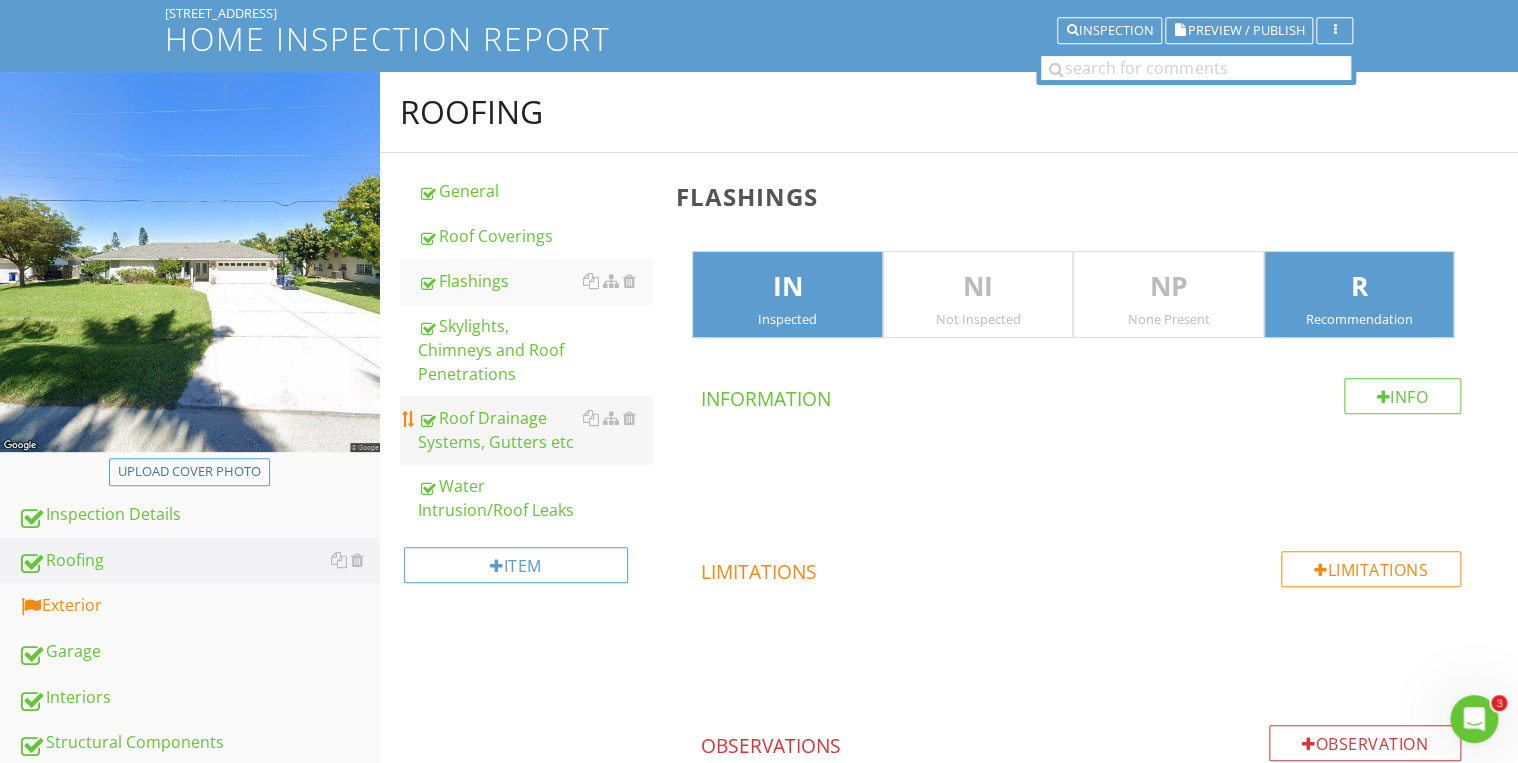 click on "Roof Drainage Systems, Gutters etc" at bounding box center (535, 430) 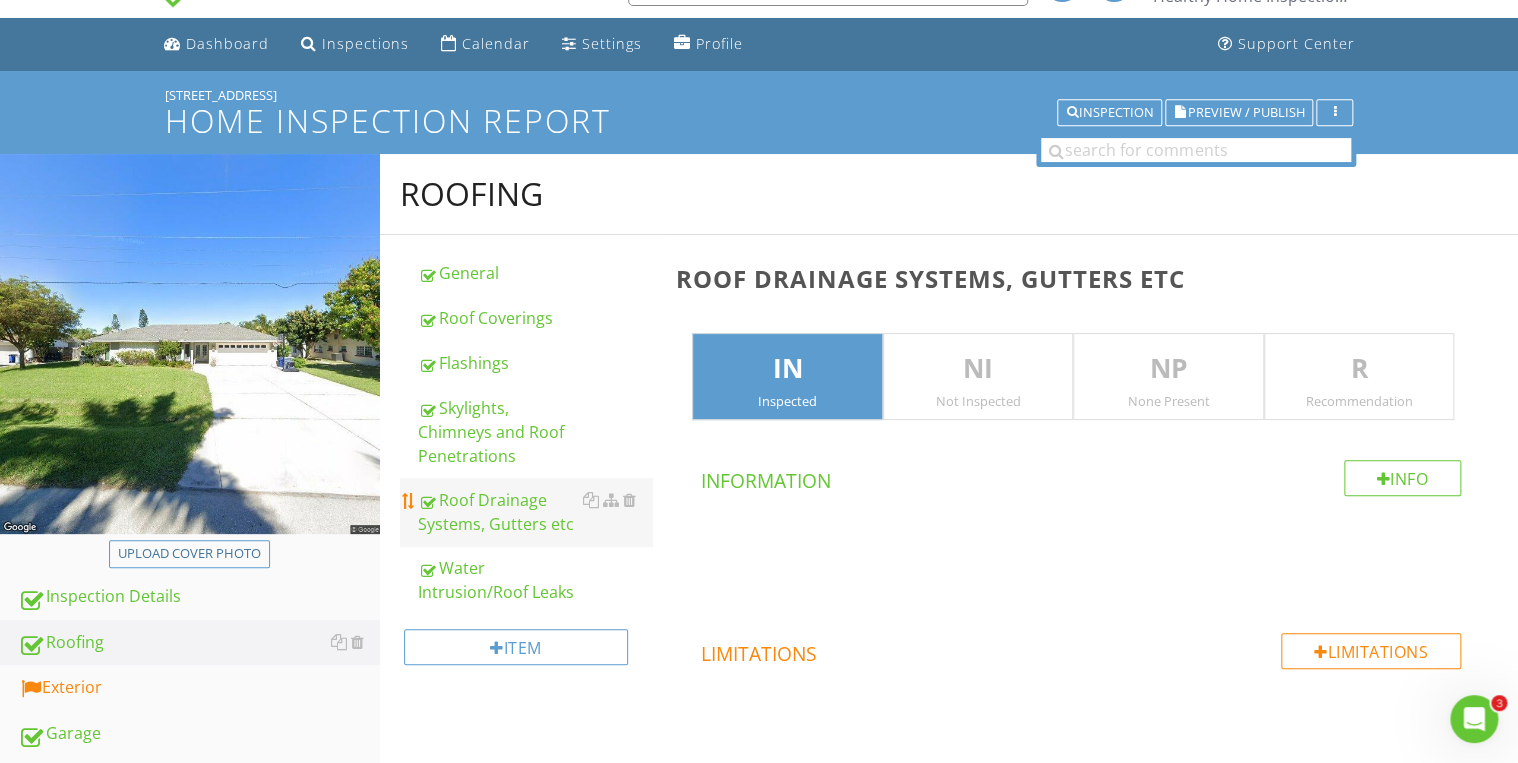 scroll, scrollTop: 0, scrollLeft: 0, axis: both 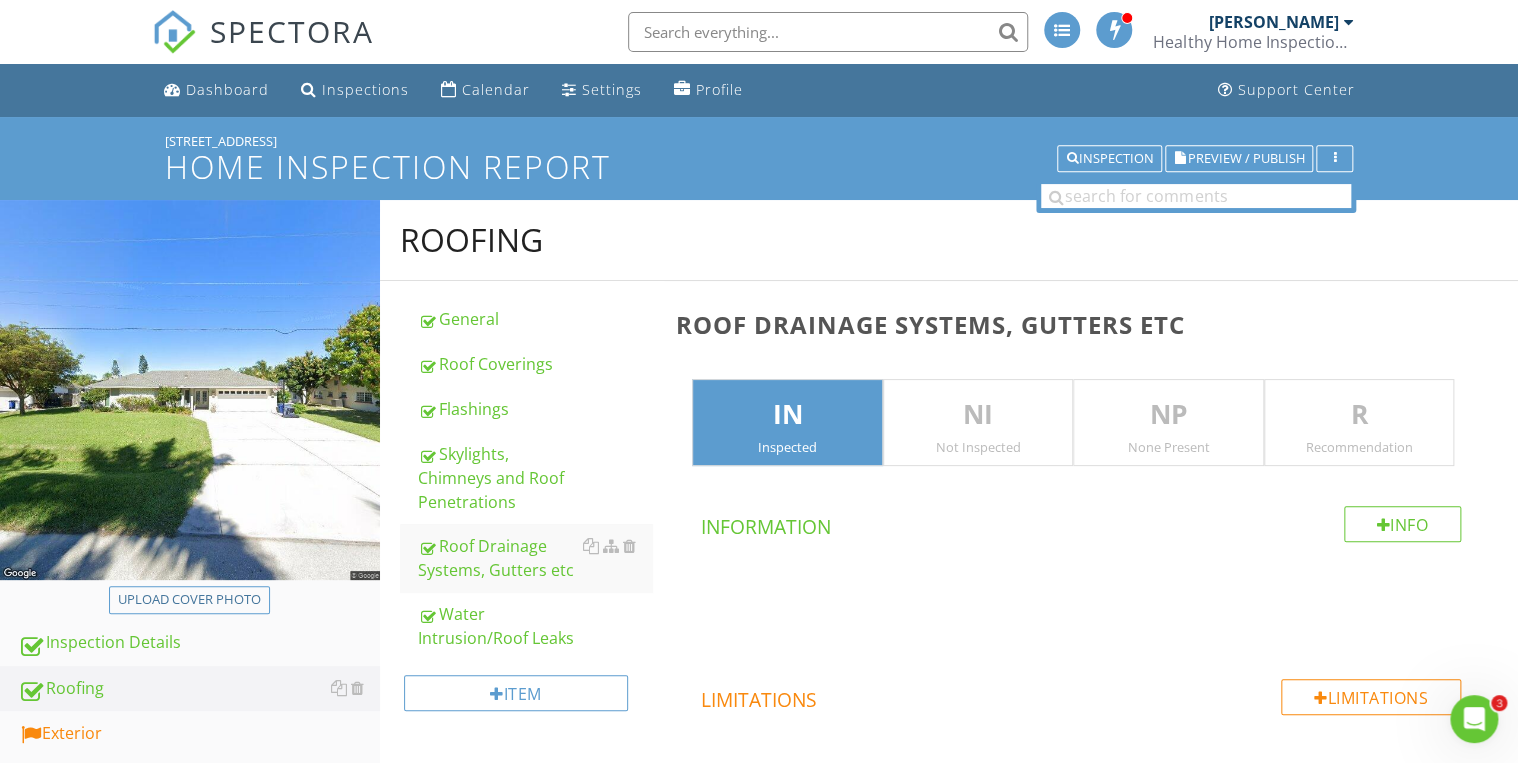 click on "R" at bounding box center (1359, 415) 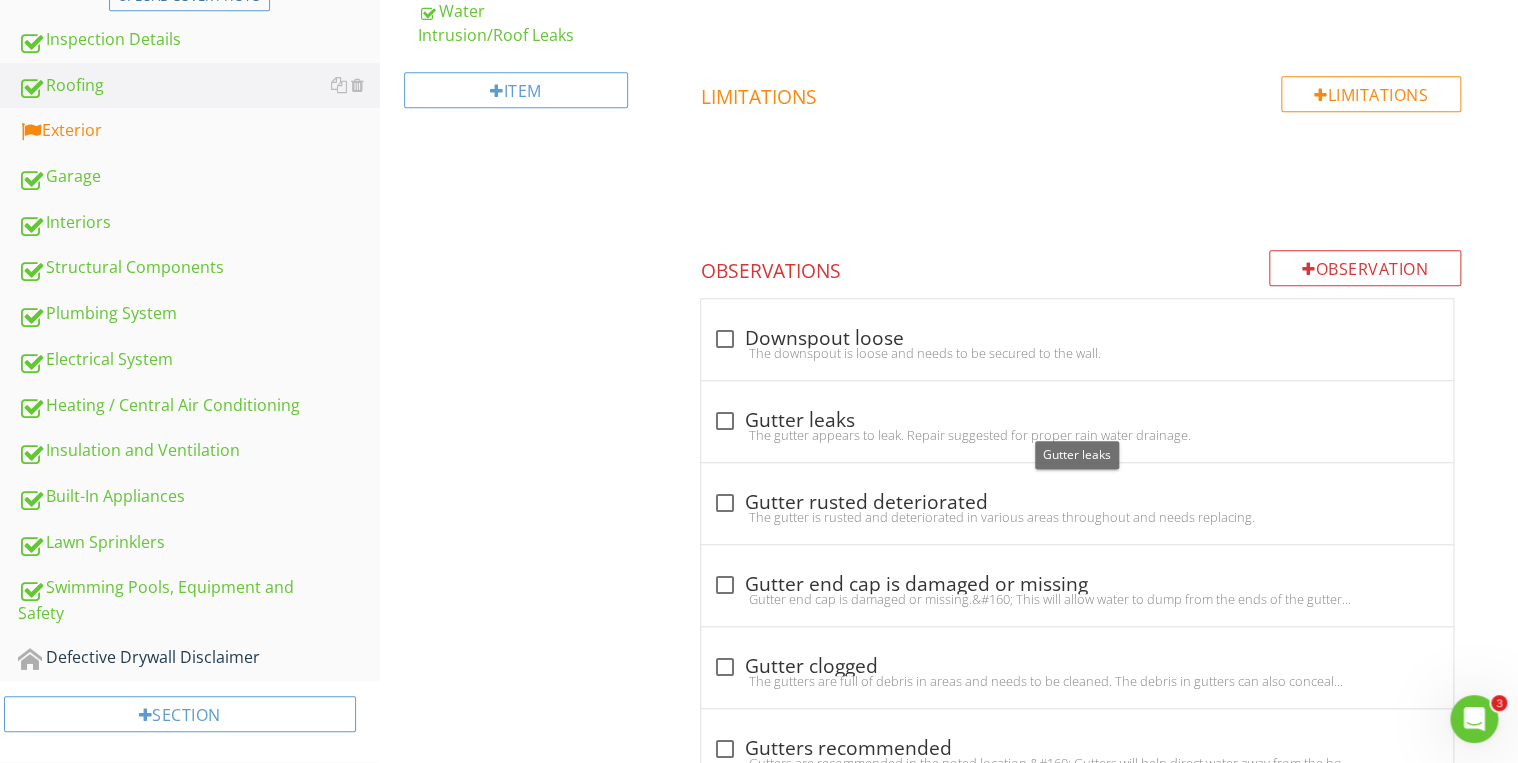 scroll, scrollTop: 0, scrollLeft: 0, axis: both 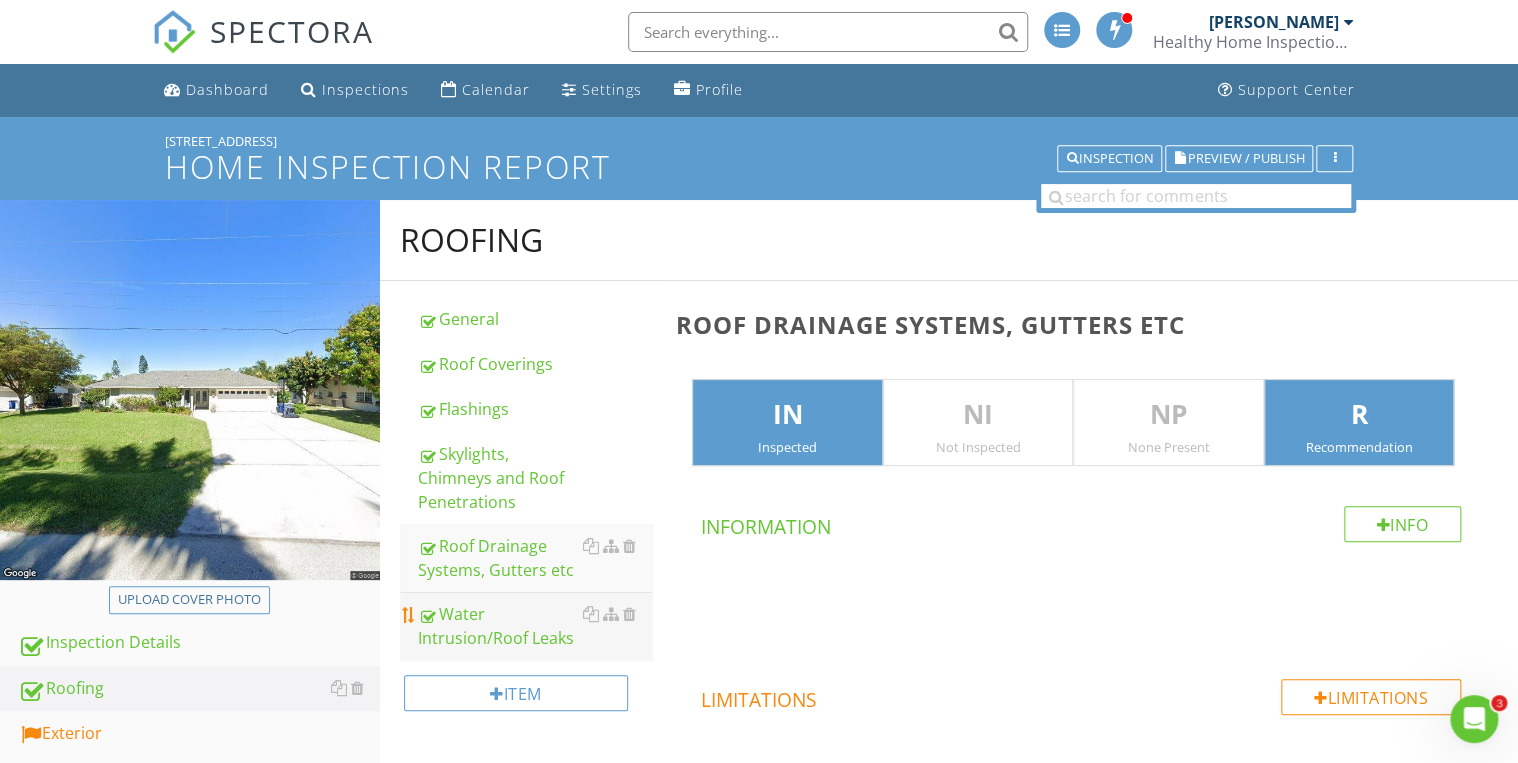 click on "Water Intrusion/Roof Leaks" at bounding box center (535, 626) 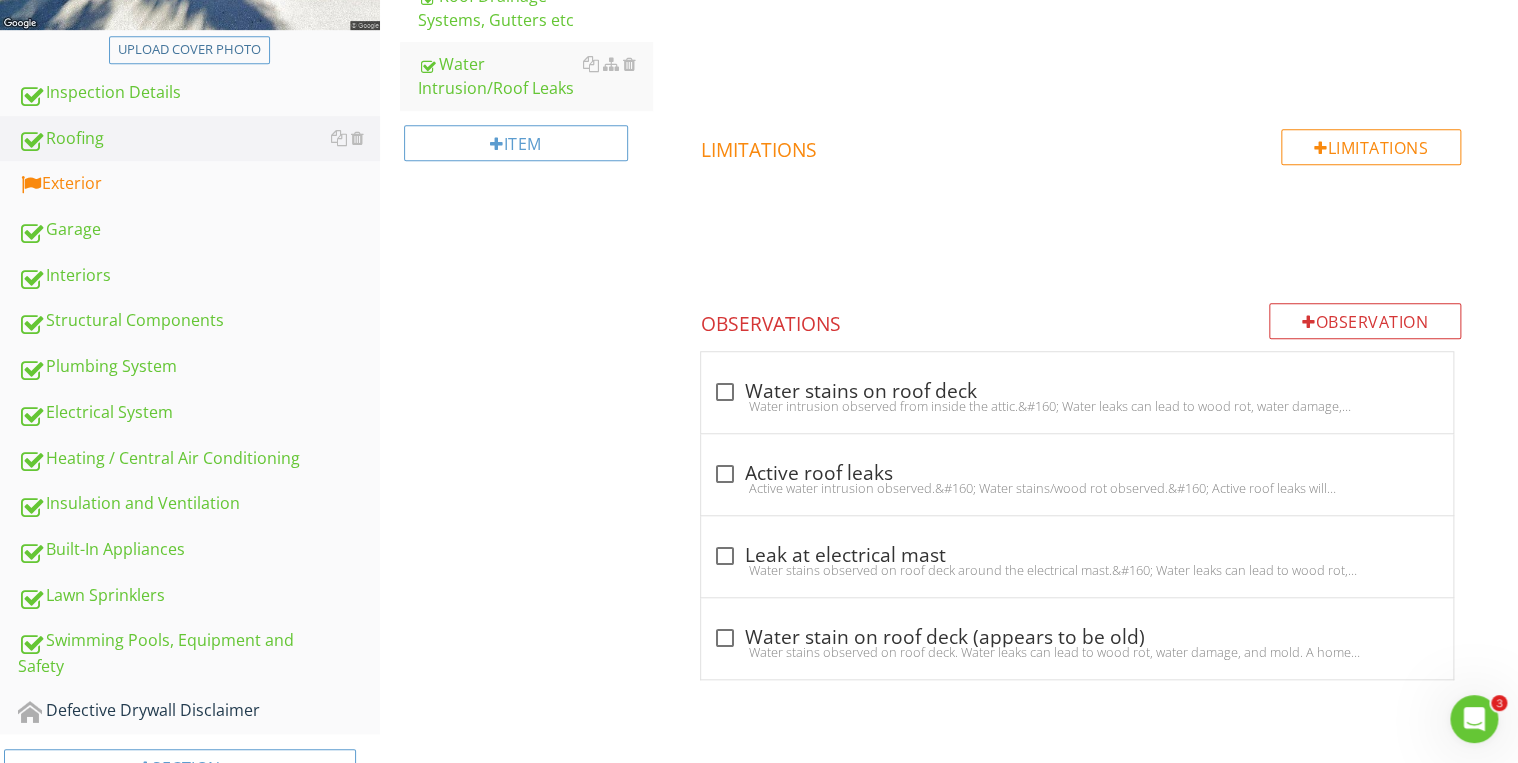 scroll, scrollTop: 616, scrollLeft: 0, axis: vertical 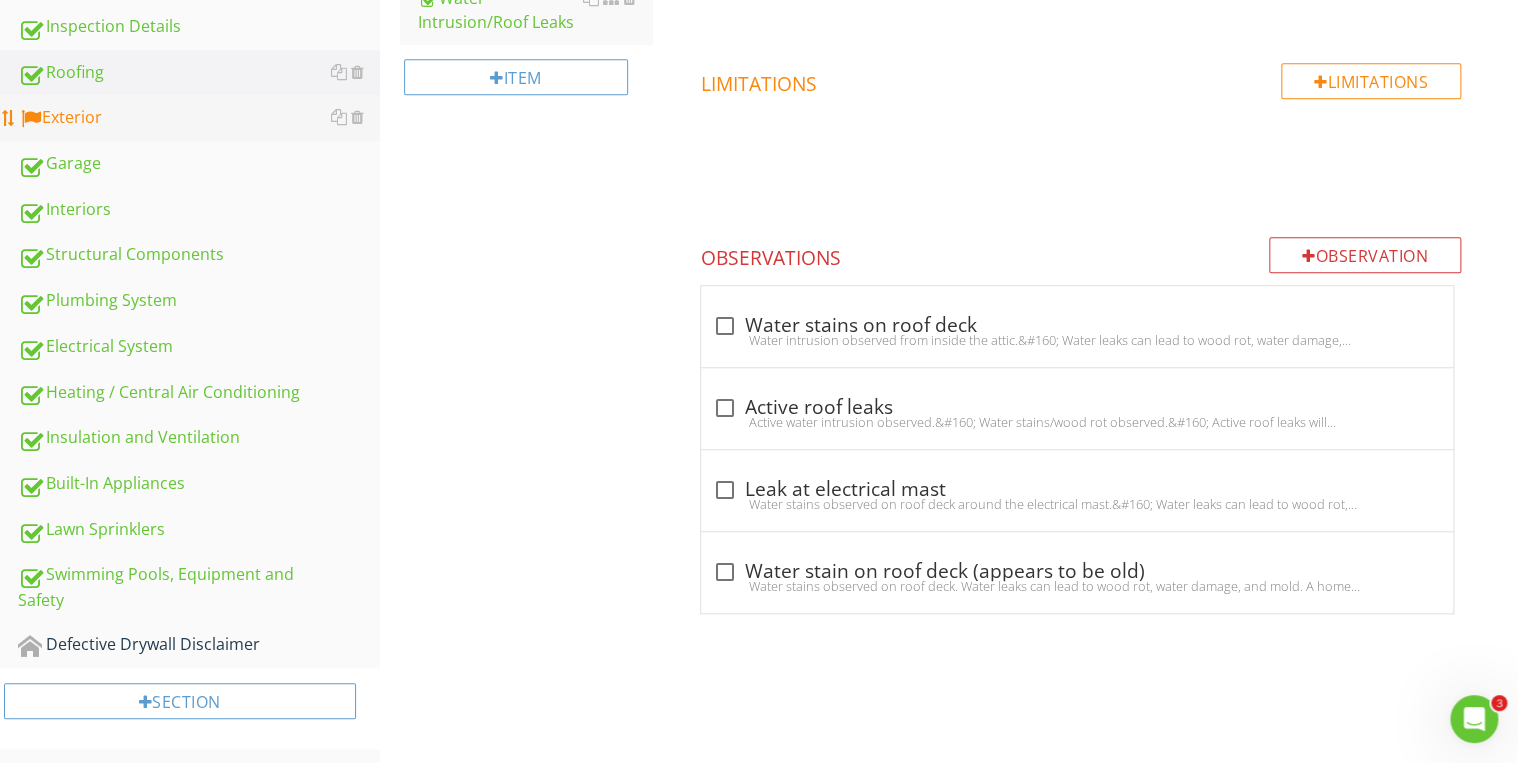 click on "Exterior" at bounding box center [199, 118] 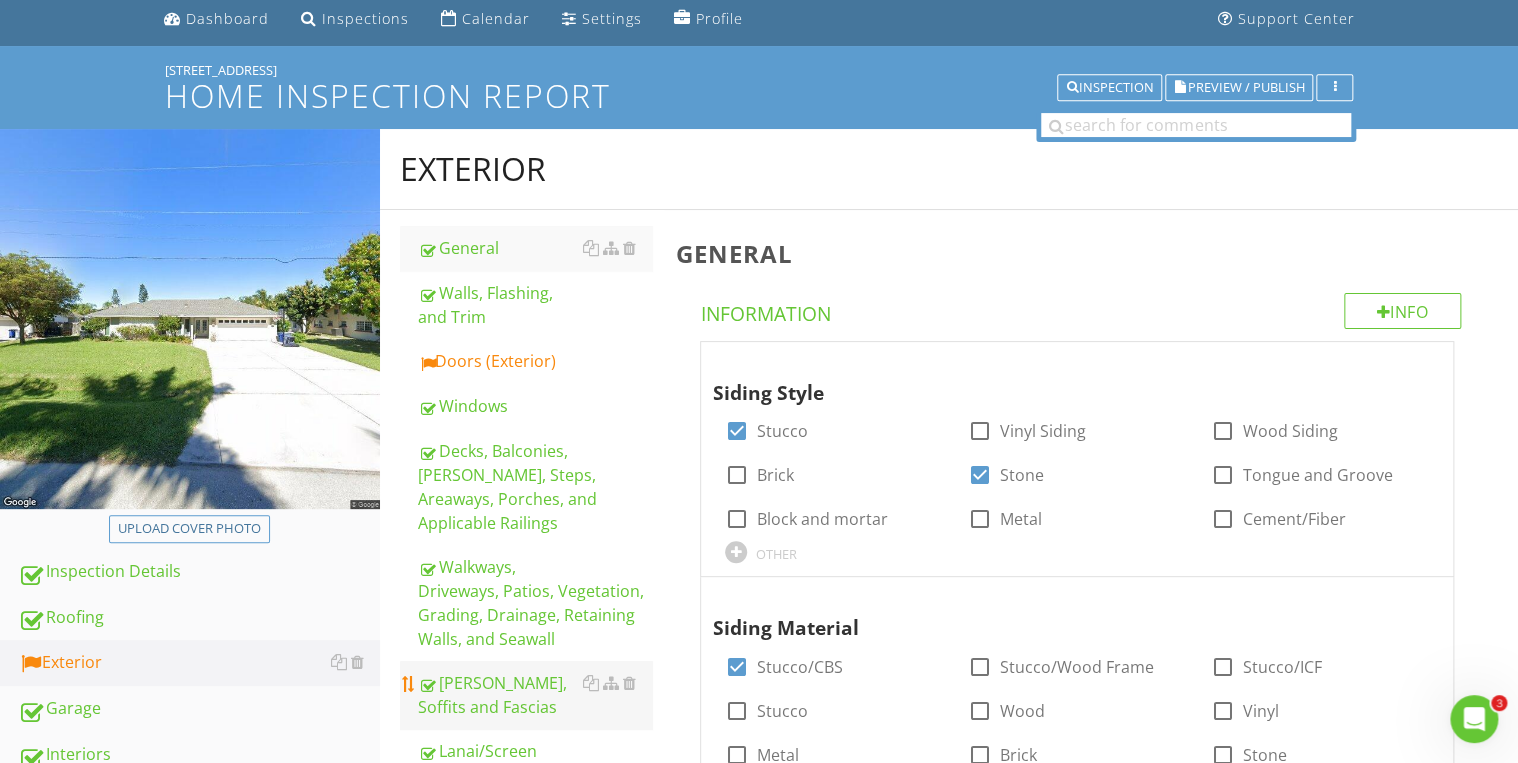 scroll, scrollTop: 0, scrollLeft: 0, axis: both 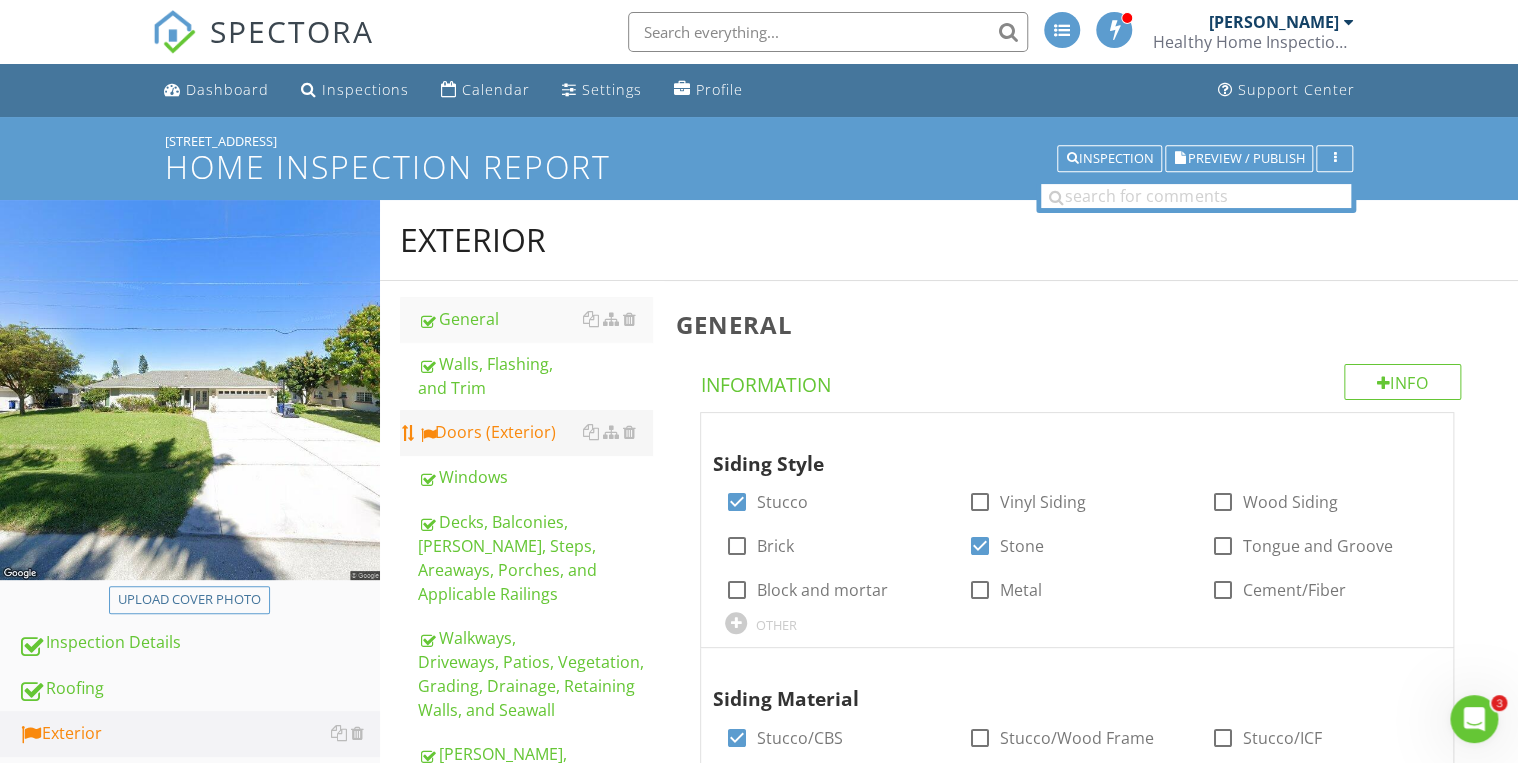 click on "Doors (Exterior)" at bounding box center (535, 432) 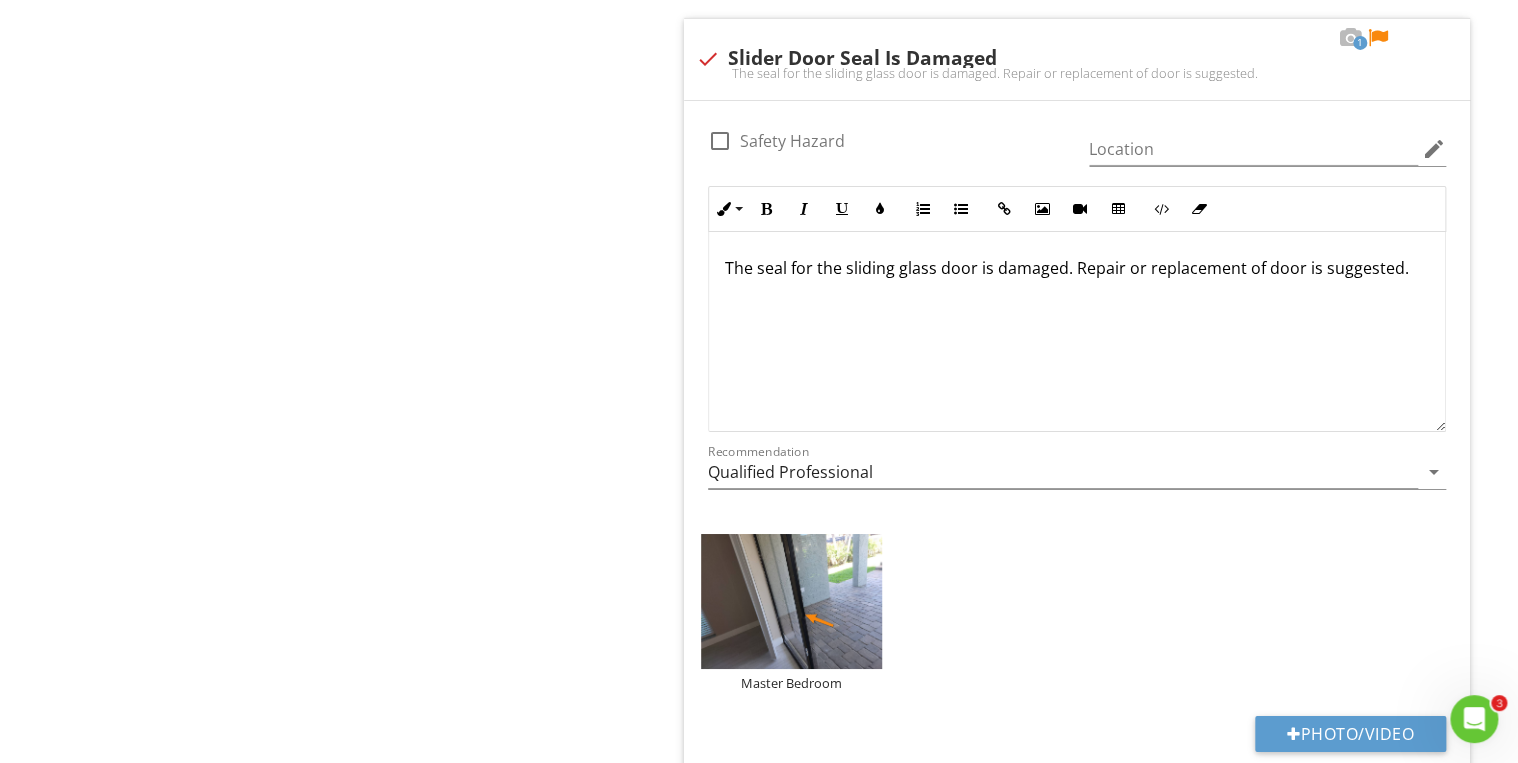 scroll, scrollTop: 3360, scrollLeft: 0, axis: vertical 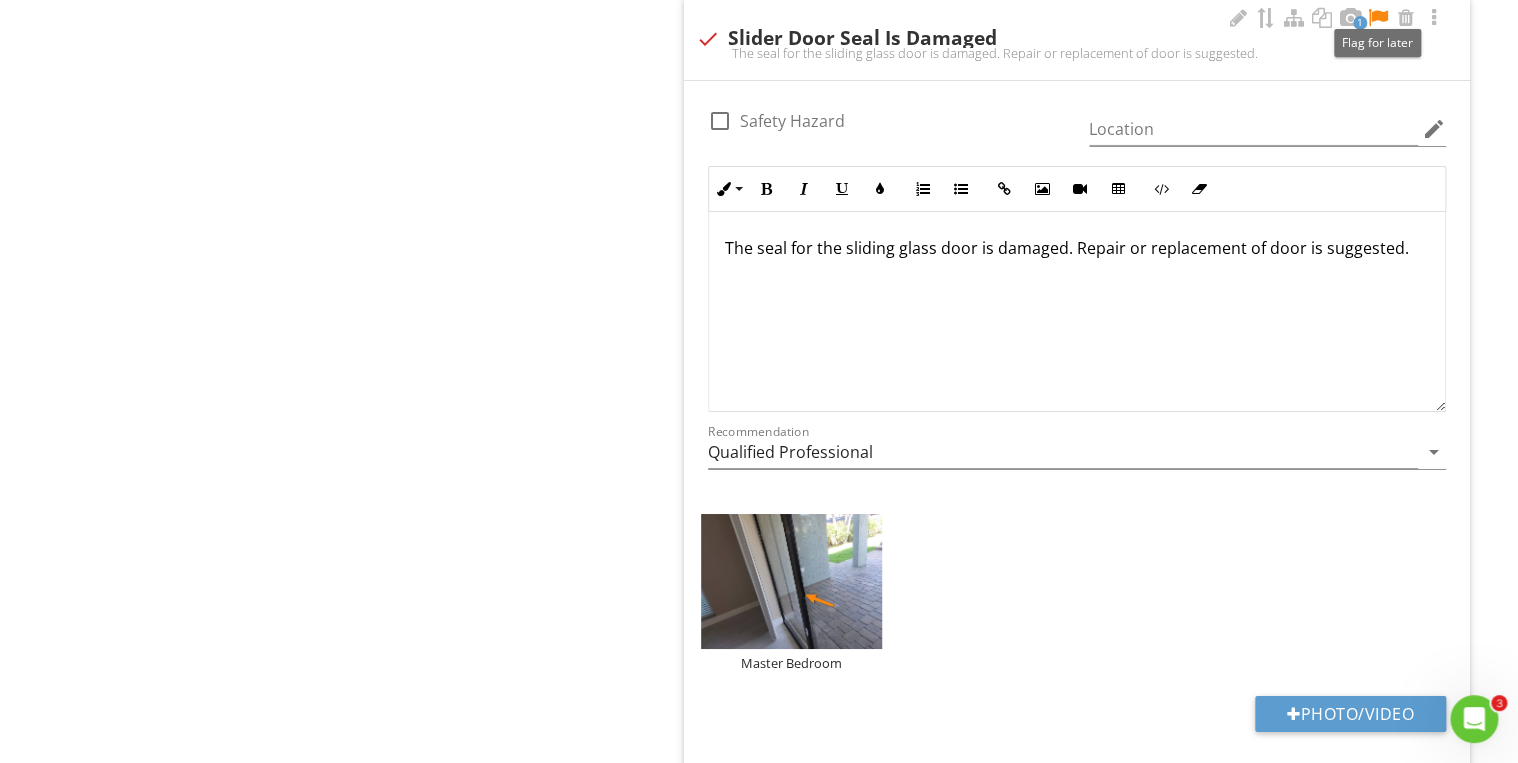 click at bounding box center [1378, 18] 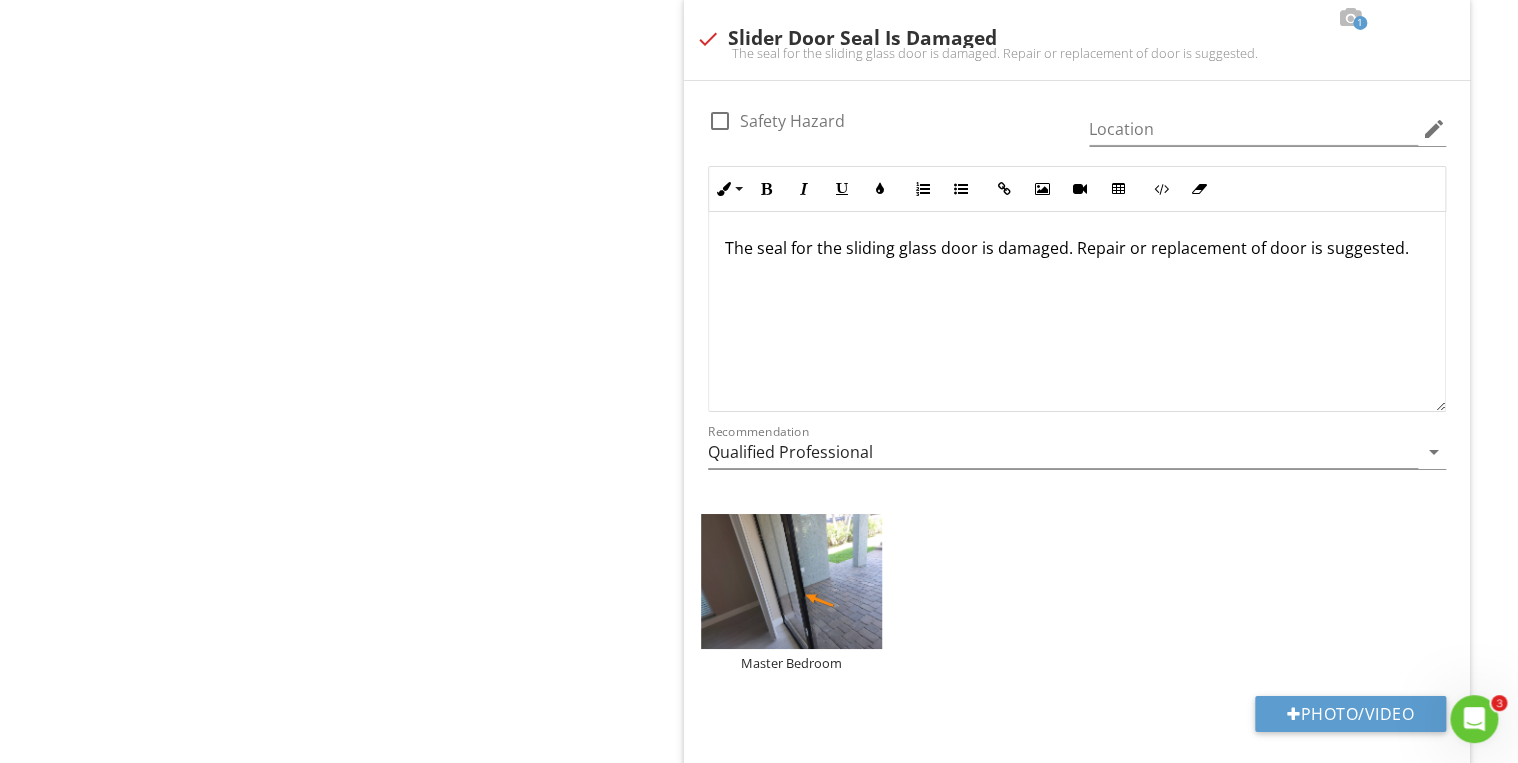 click on "Exterior
General
Walls, Flashing, and Trim
Doors (Exterior)
Windows
Decks, Balconies, Stoops, Steps, Areaways, Porches, and Applicable Railings
Walkways, Driveways, Patios, Vegetation, Grading, Drainage, Retaining Walls, and Seawall
Eaves, Soffits and Fascias
Lanai/Screen Enclosure
Boat Dock and Lifts
Item
Doors (Exterior)
IN   Inspected NI   Not Inspected NP   None Present R   Recommendation
Info
Information
Limitations
Limitations
Observation
check_box_outline_blank" at bounding box center [949, -739] 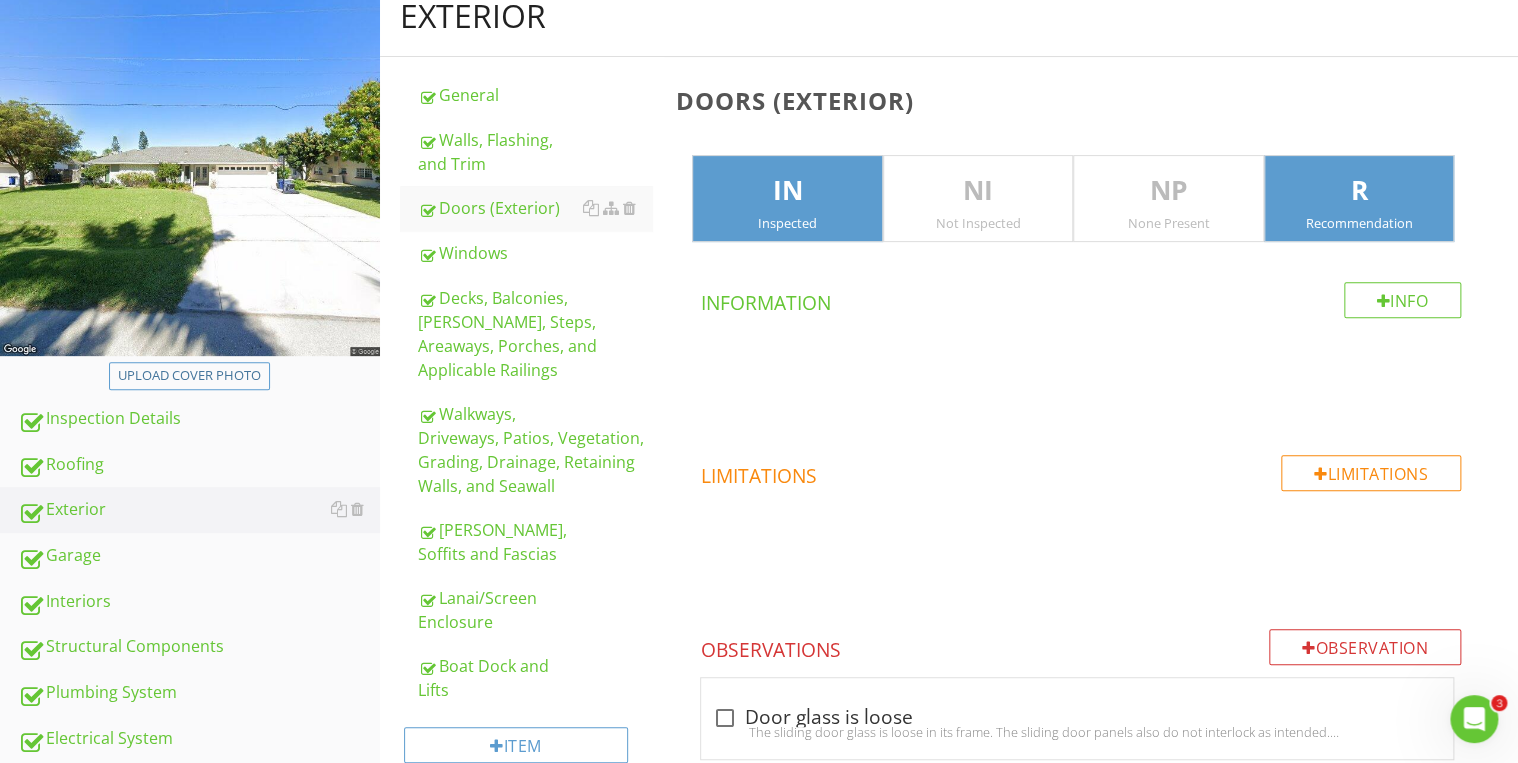 scroll, scrollTop: 192, scrollLeft: 0, axis: vertical 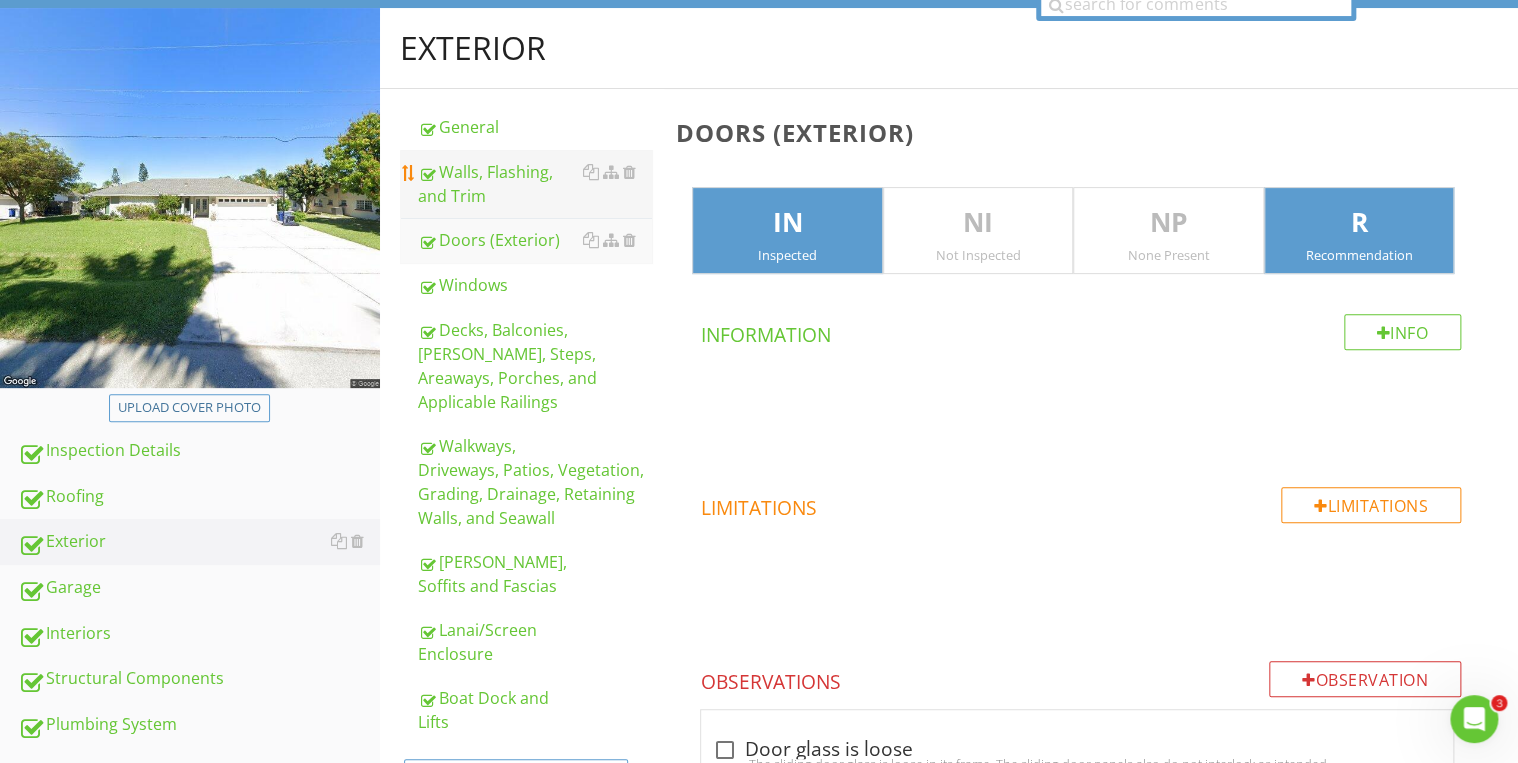 click on "Walls, Flashing, and Trim" at bounding box center [535, 184] 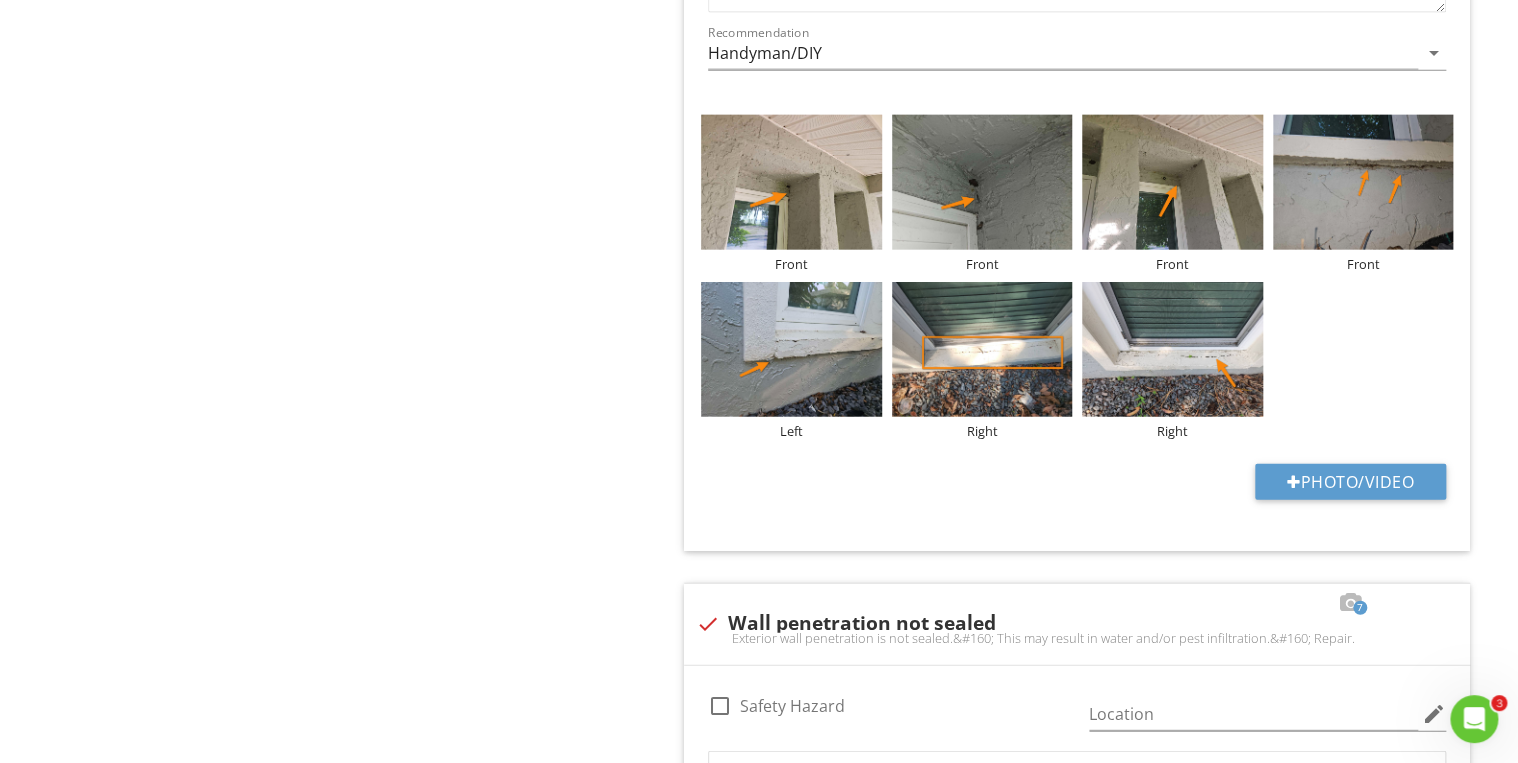 scroll, scrollTop: 2336, scrollLeft: 0, axis: vertical 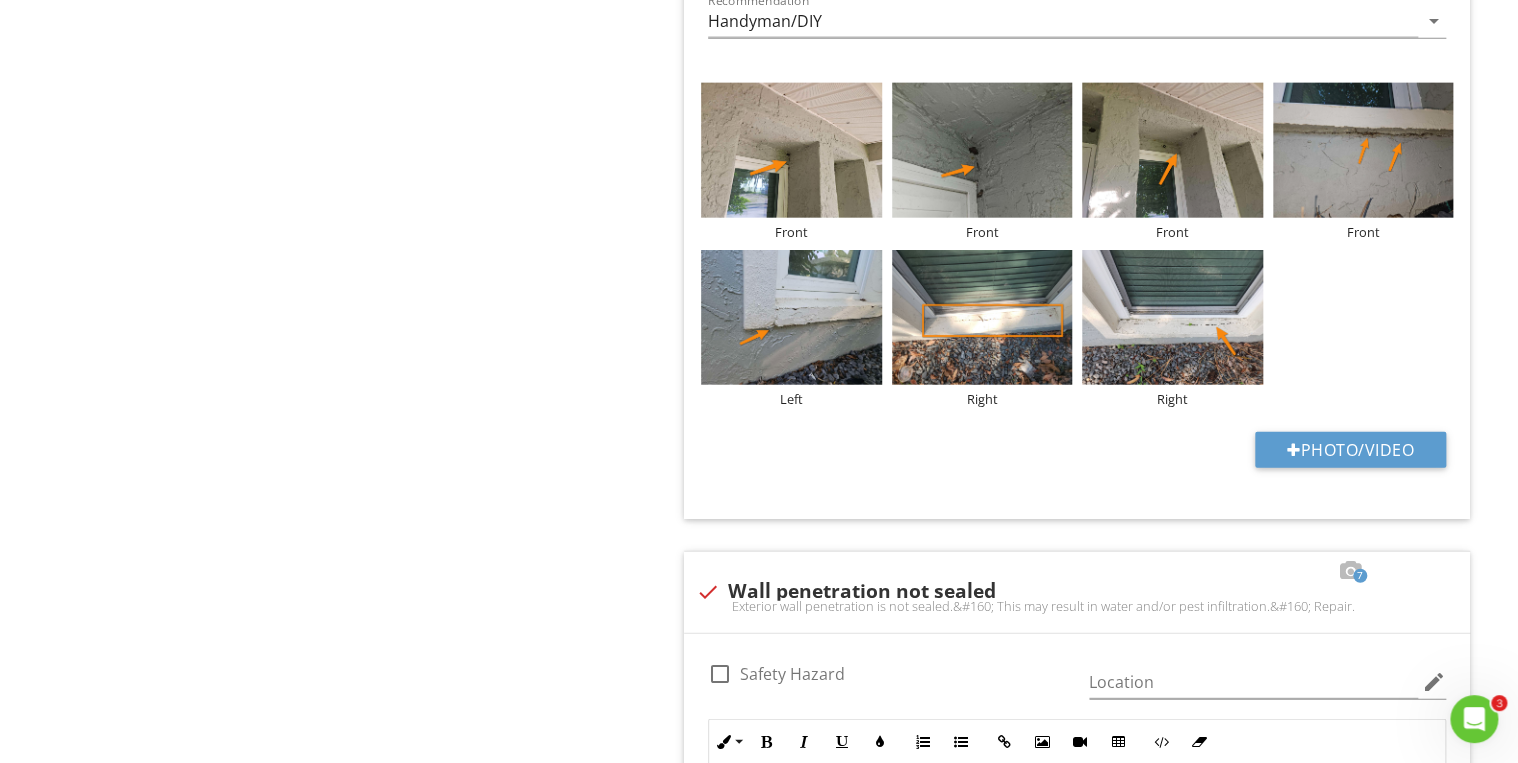 drag, startPoint x: 939, startPoint y: 361, endPoint x: 344, endPoint y: 396, distance: 596.0285 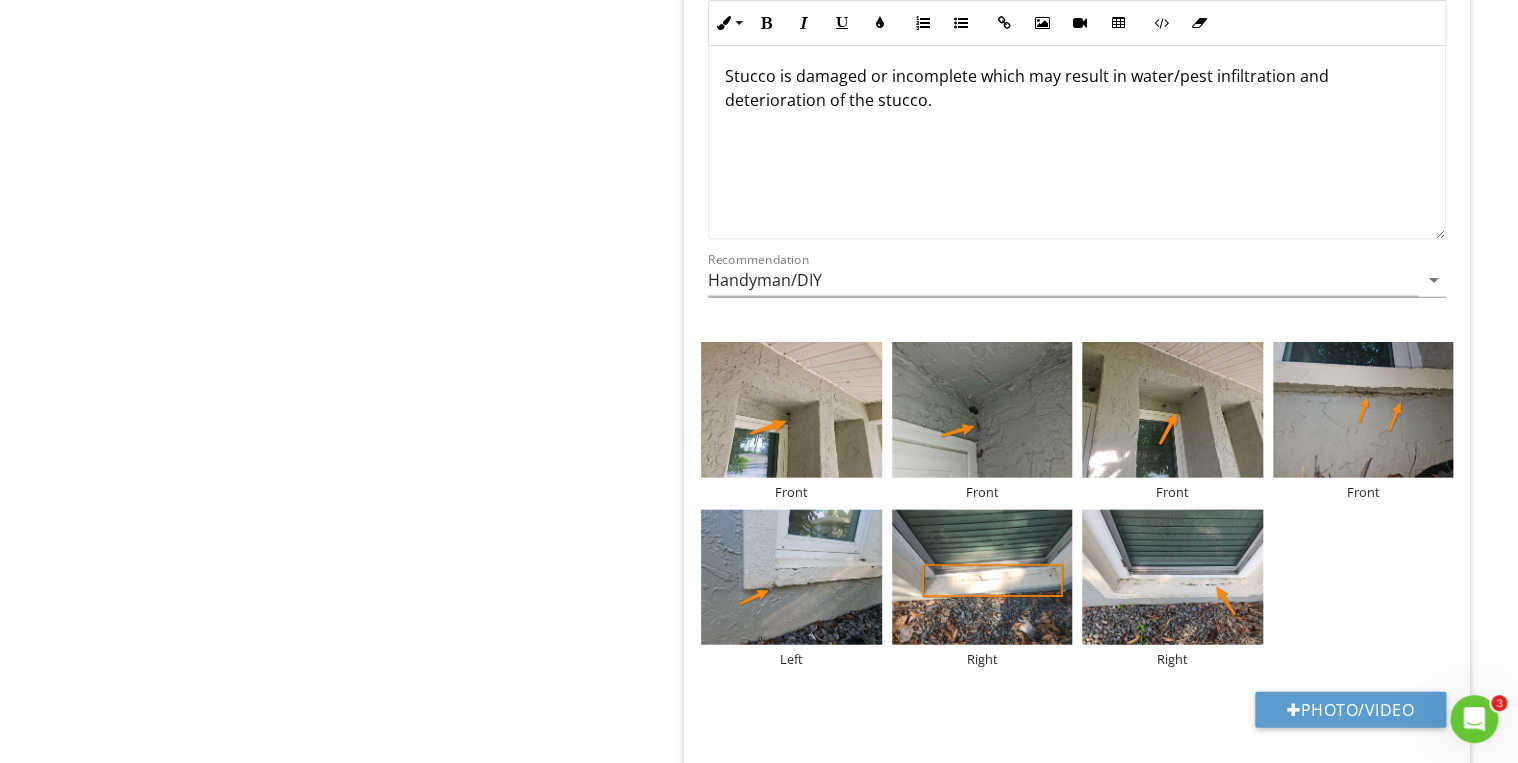 scroll, scrollTop: 2080, scrollLeft: 0, axis: vertical 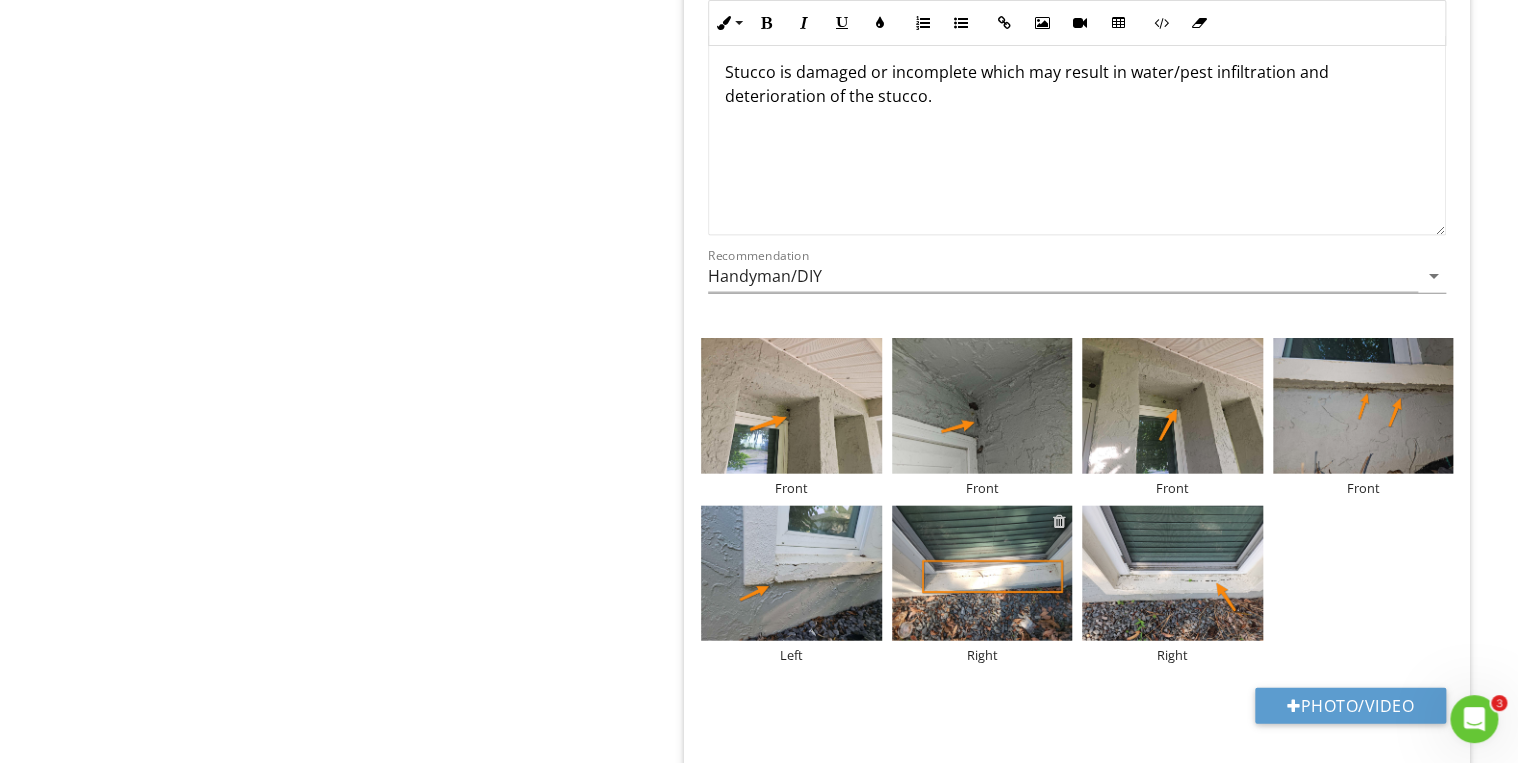 click at bounding box center [1059, 521] 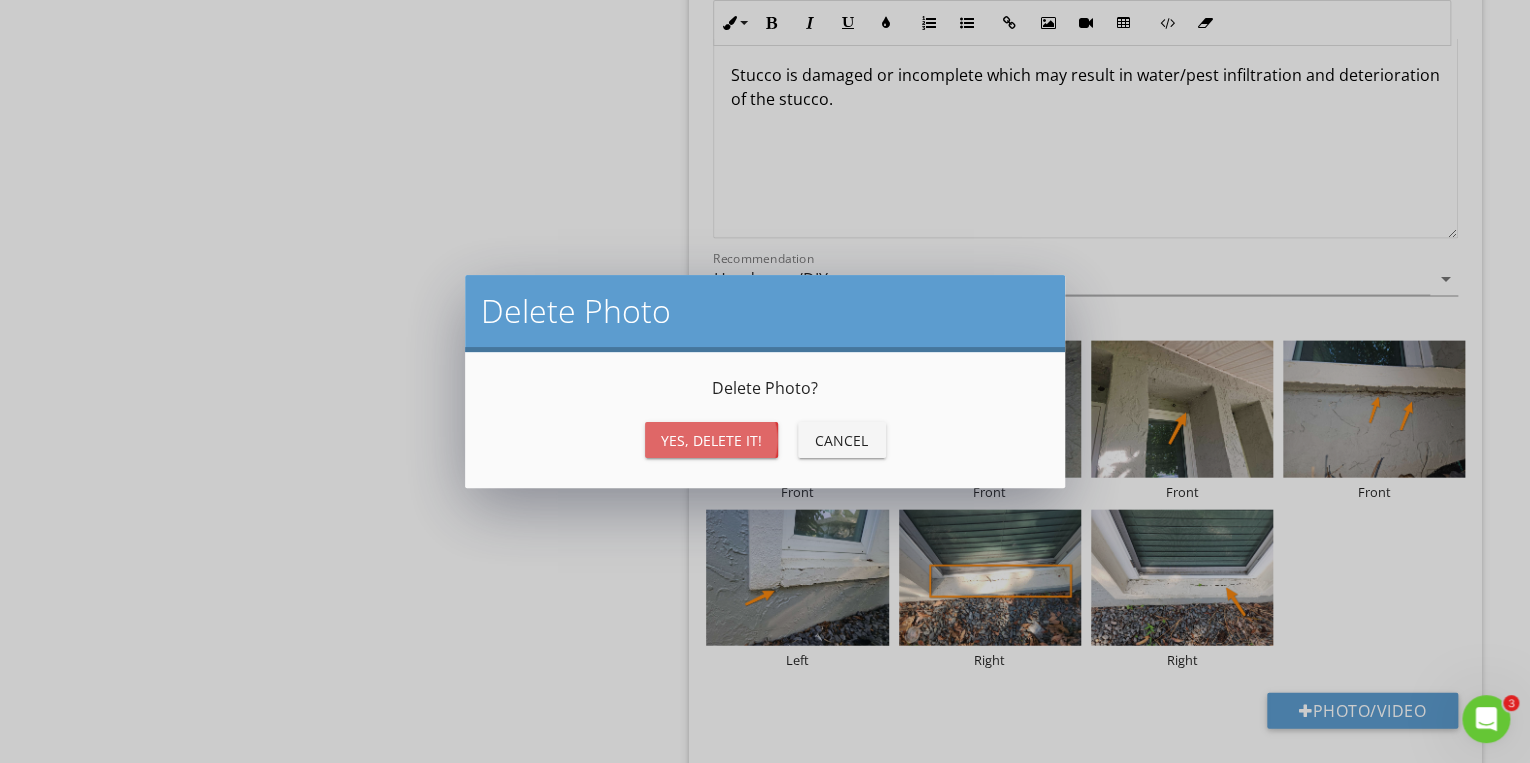 click on "Yes, Delete it!" at bounding box center [711, 440] 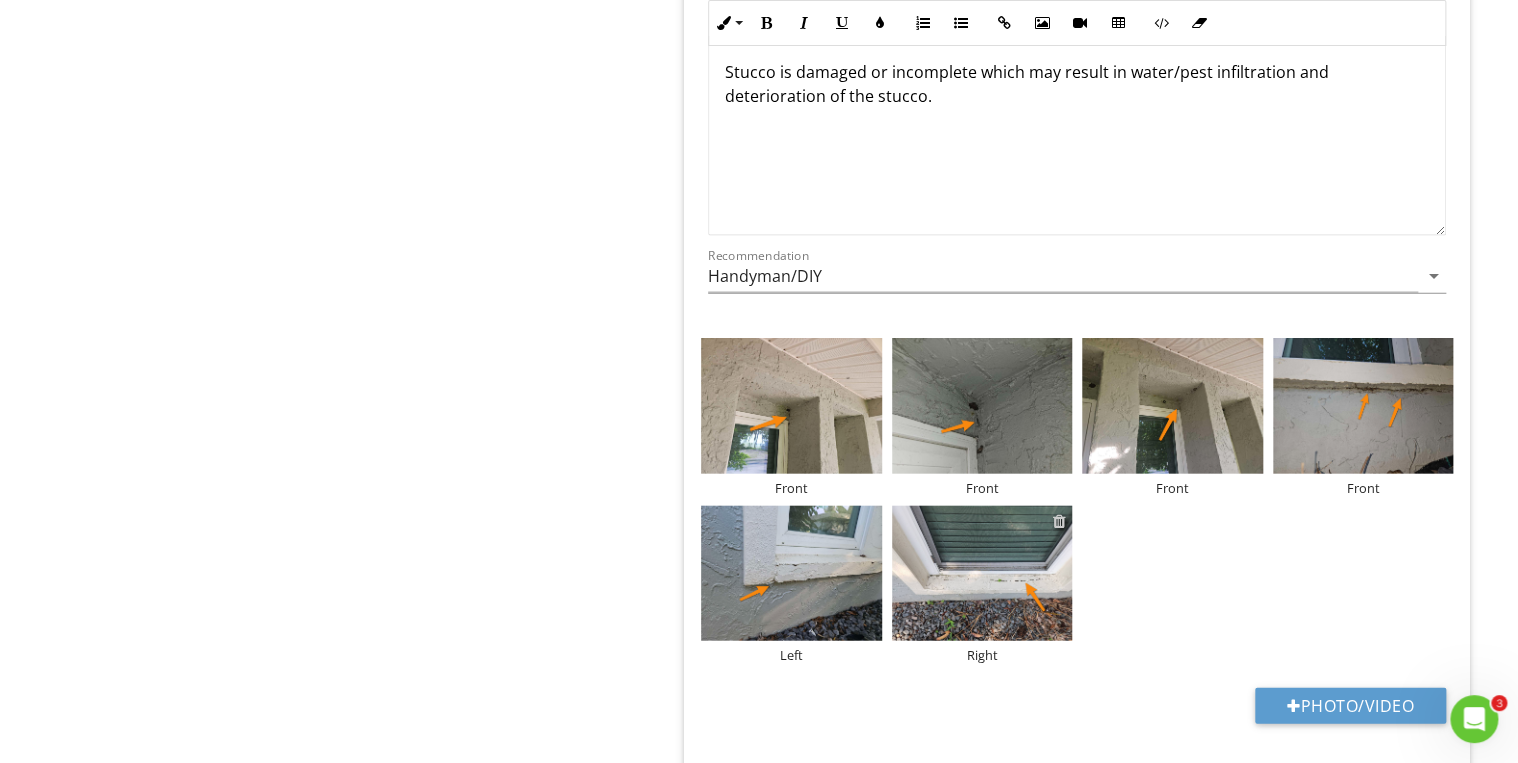 click at bounding box center [1059, 521] 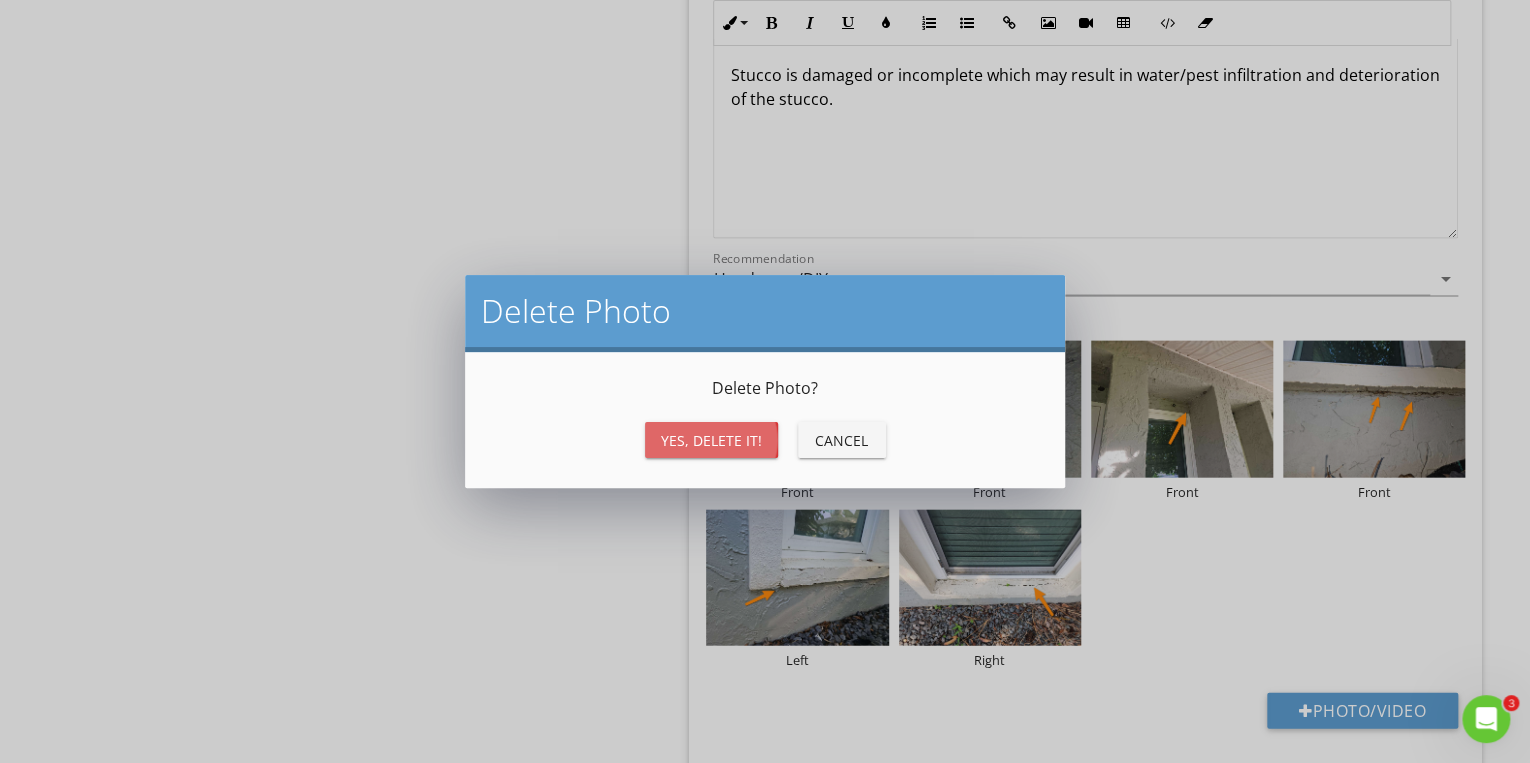 click on "Yes, Delete it!" at bounding box center (711, 440) 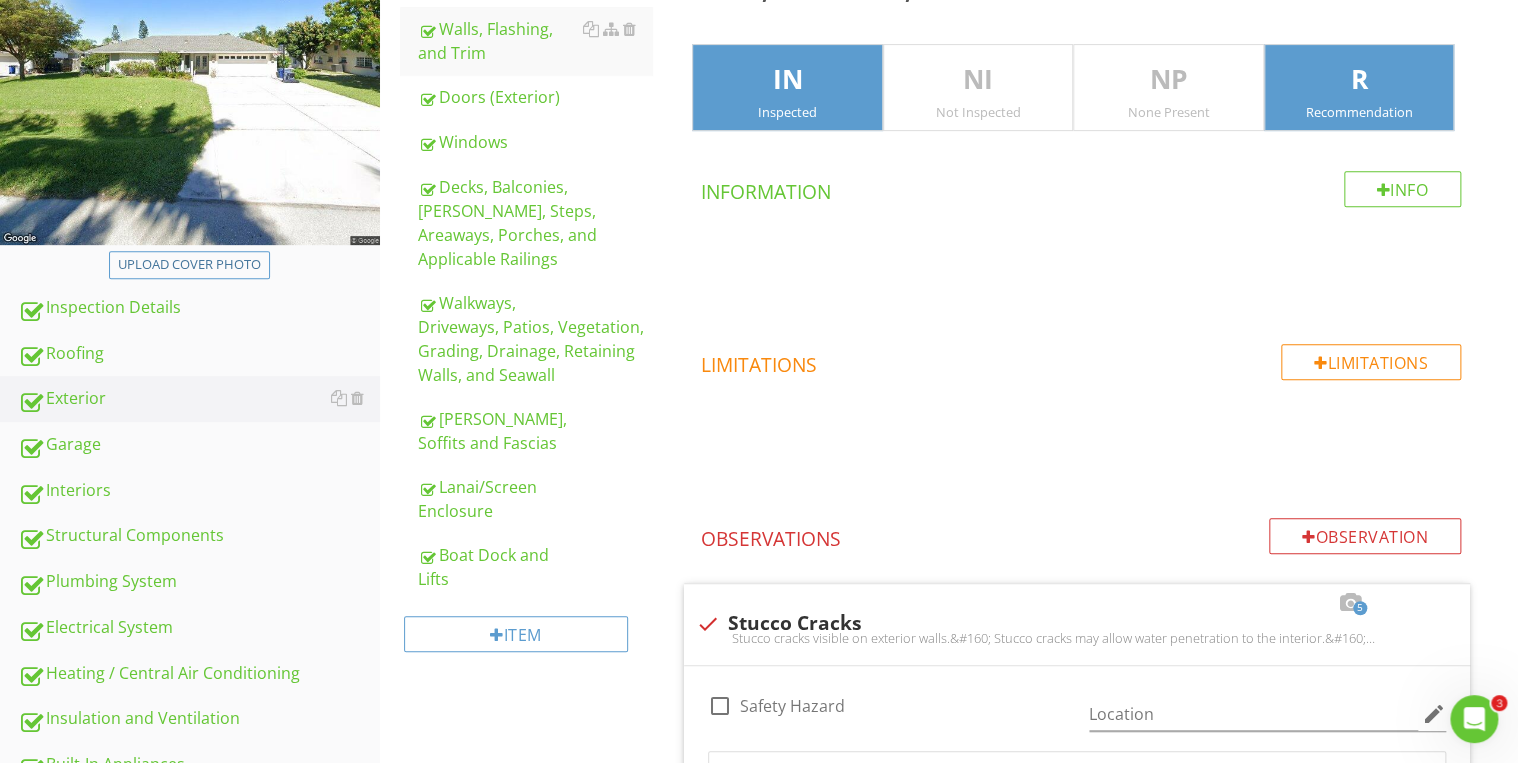 scroll, scrollTop: 320, scrollLeft: 0, axis: vertical 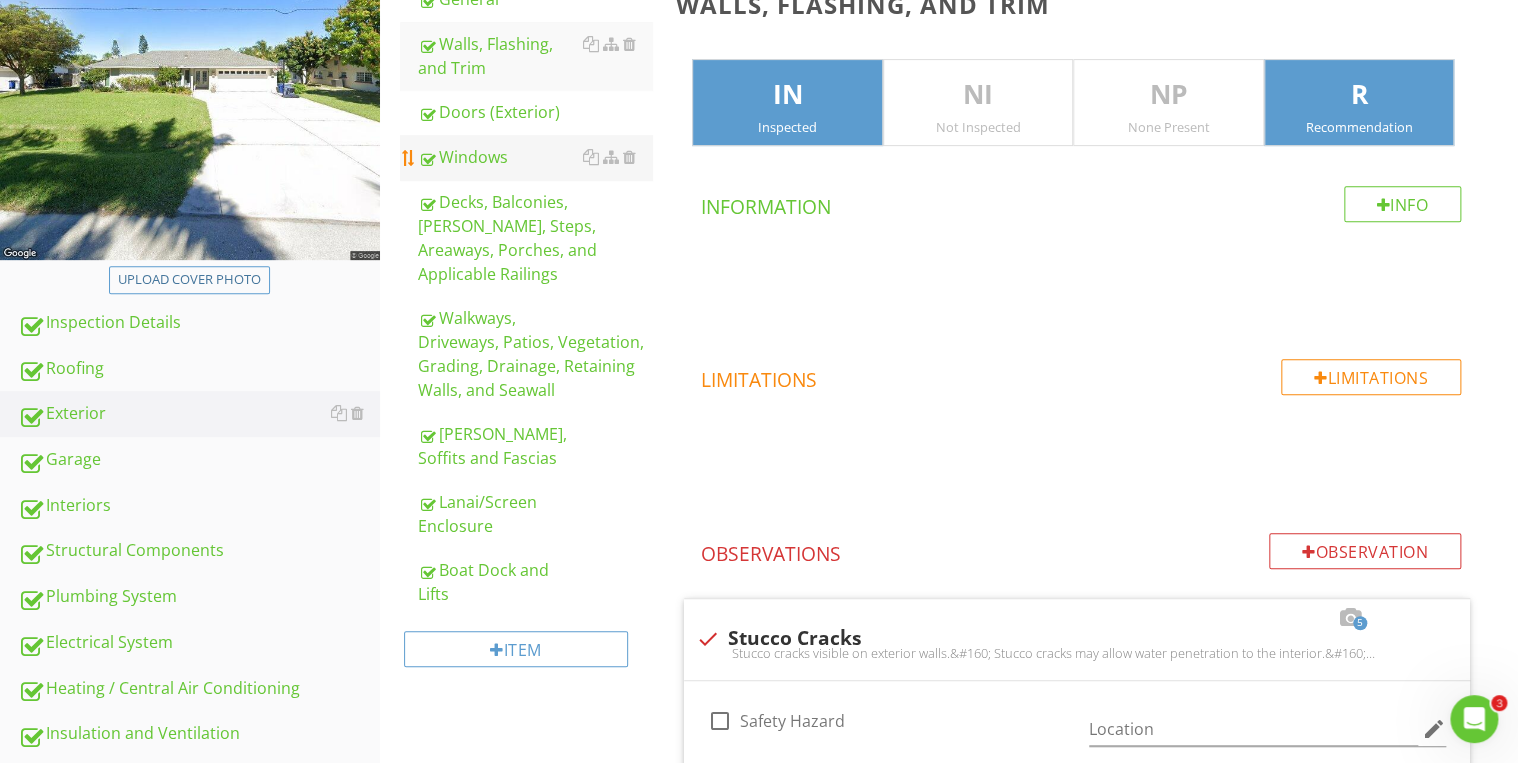 click on "Windows" at bounding box center (535, 157) 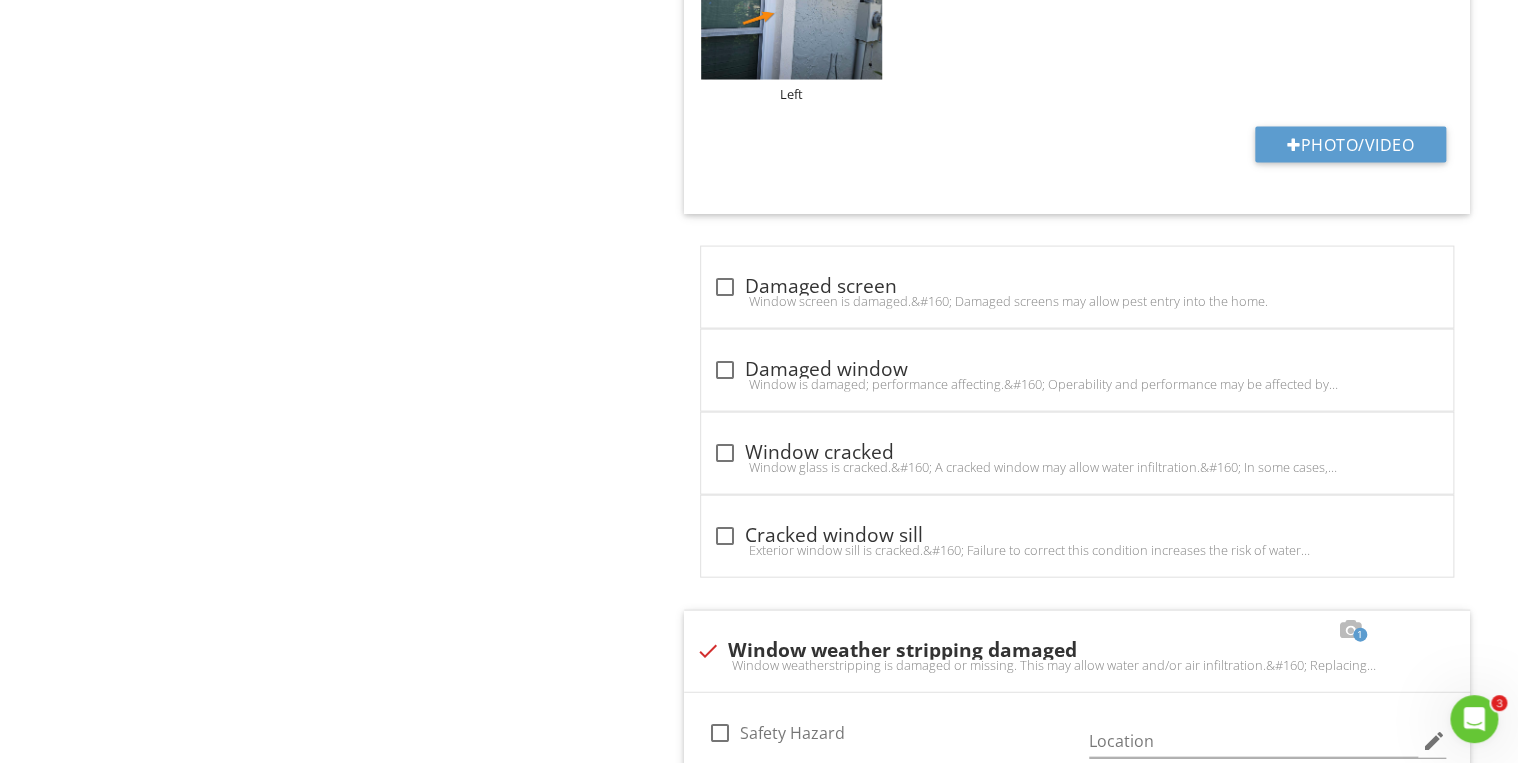 scroll, scrollTop: 1897, scrollLeft: 0, axis: vertical 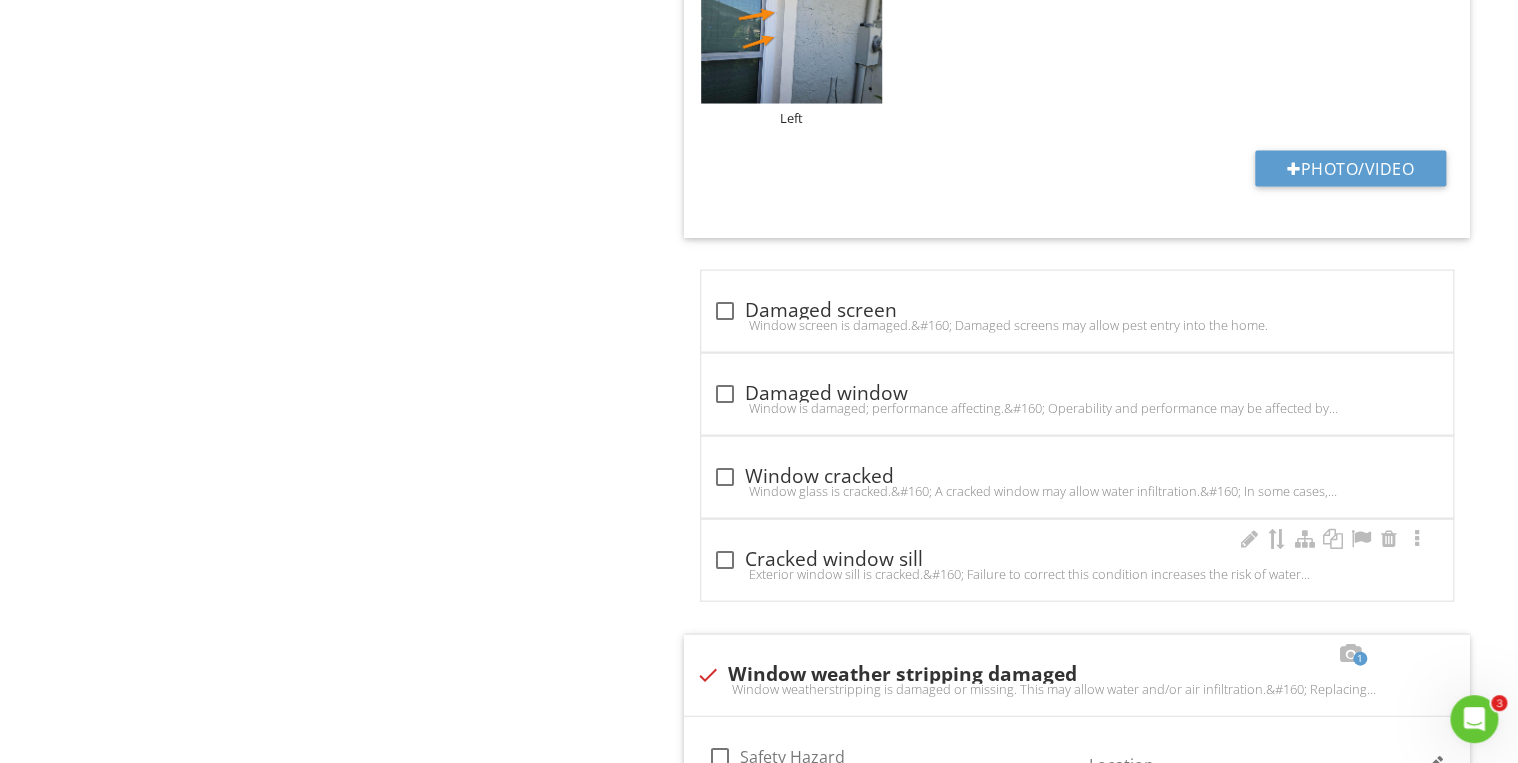 click on "Exterior window sill is cracked.&#160; Failure to correct this condition increases the risk of water infiltration.&#160; Repair suggested." at bounding box center (1077, 574) 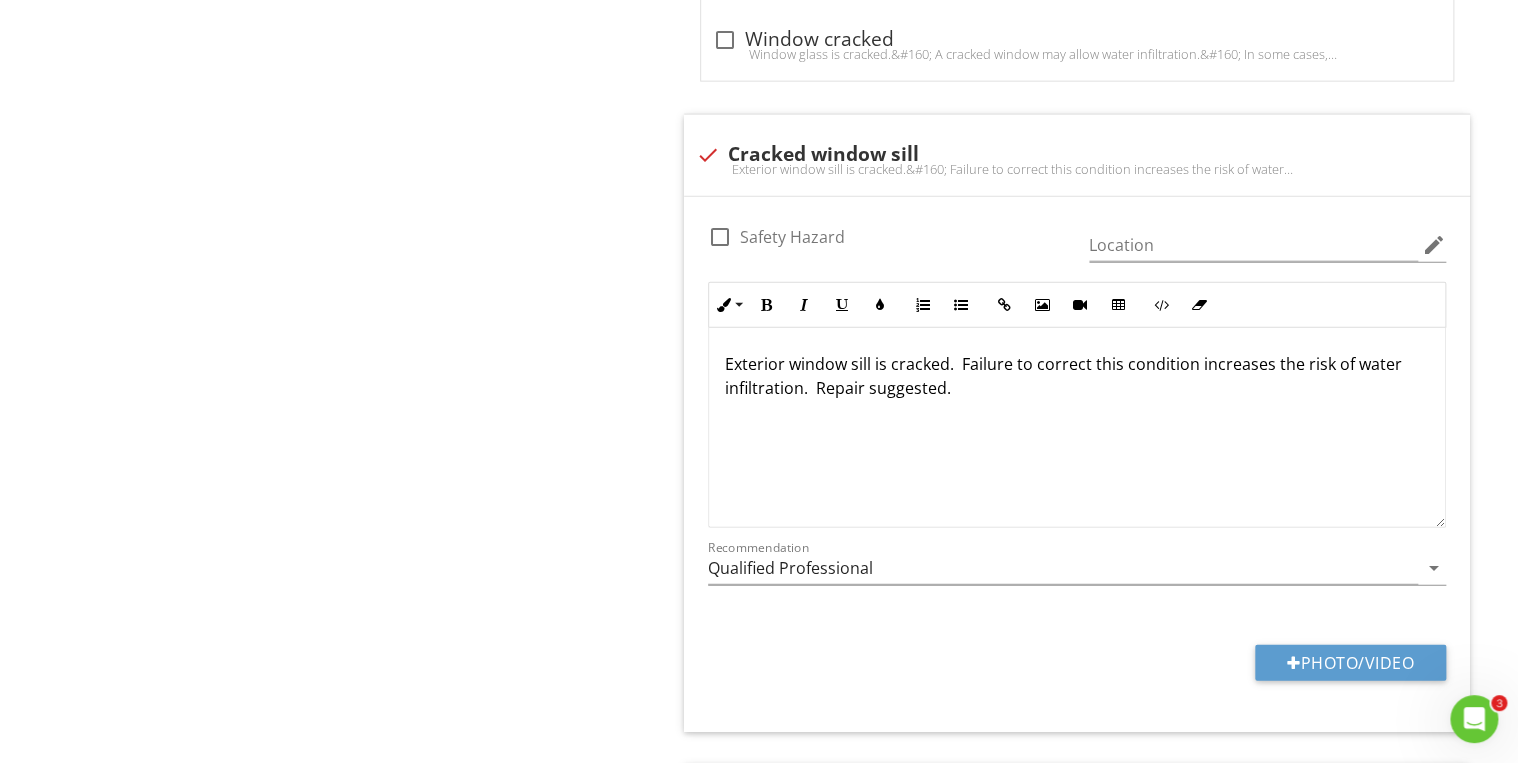 scroll, scrollTop: 2505, scrollLeft: 0, axis: vertical 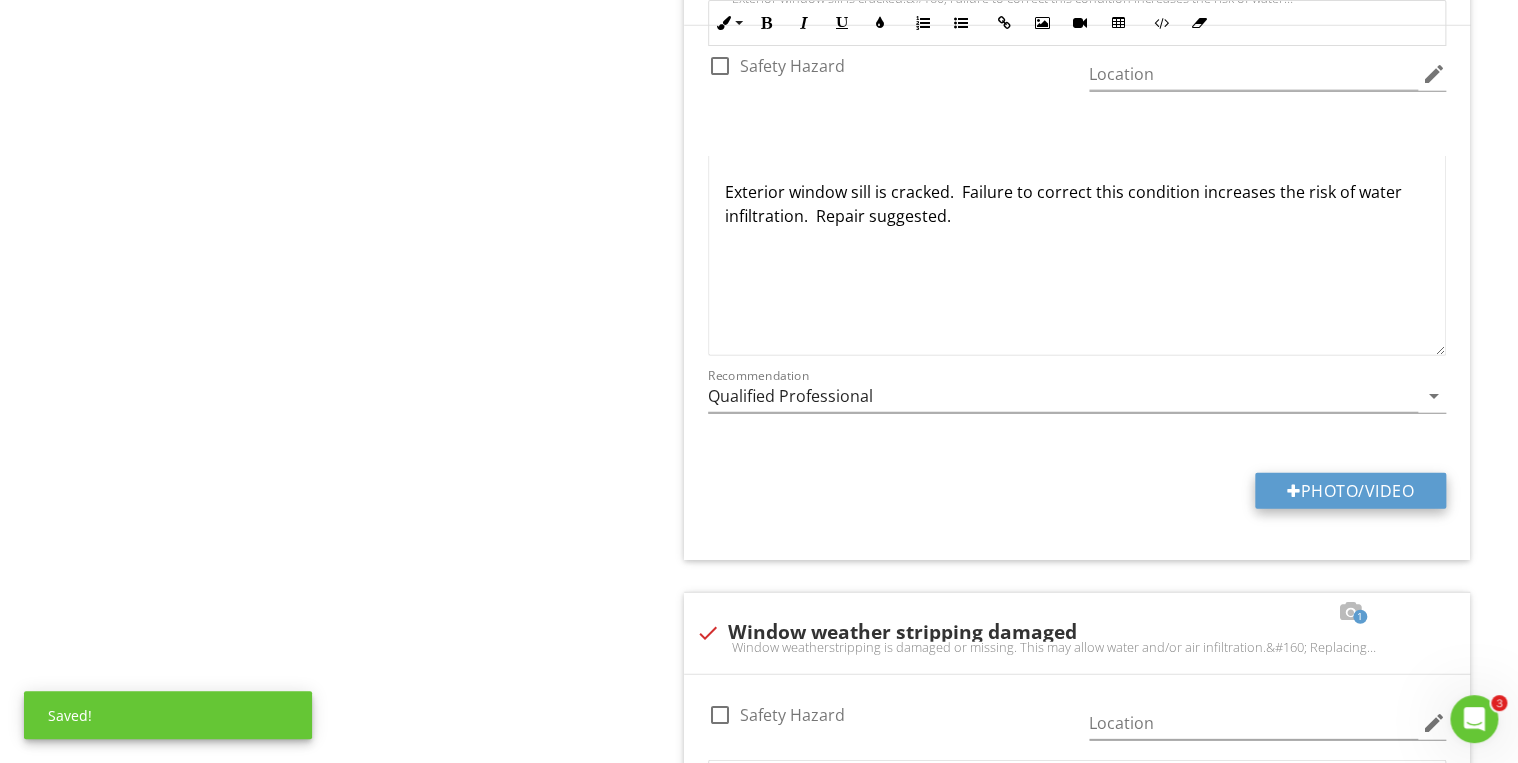 click on "Photo/Video" at bounding box center (1350, 491) 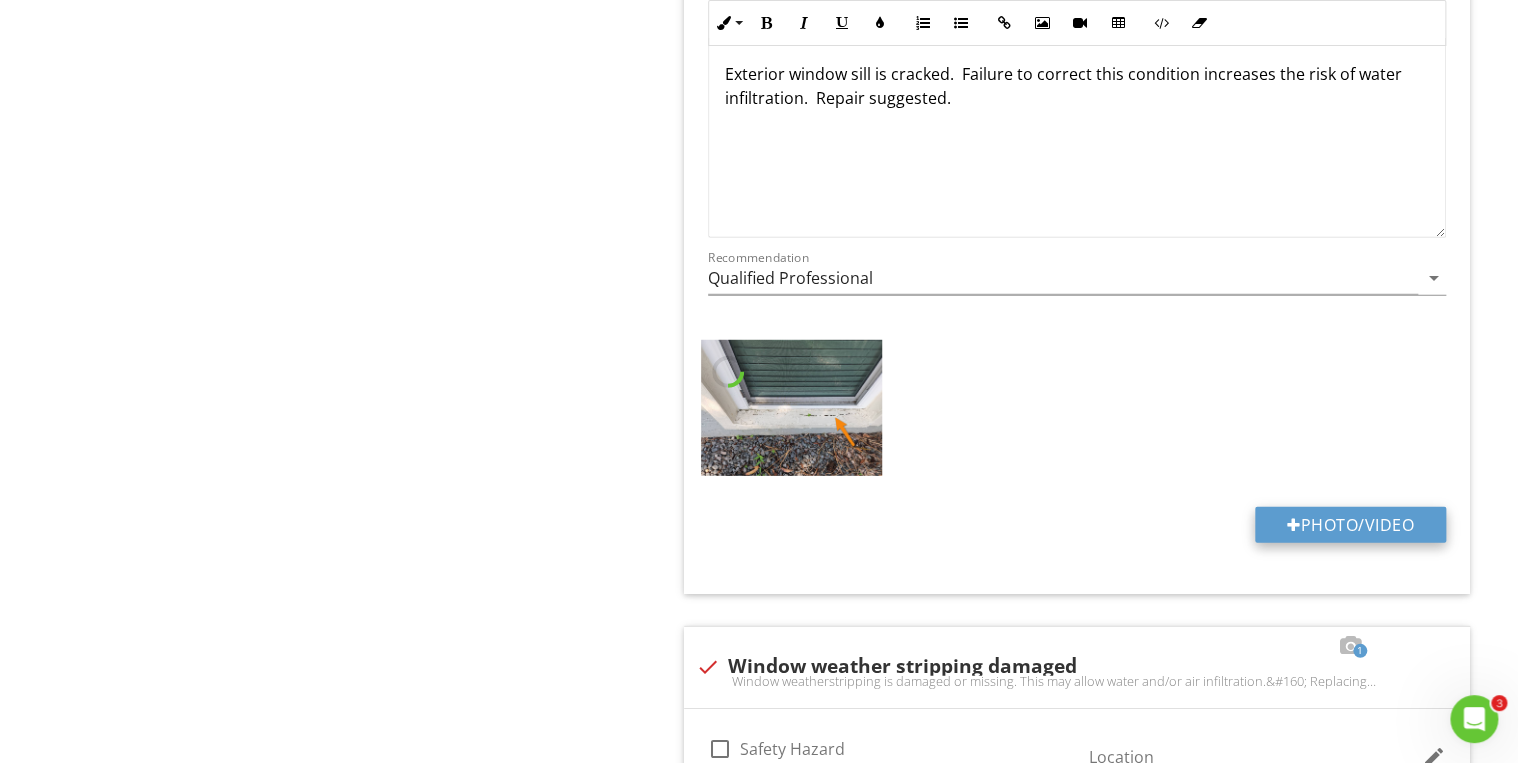 click at bounding box center (1294, 525) 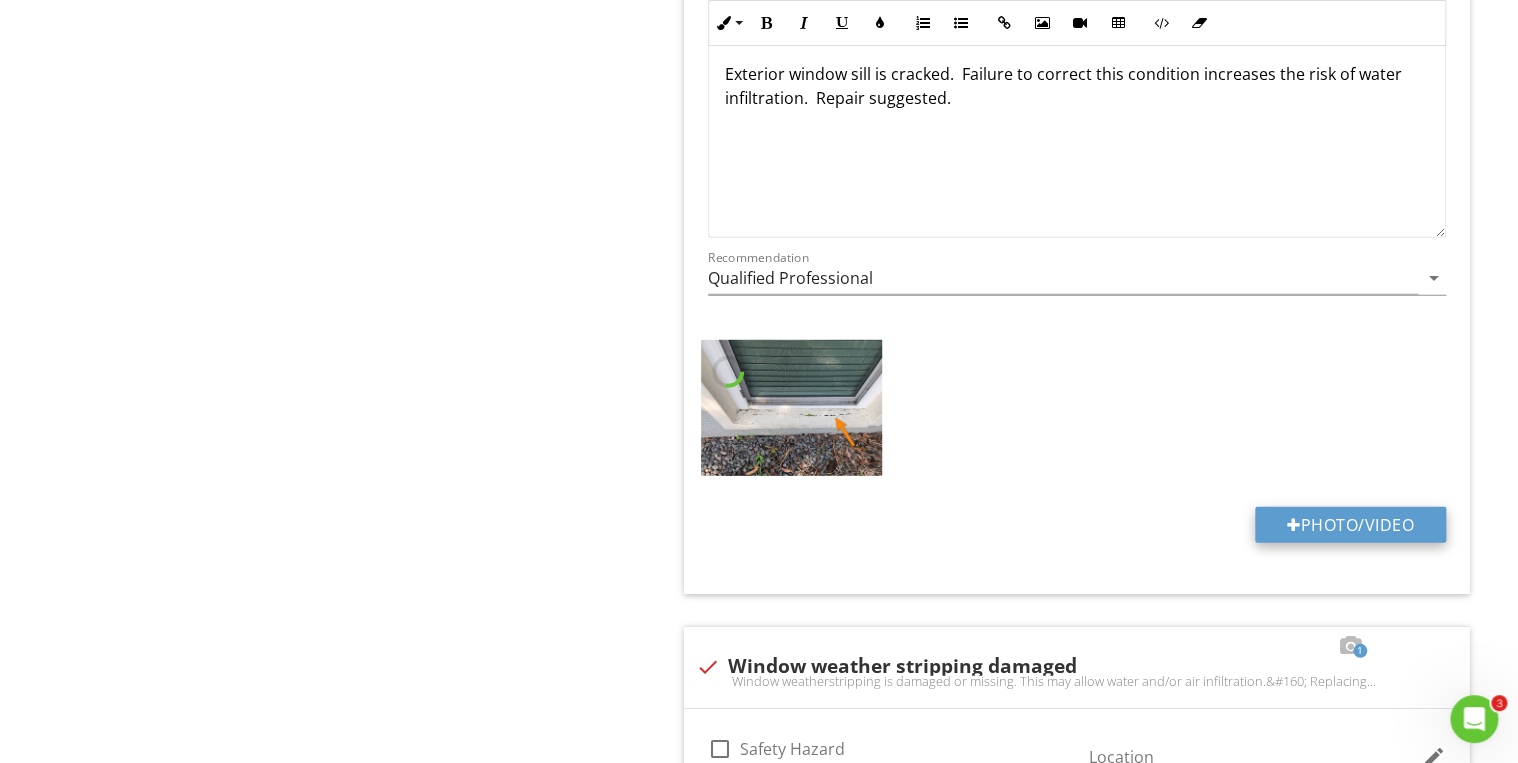 type on "C:\fakepath\photo.jpg" 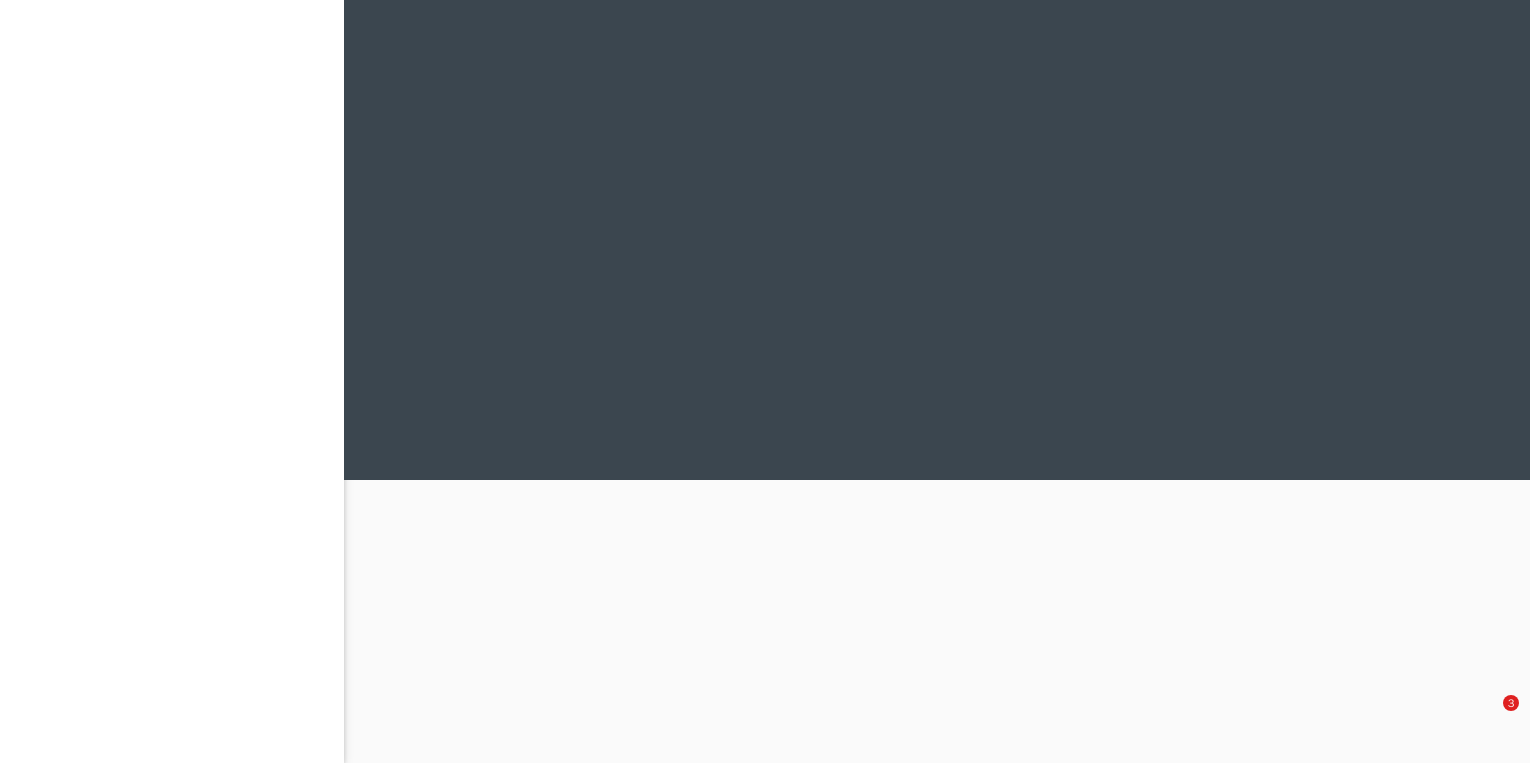 scroll, scrollTop: 0, scrollLeft: 0, axis: both 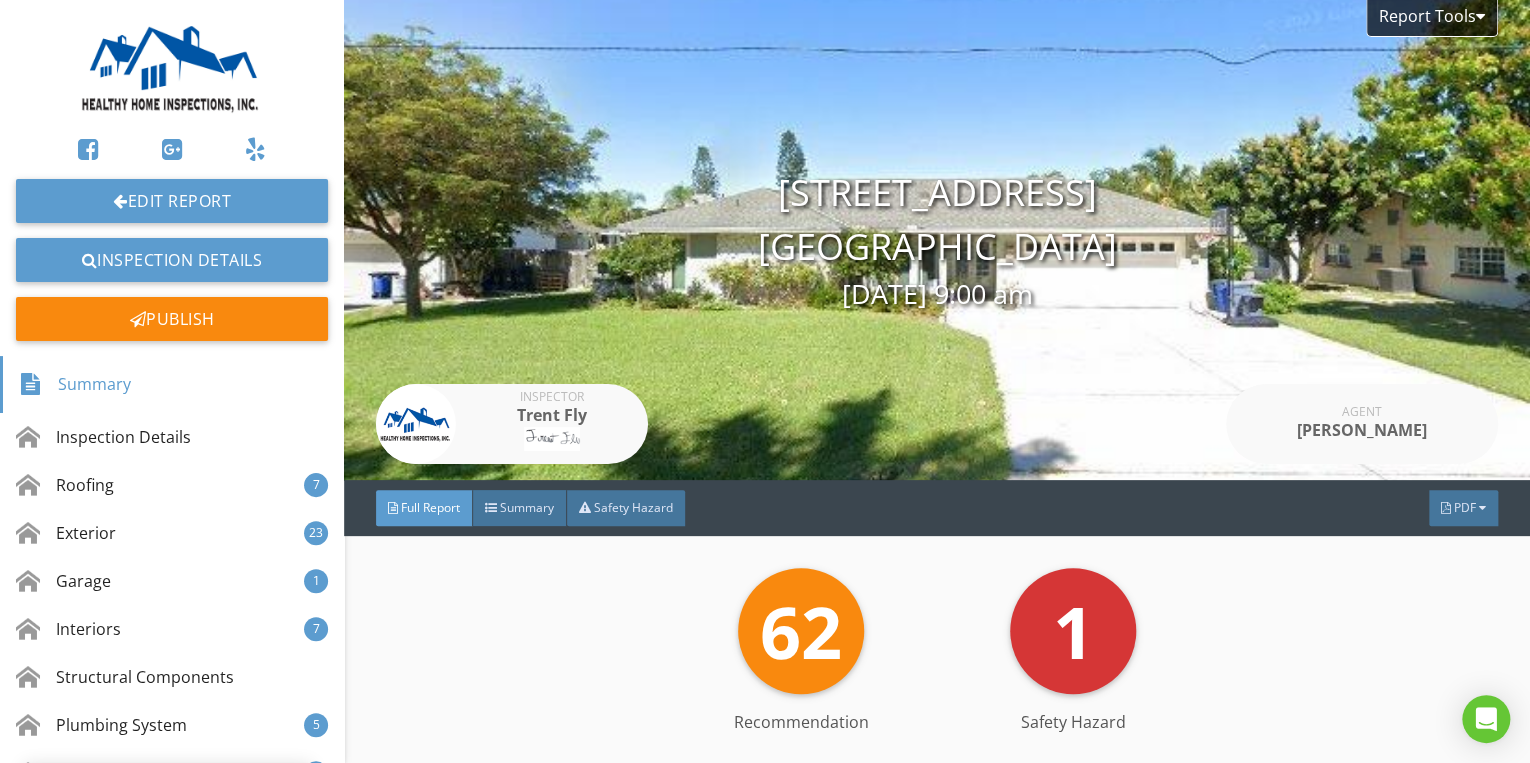 click on "PDF" at bounding box center (1465, 507) 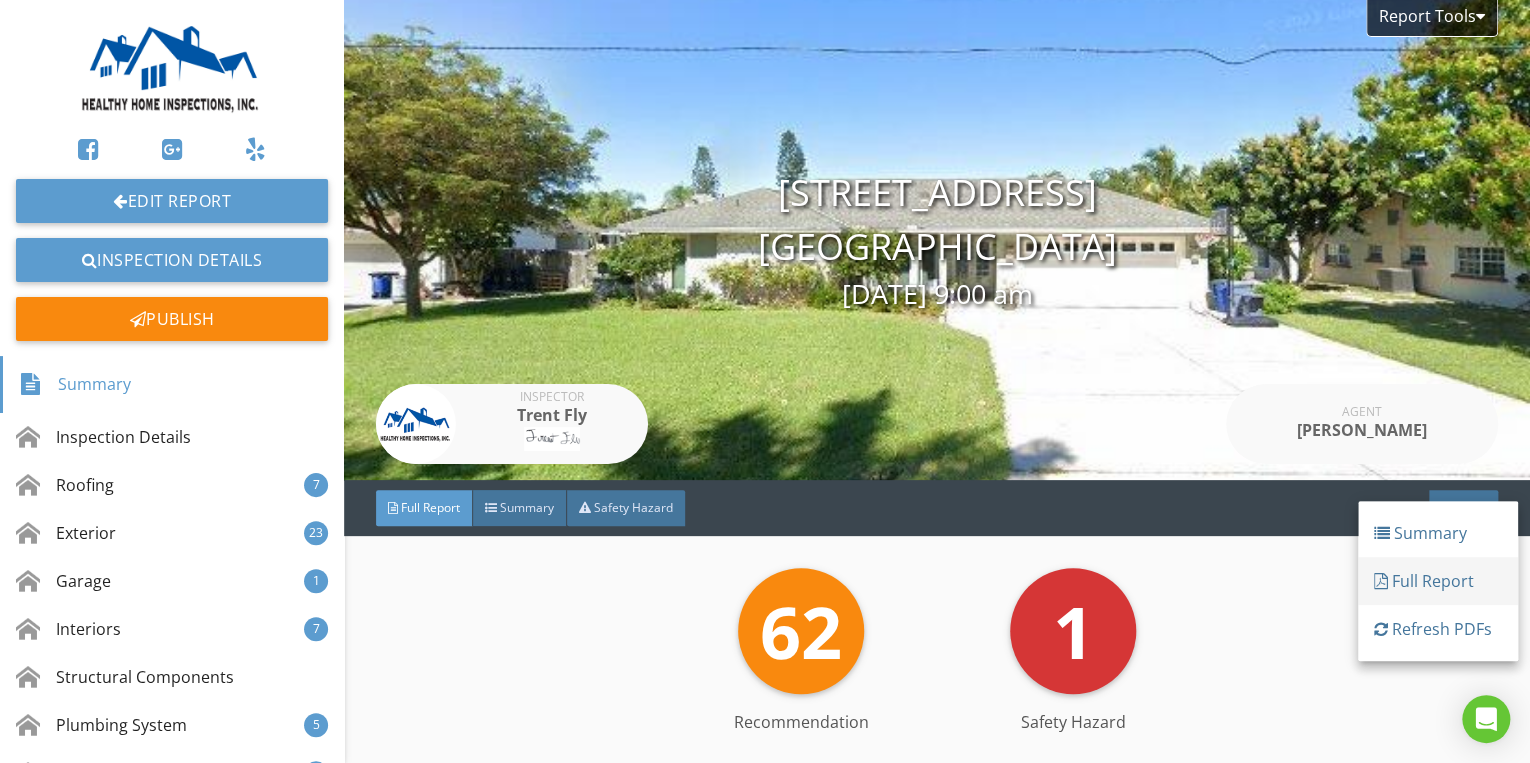 click on "Full Report" at bounding box center (1438, 581) 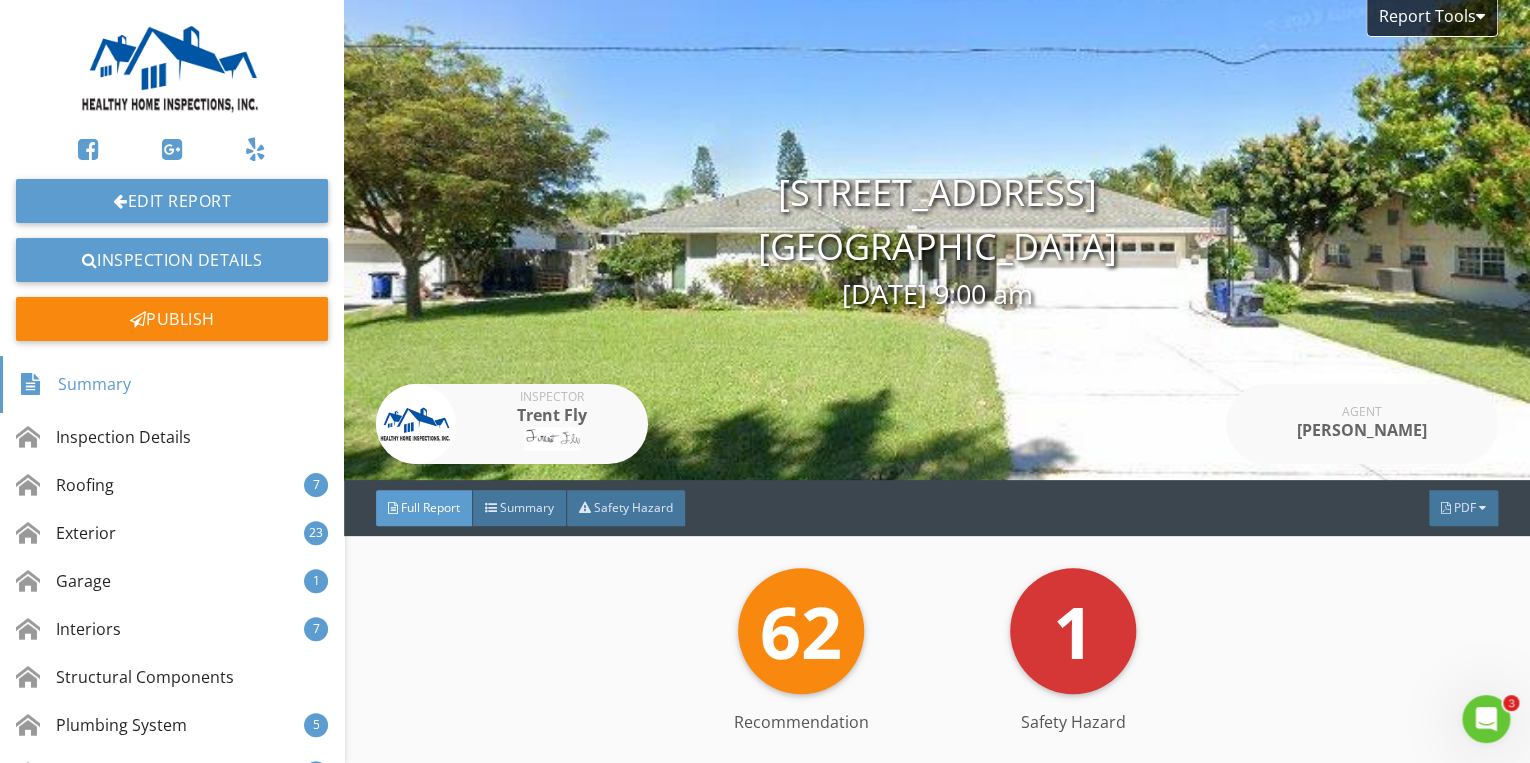 scroll, scrollTop: 0, scrollLeft: 0, axis: both 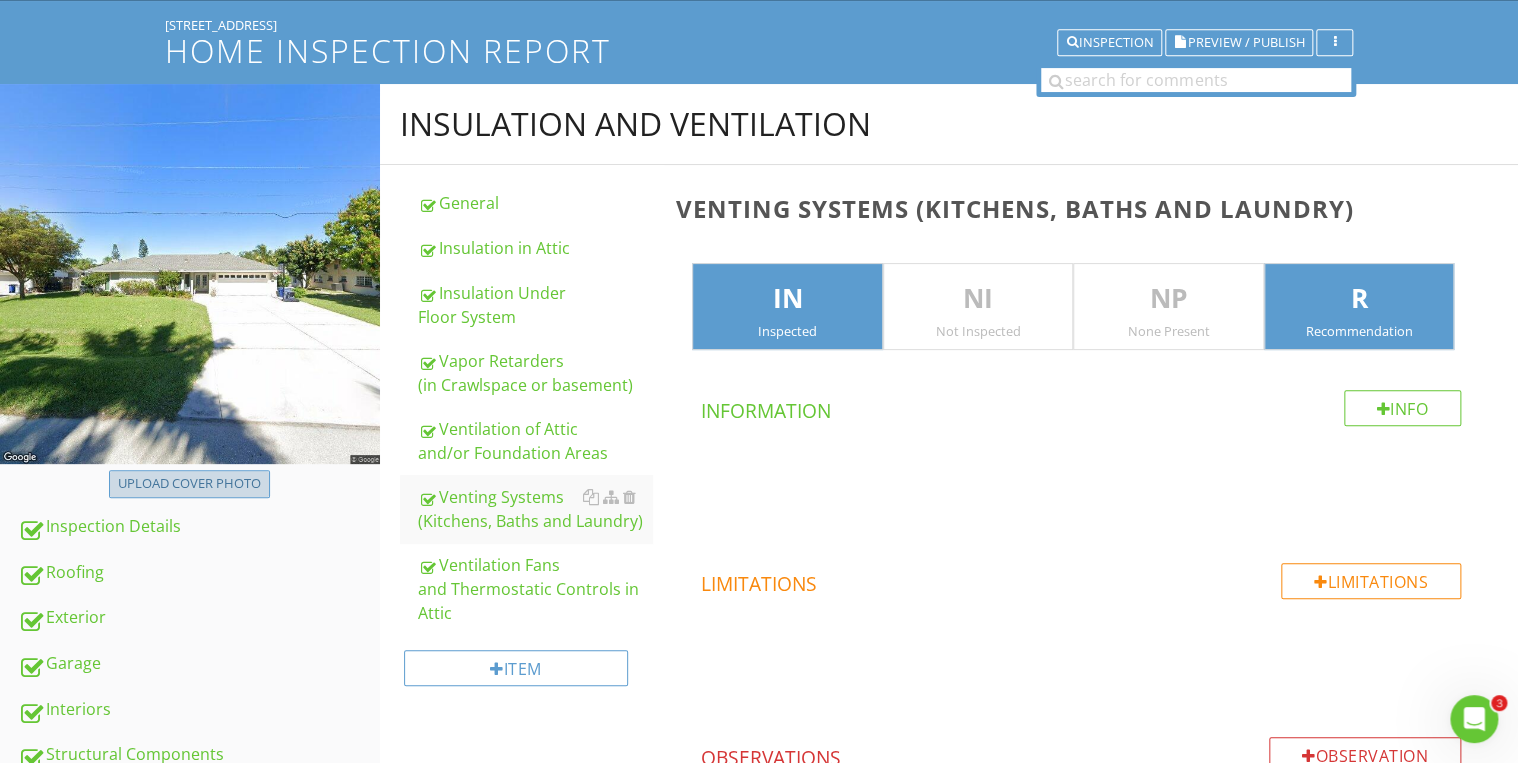 click on "Upload cover photo" at bounding box center (189, 484) 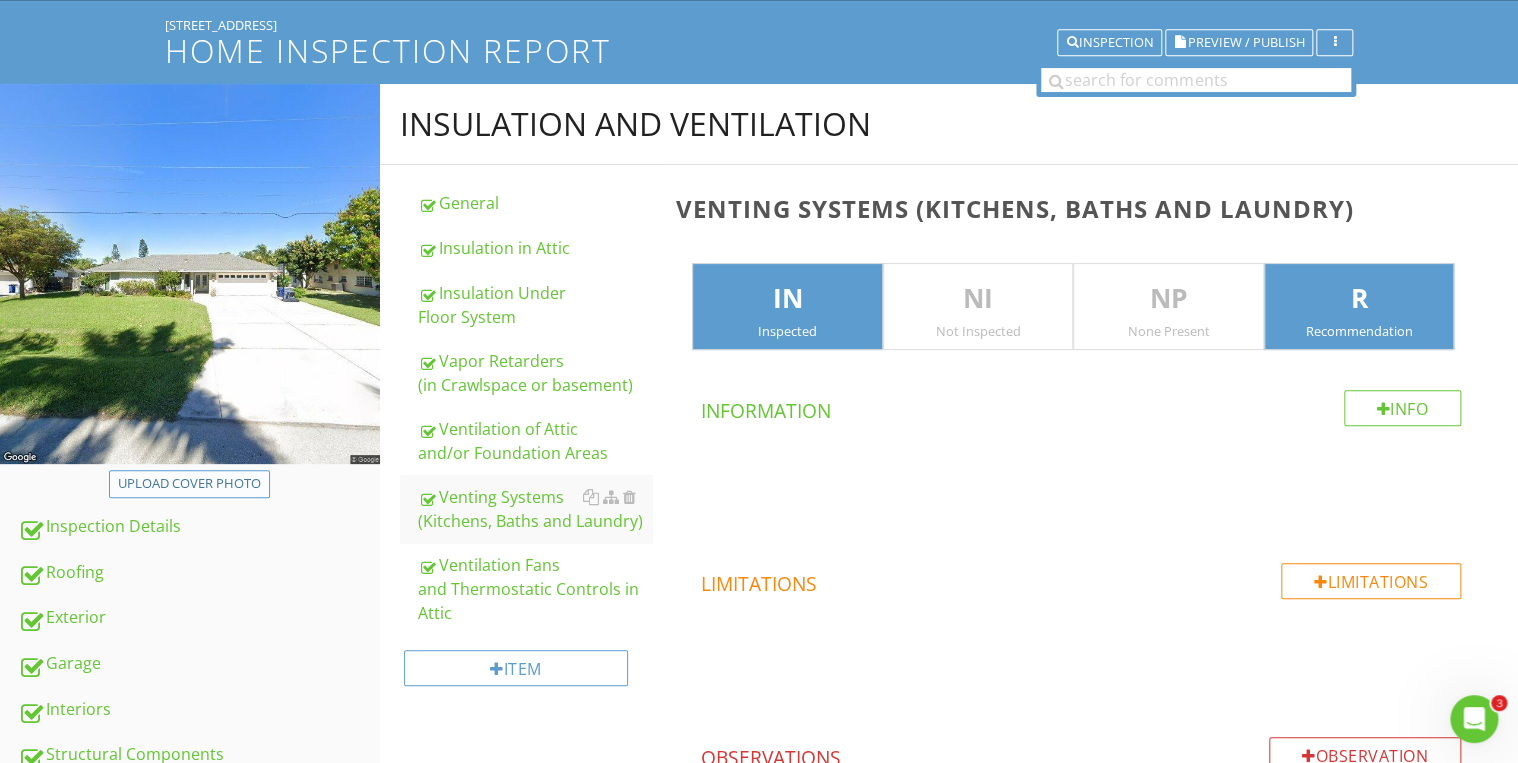 type on "C:\fakepath\20250710_085041[2].jpg" 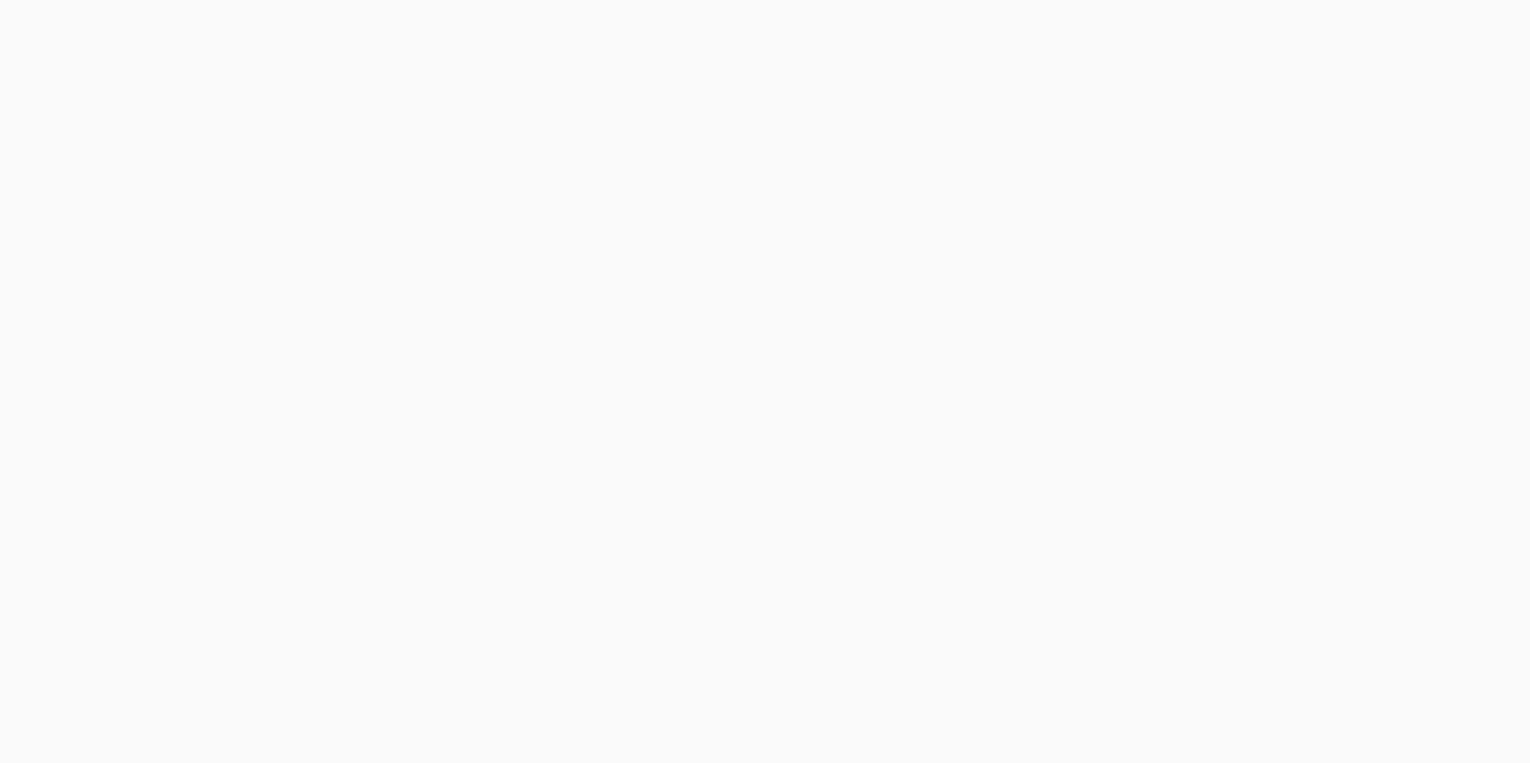 scroll, scrollTop: 0, scrollLeft: 0, axis: both 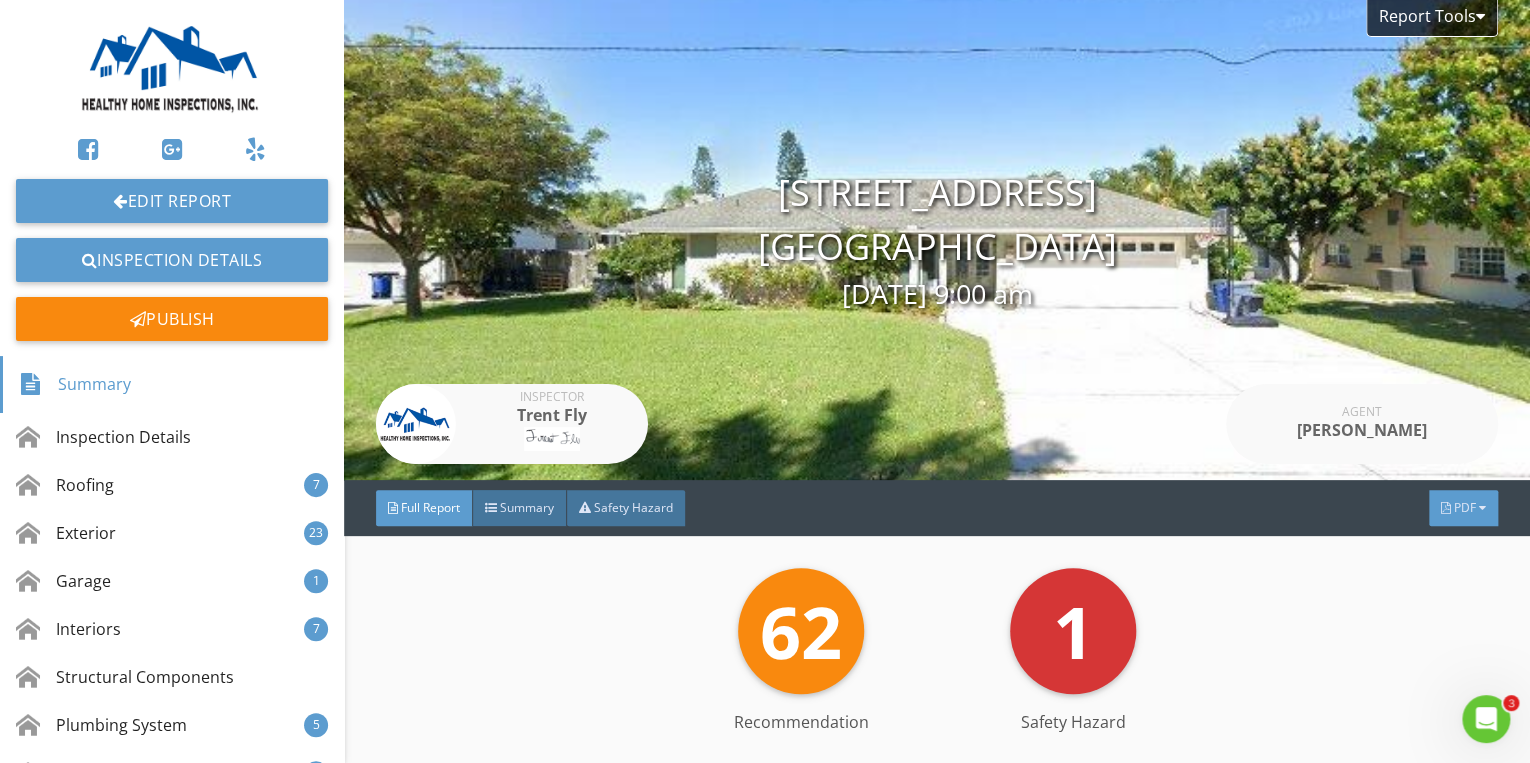 click at bounding box center [1482, 508] 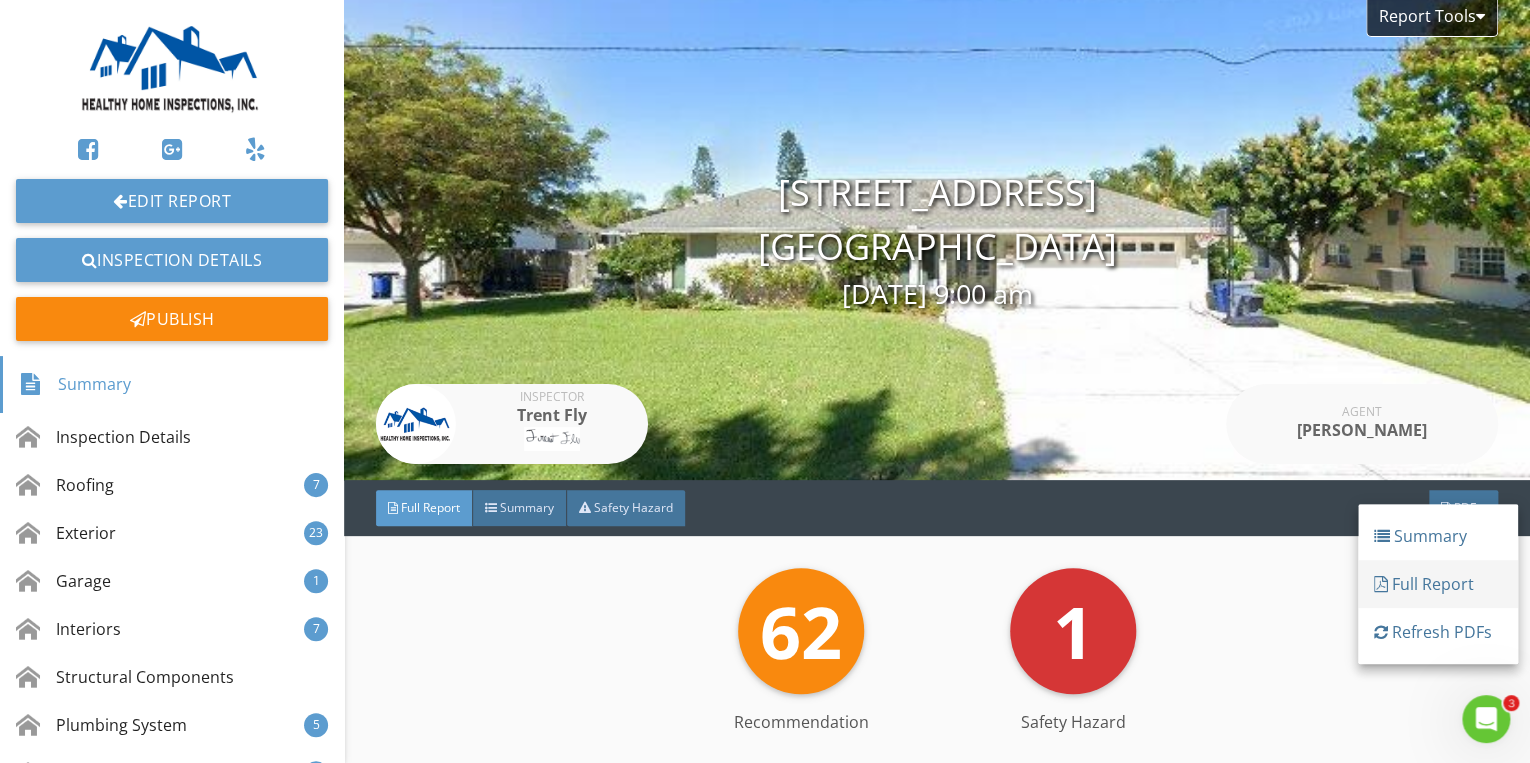 click on "Full Report" at bounding box center [1438, 584] 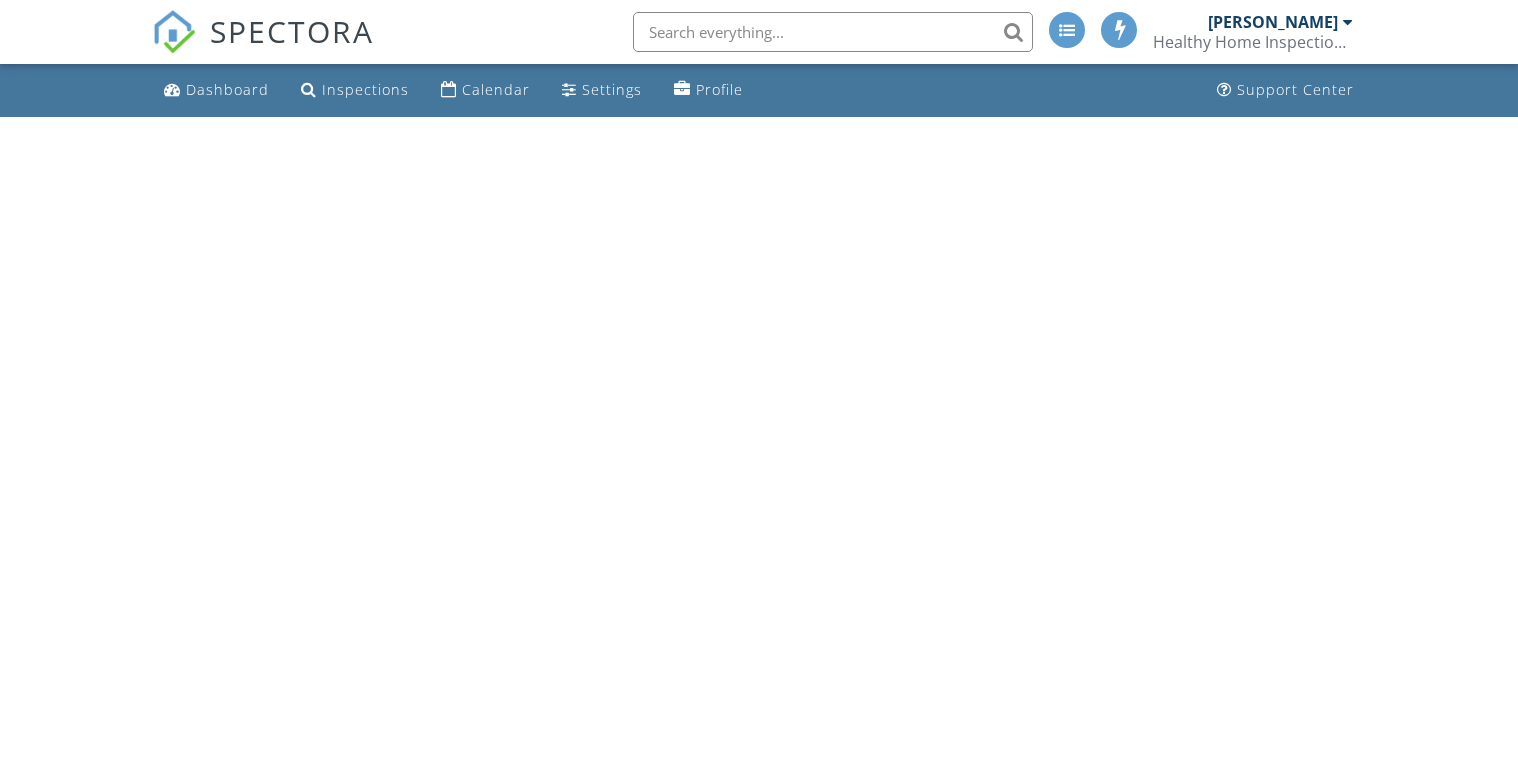scroll, scrollTop: 0, scrollLeft: 0, axis: both 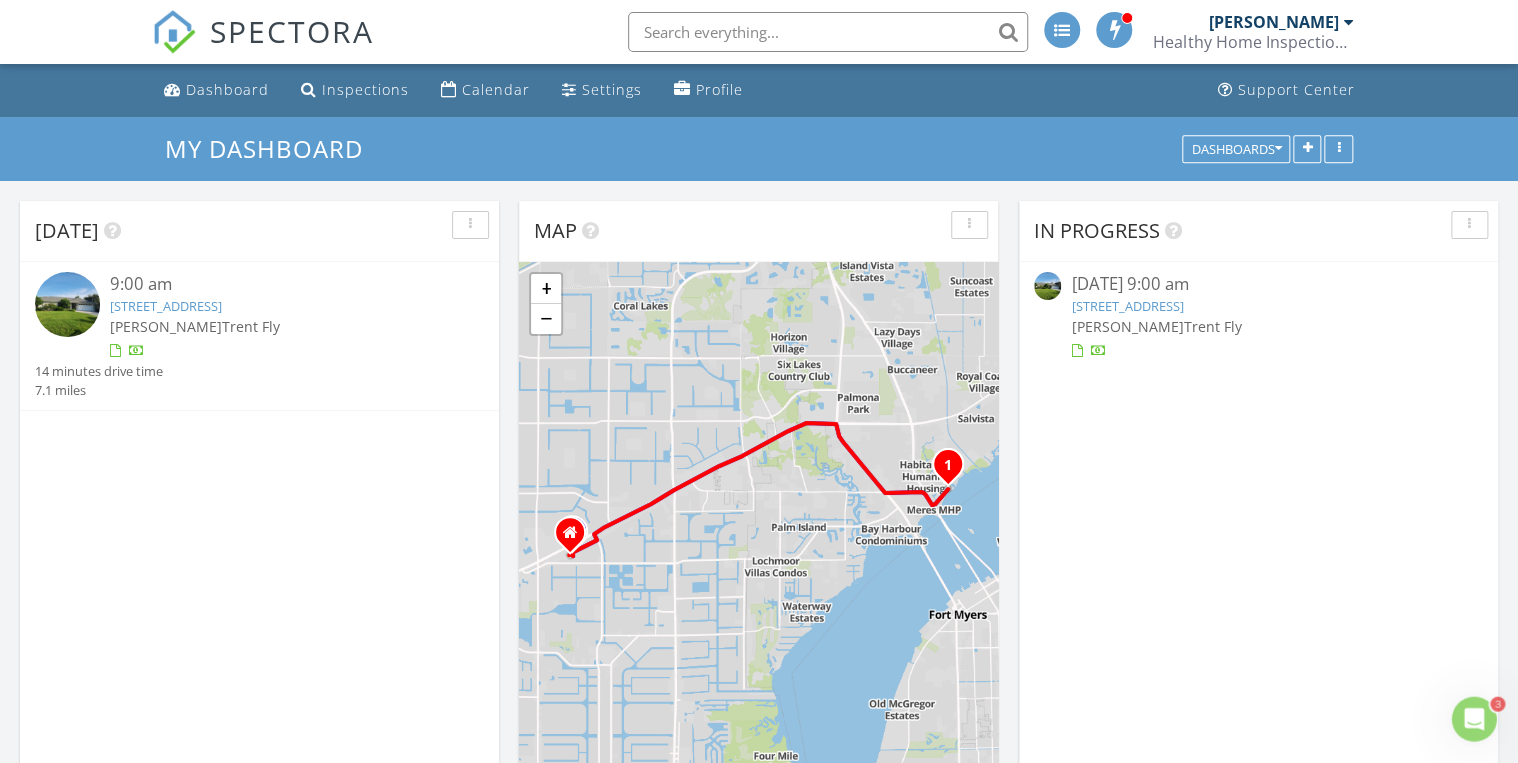 click on "[STREET_ADDRESS]" at bounding box center [166, 306] 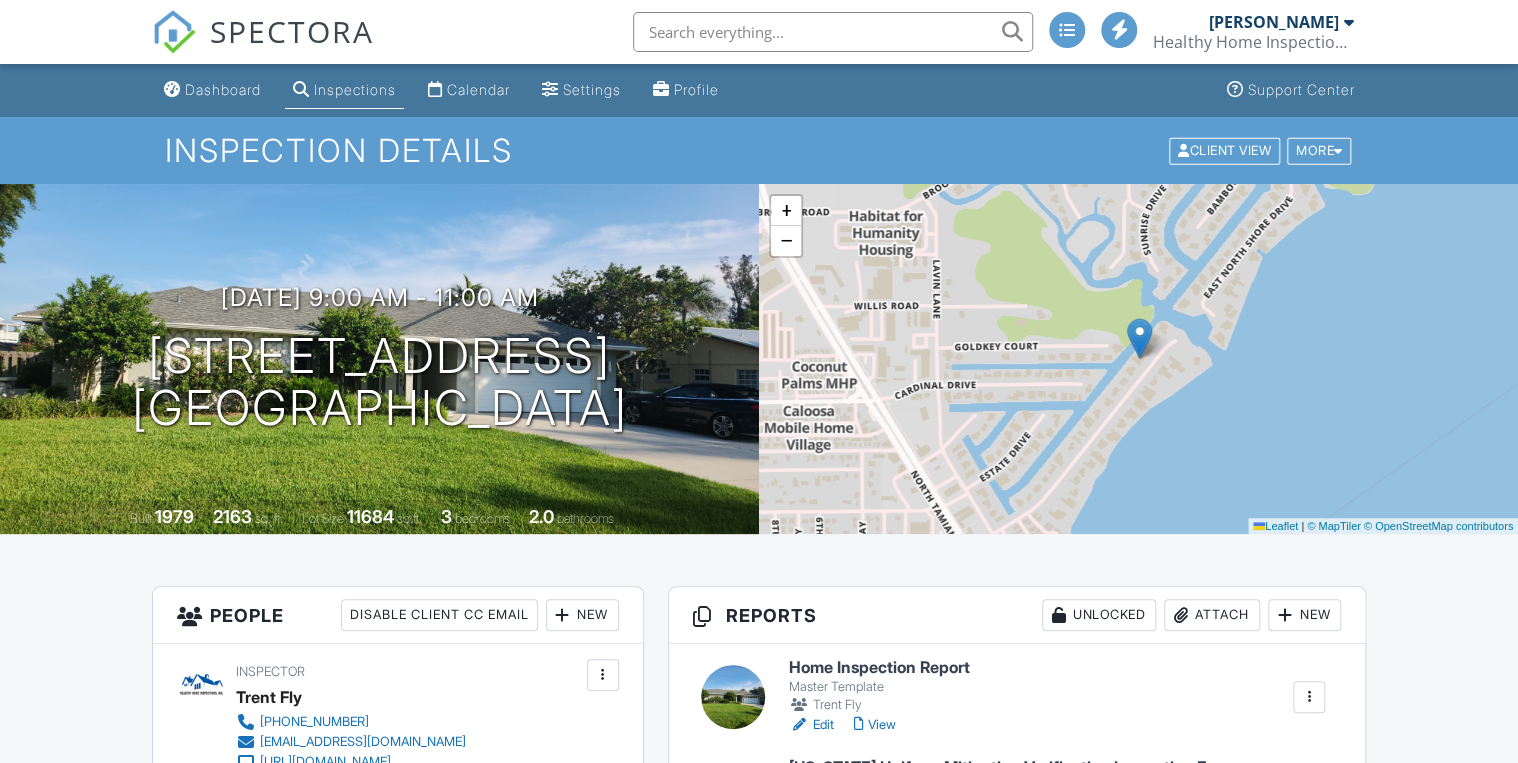 scroll, scrollTop: 667, scrollLeft: 0, axis: vertical 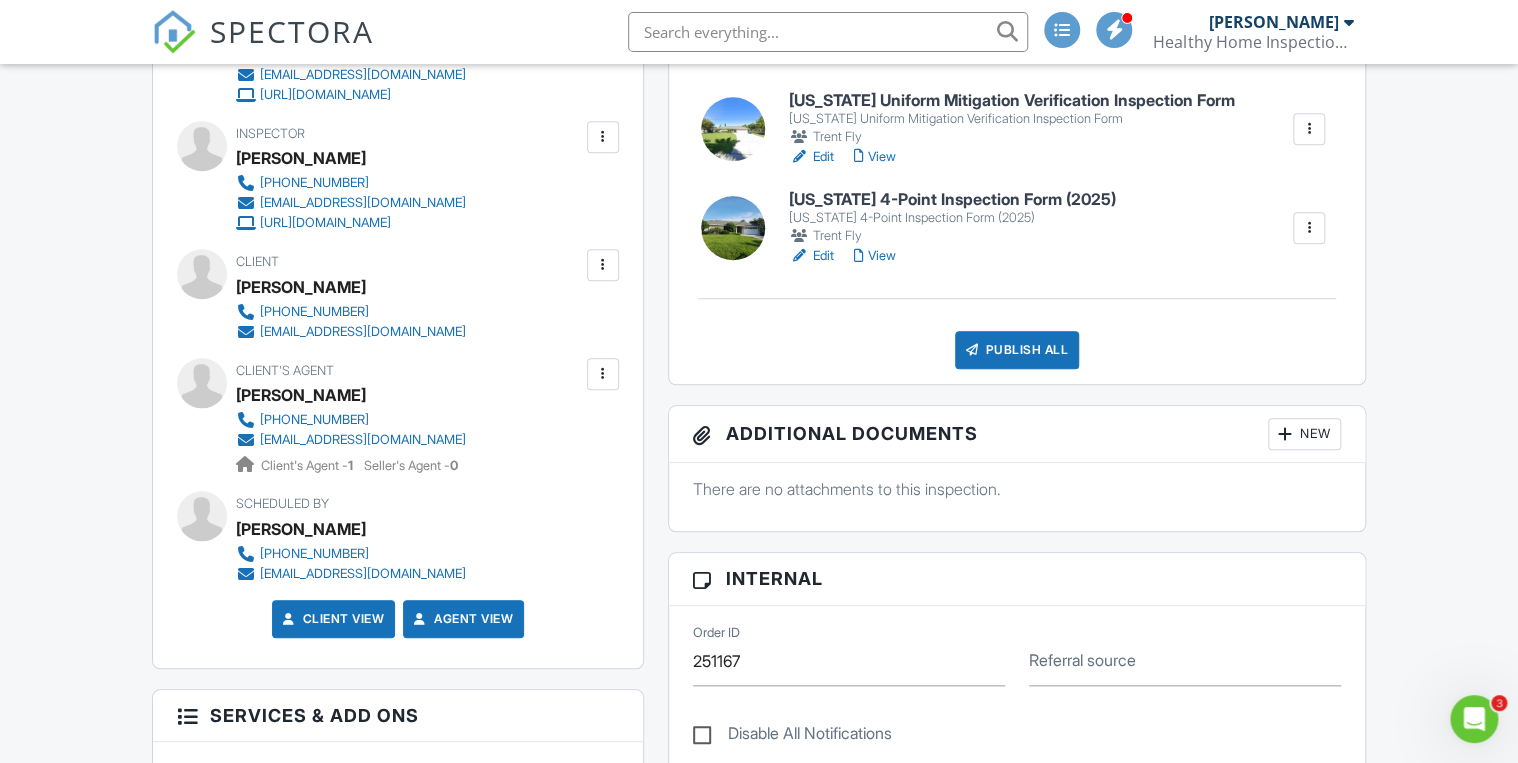 click on "Edit" at bounding box center [811, 157] 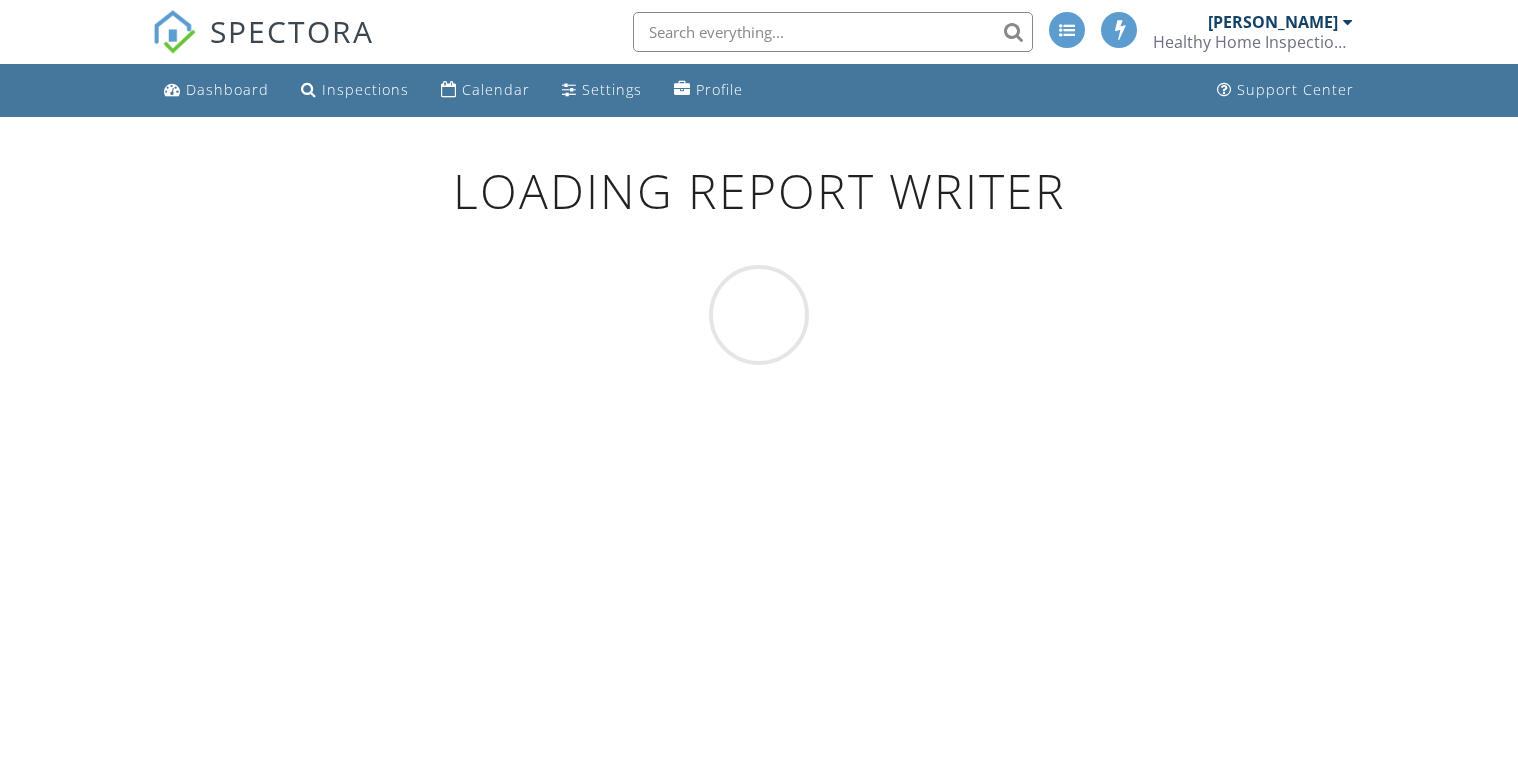 scroll, scrollTop: 0, scrollLeft: 0, axis: both 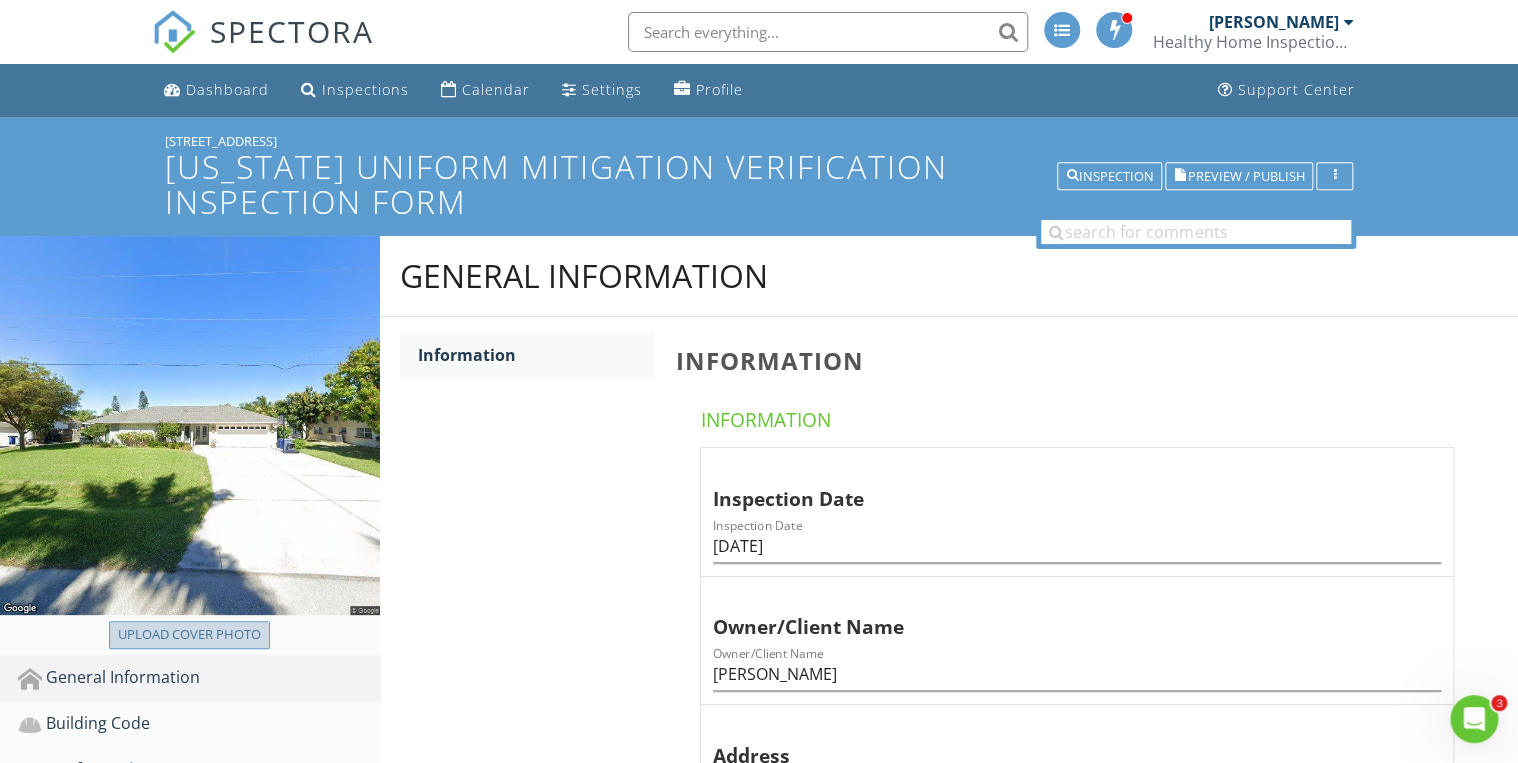 click on "Upload cover photo" at bounding box center (189, 635) 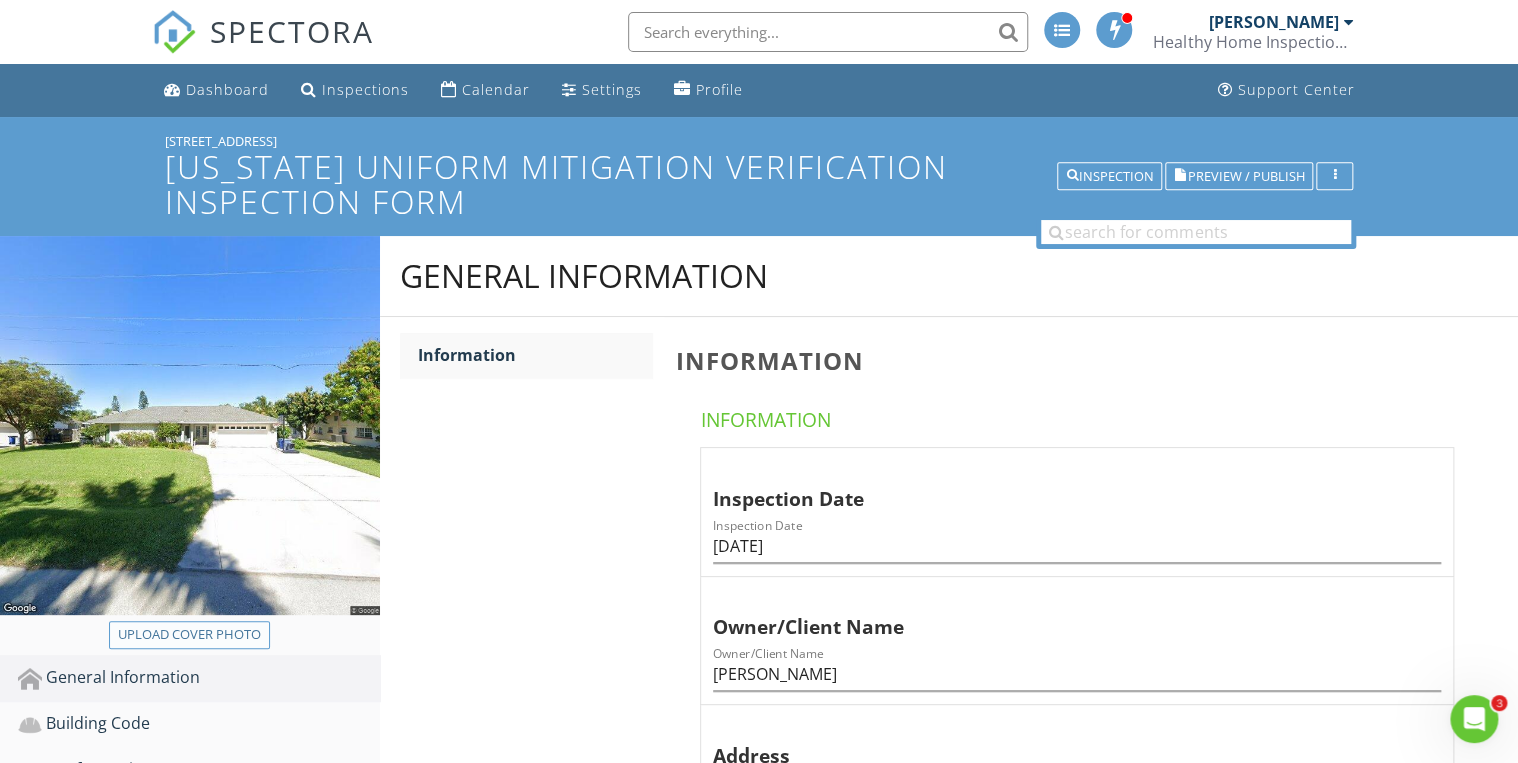 type on "C:\fakepath\20250710_085041[1].jpg" 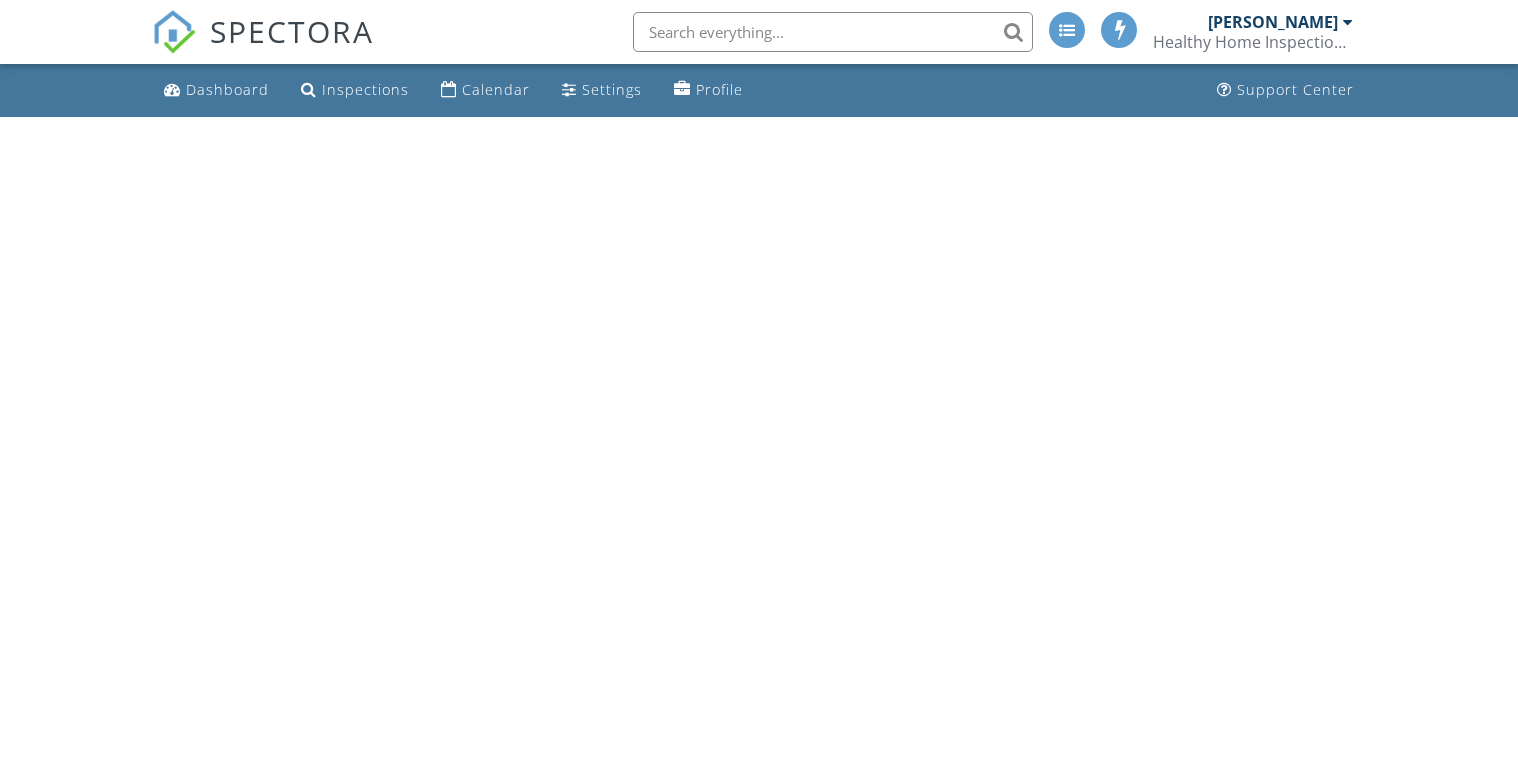 scroll, scrollTop: 0, scrollLeft: 0, axis: both 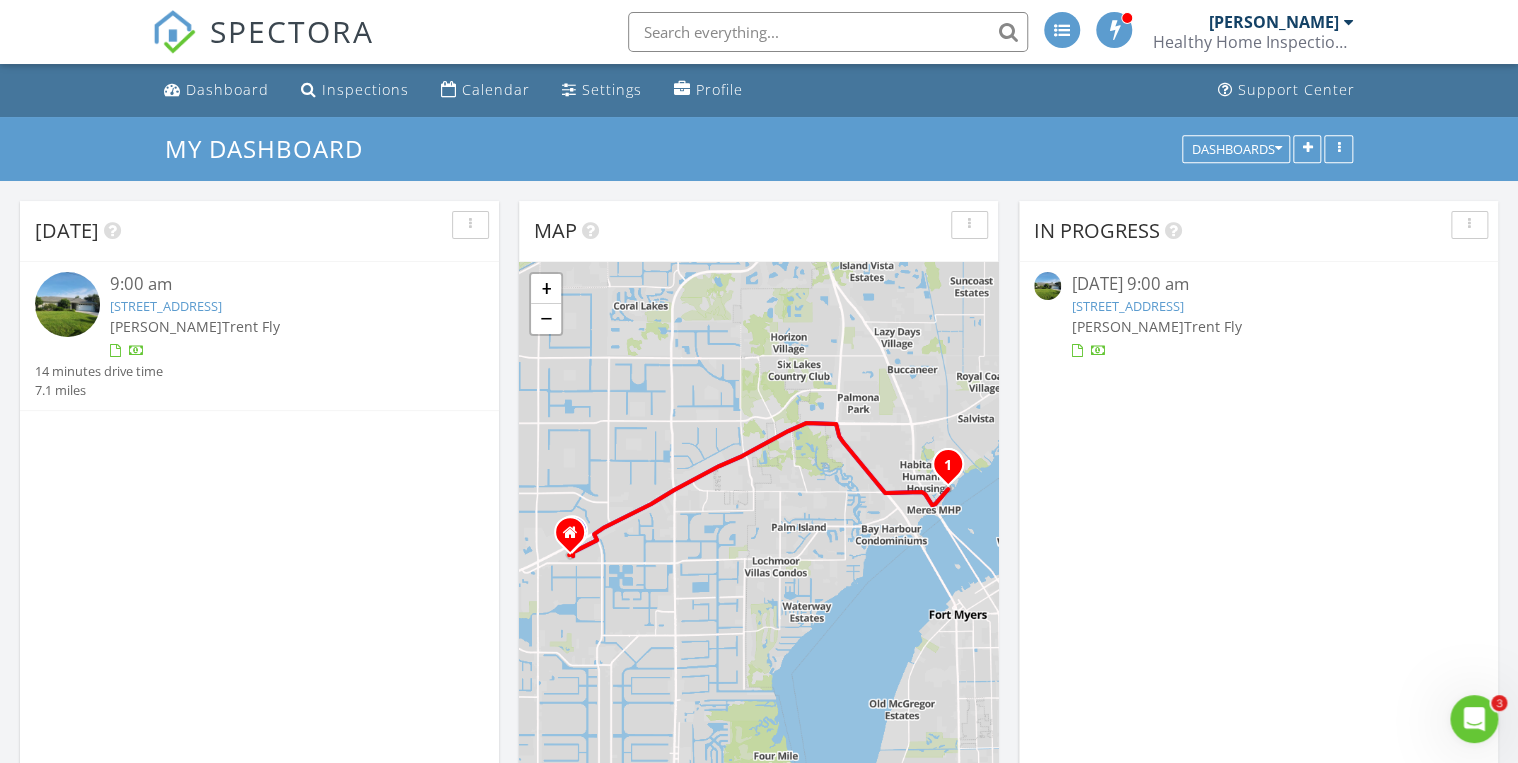 click on "[STREET_ADDRESS]" at bounding box center (166, 306) 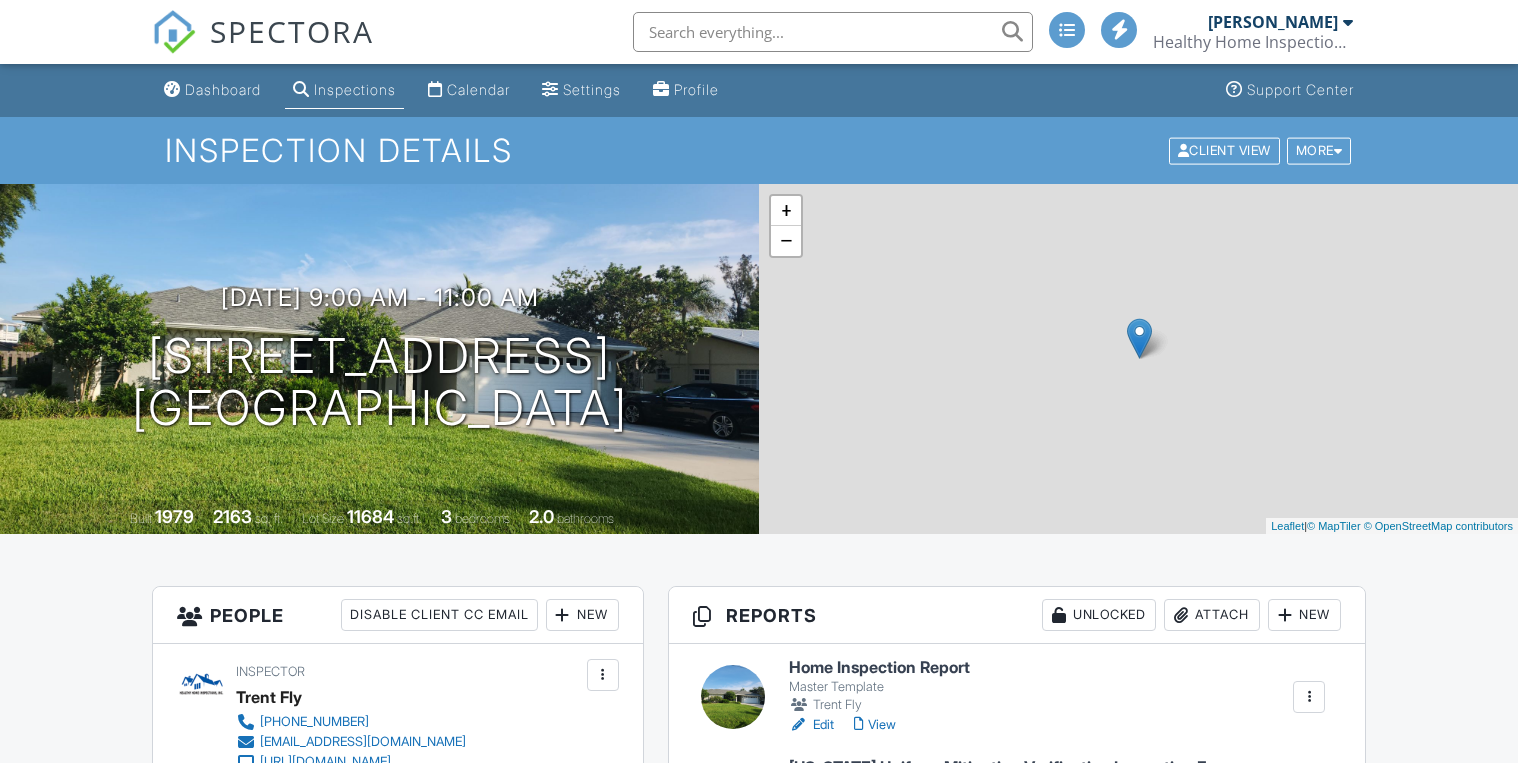 scroll, scrollTop: 0, scrollLeft: 0, axis: both 